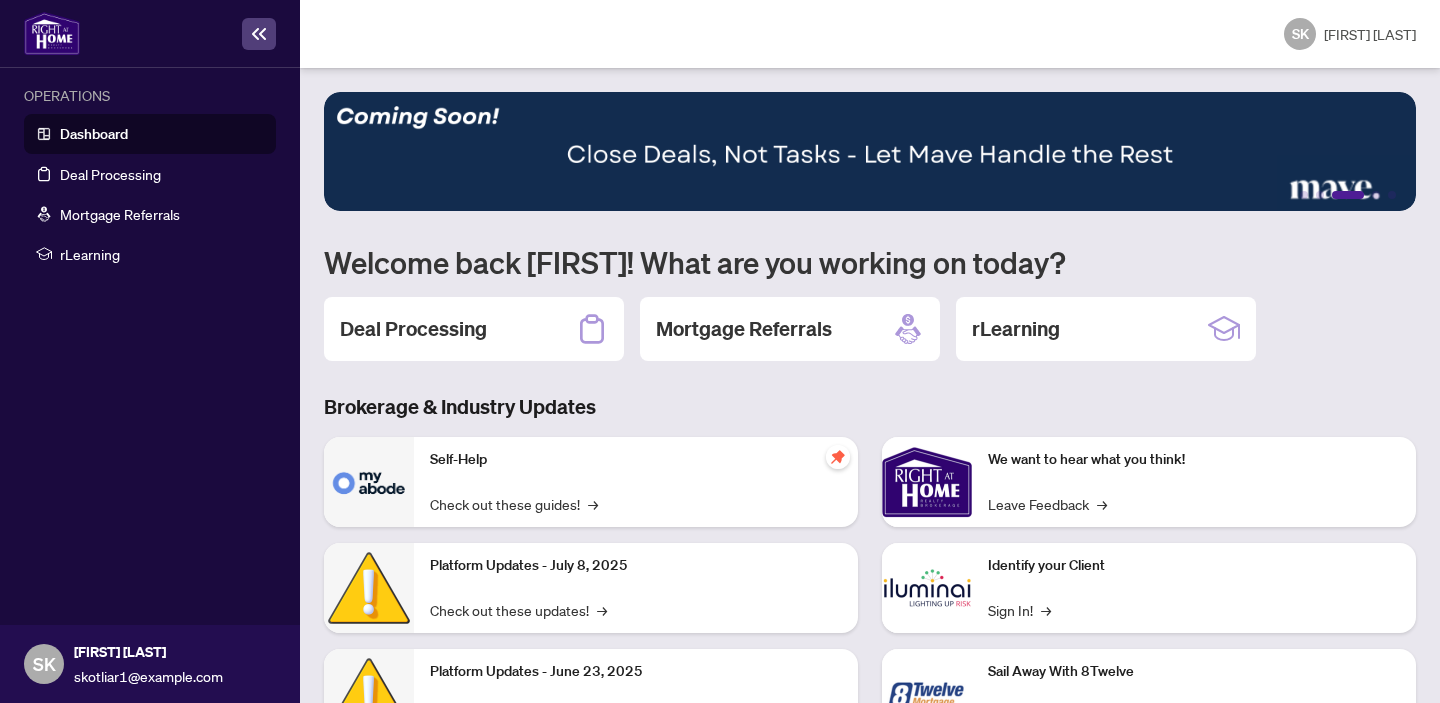 scroll, scrollTop: 0, scrollLeft: 0, axis: both 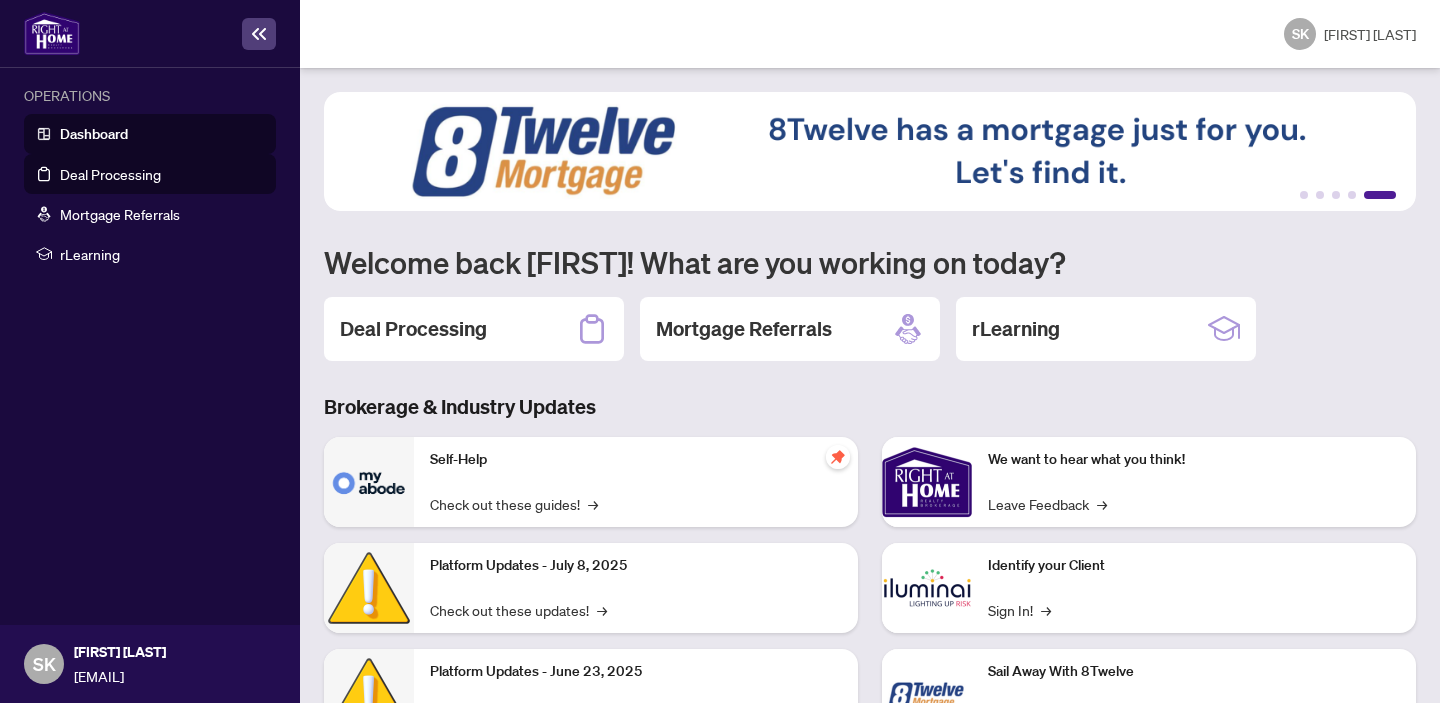 click on "Deal Processing" at bounding box center (110, 174) 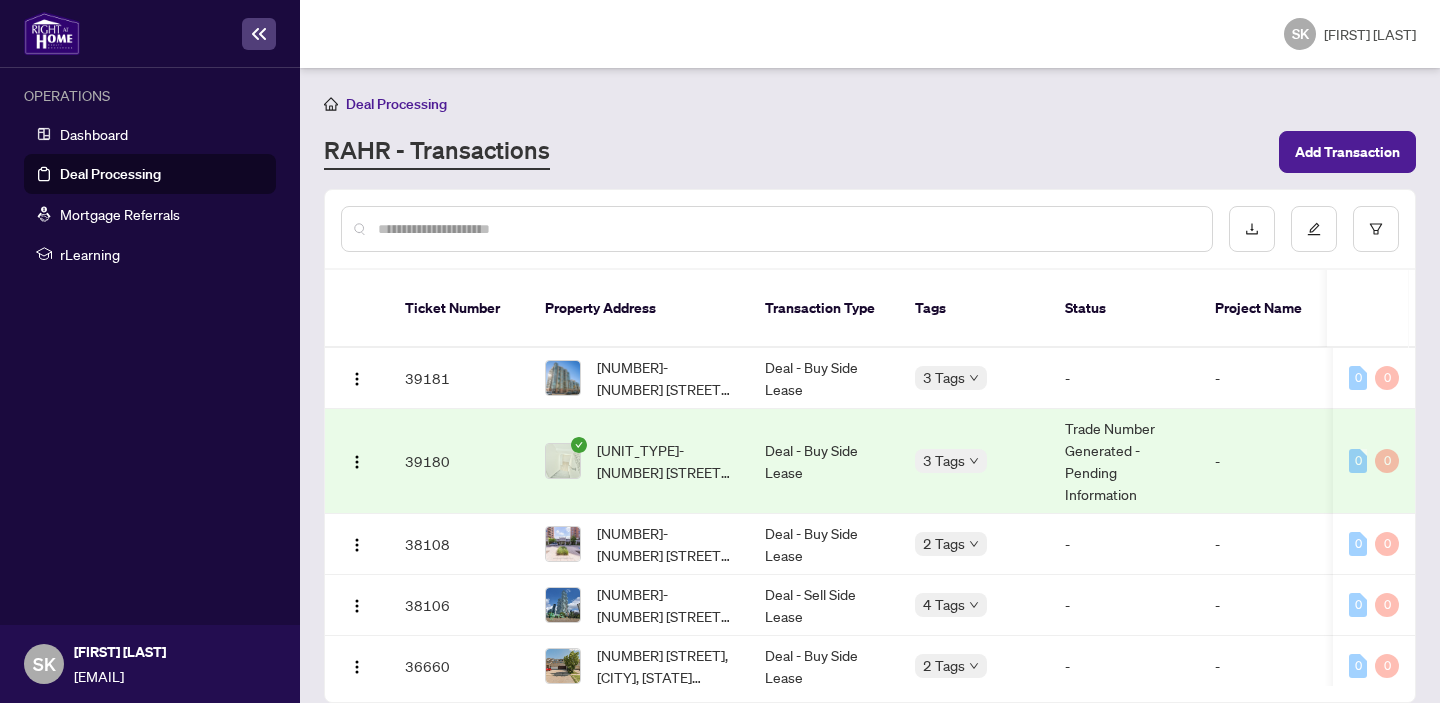 scroll, scrollTop: 0, scrollLeft: 256, axis: horizontal 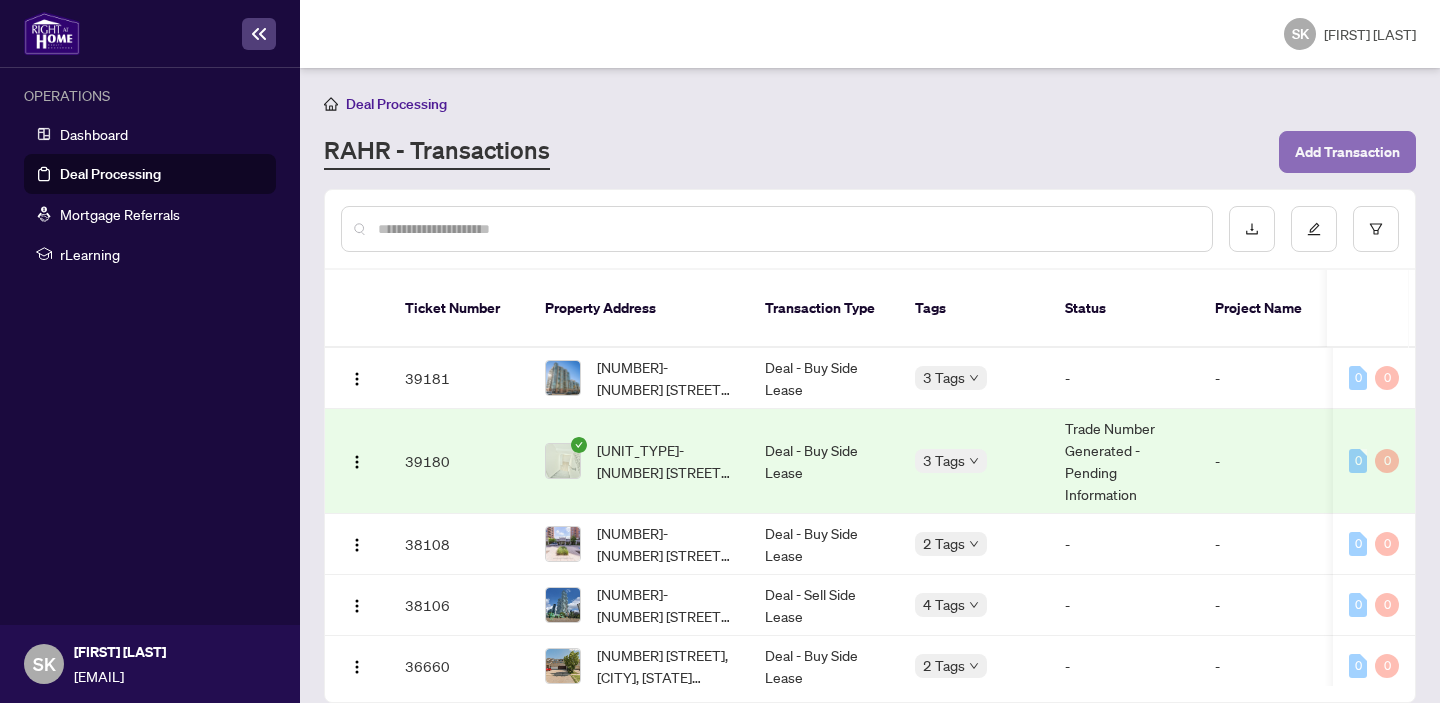 click on "Add Transaction" at bounding box center (1347, 152) 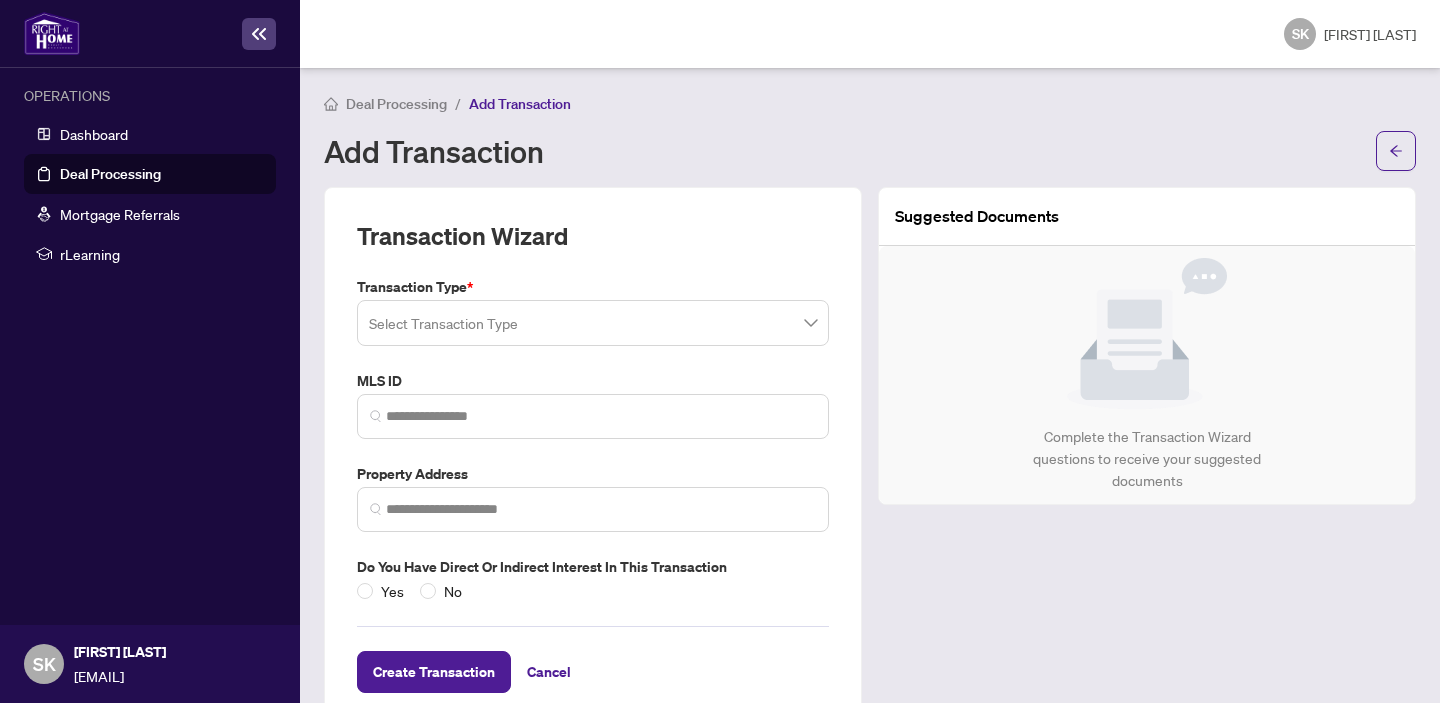 click at bounding box center [593, 323] 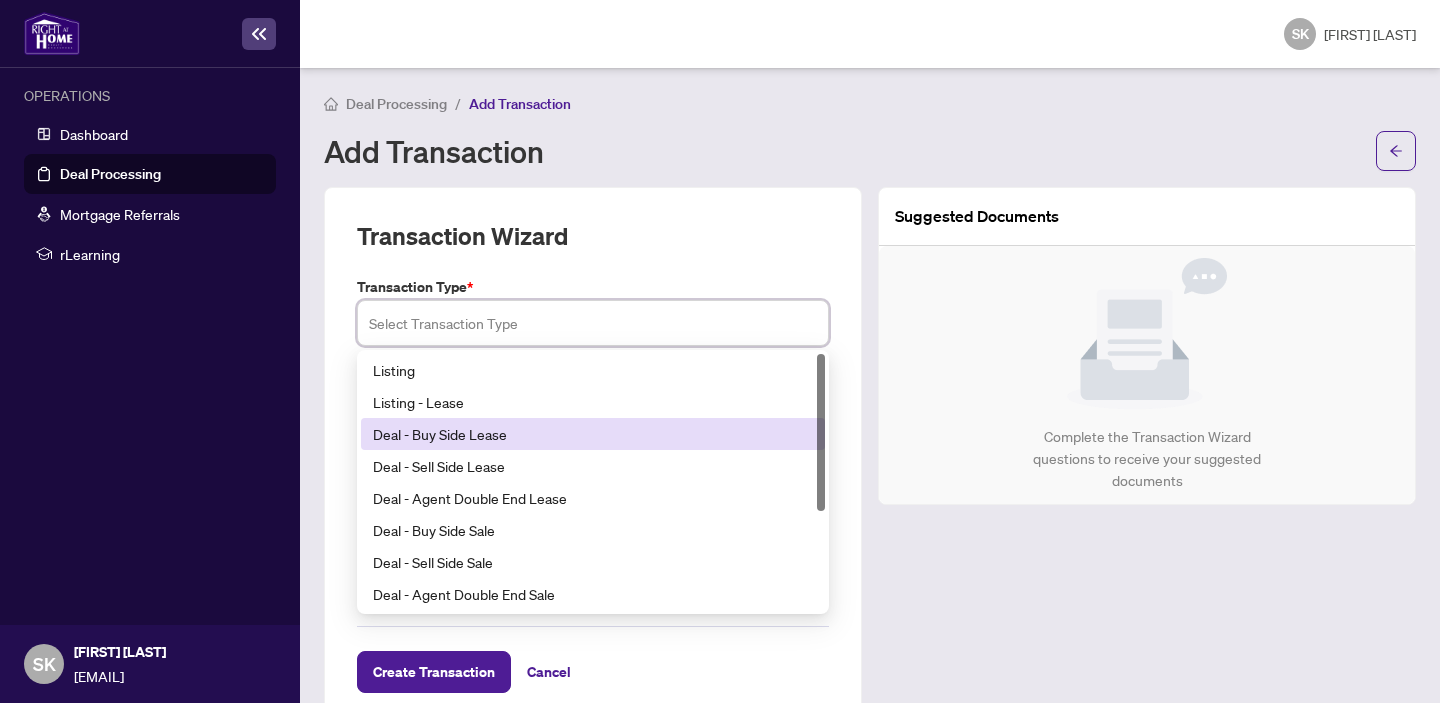 click on "Deal - Buy Side Lease" at bounding box center [593, 434] 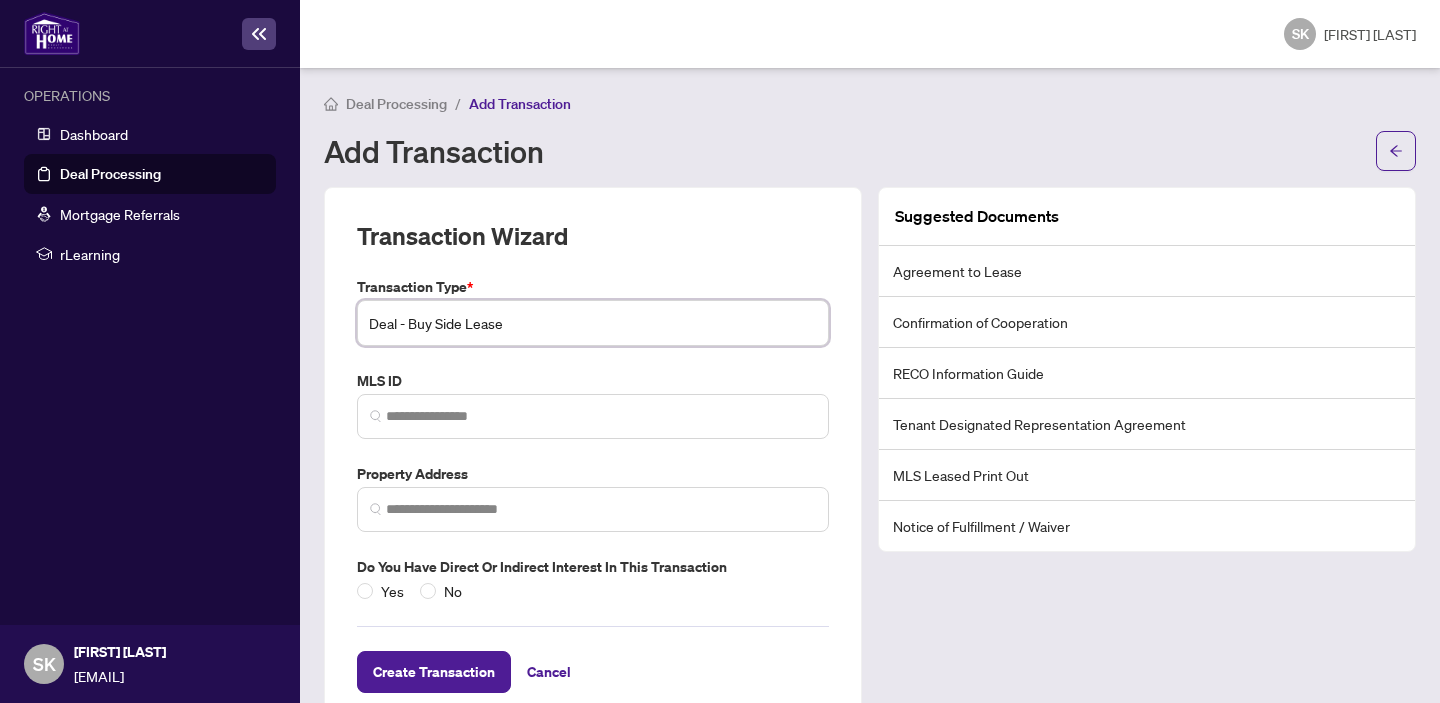 scroll, scrollTop: 46, scrollLeft: 0, axis: vertical 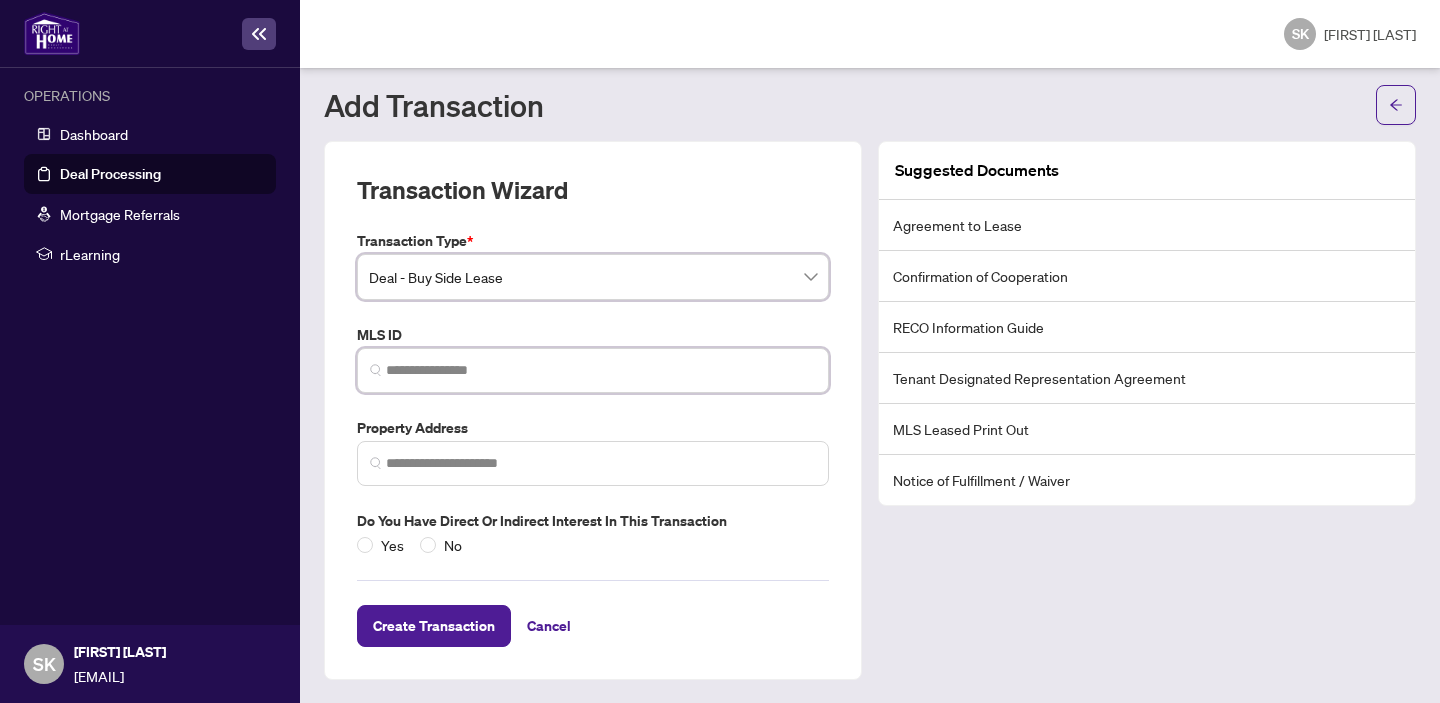 click at bounding box center (601, 370) 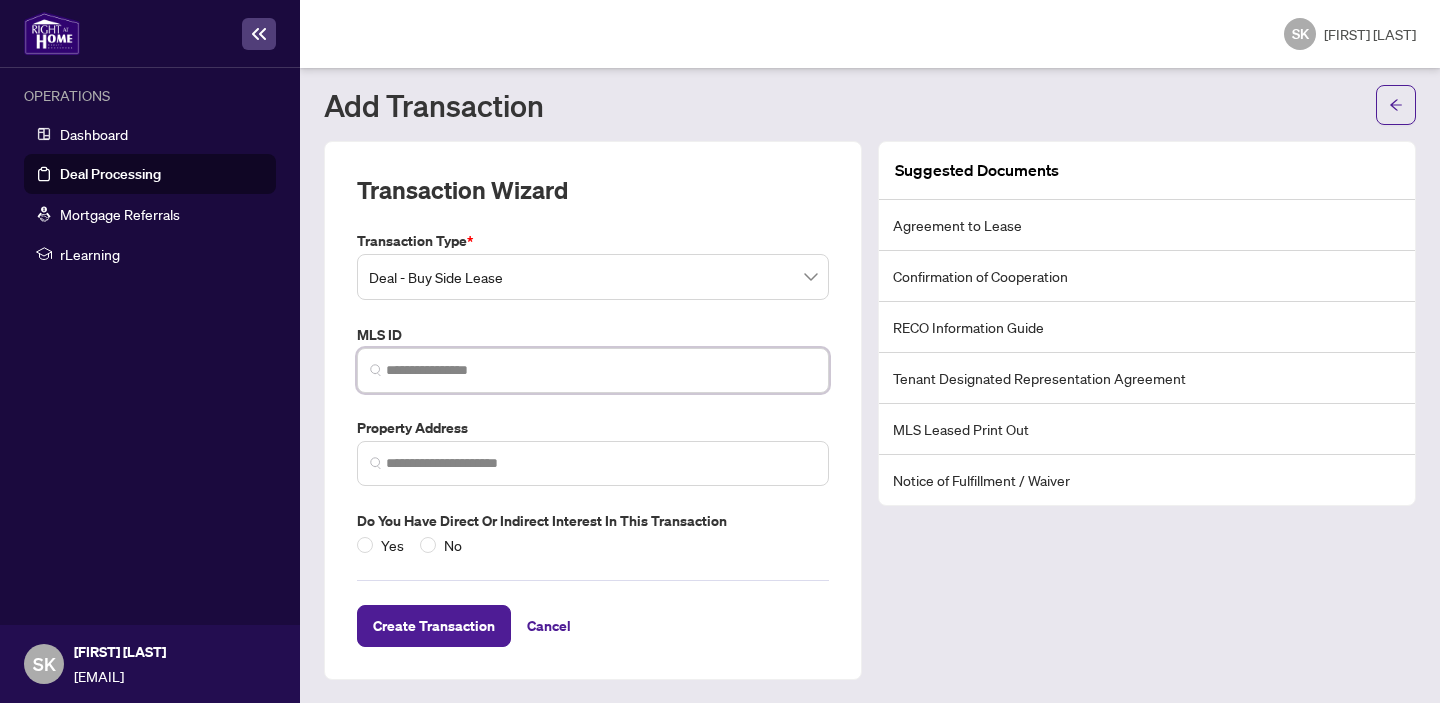 click at bounding box center [601, 370] 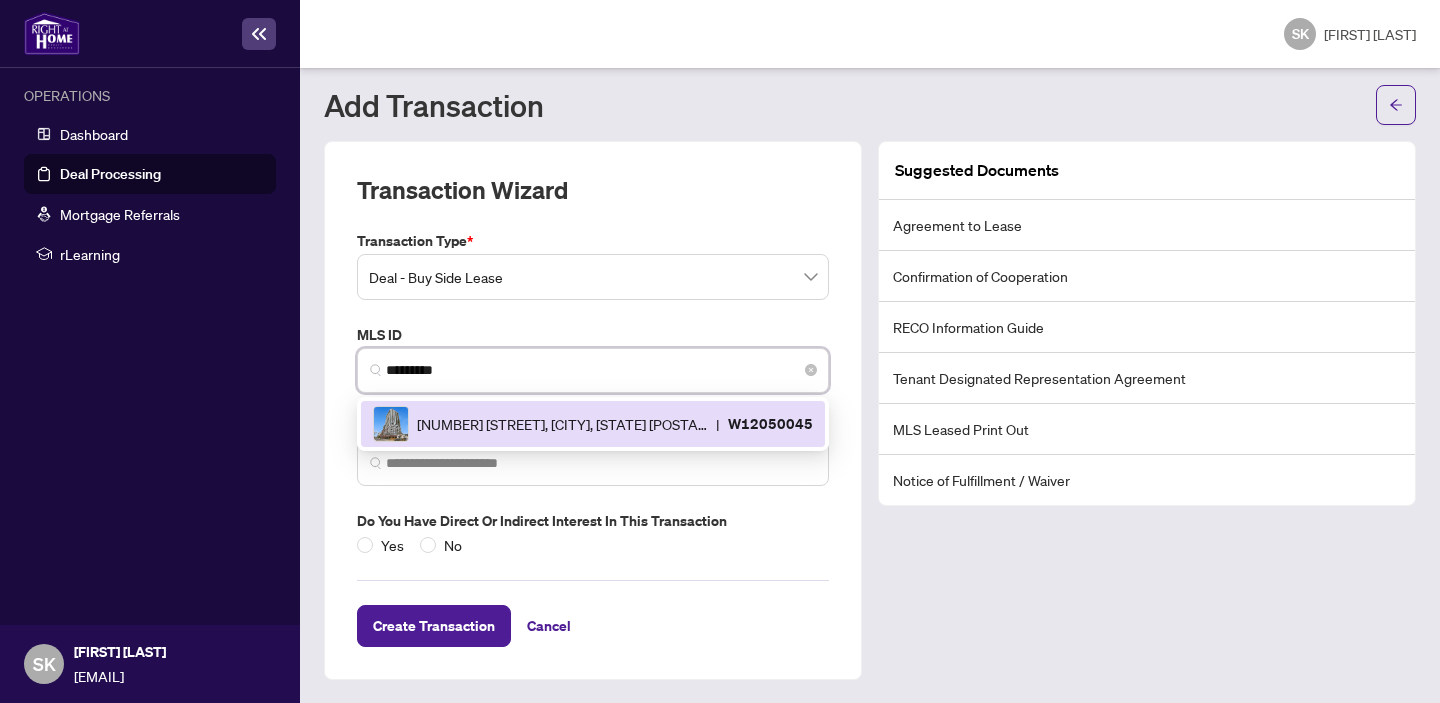 click on "[NUMBER] [STREET], [CITY], [STATE] [POSTAL_CODE], [COUNTRY]" at bounding box center (562, 424) 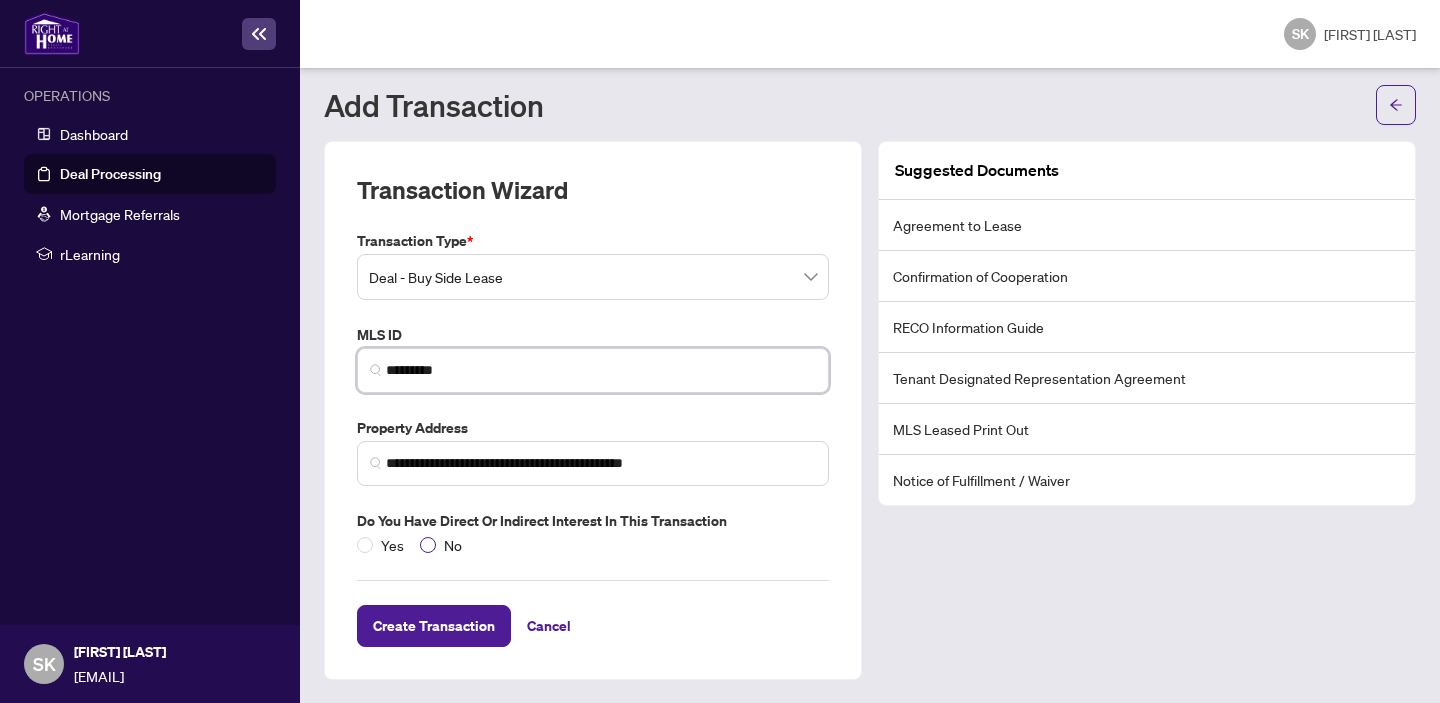 type on "*********" 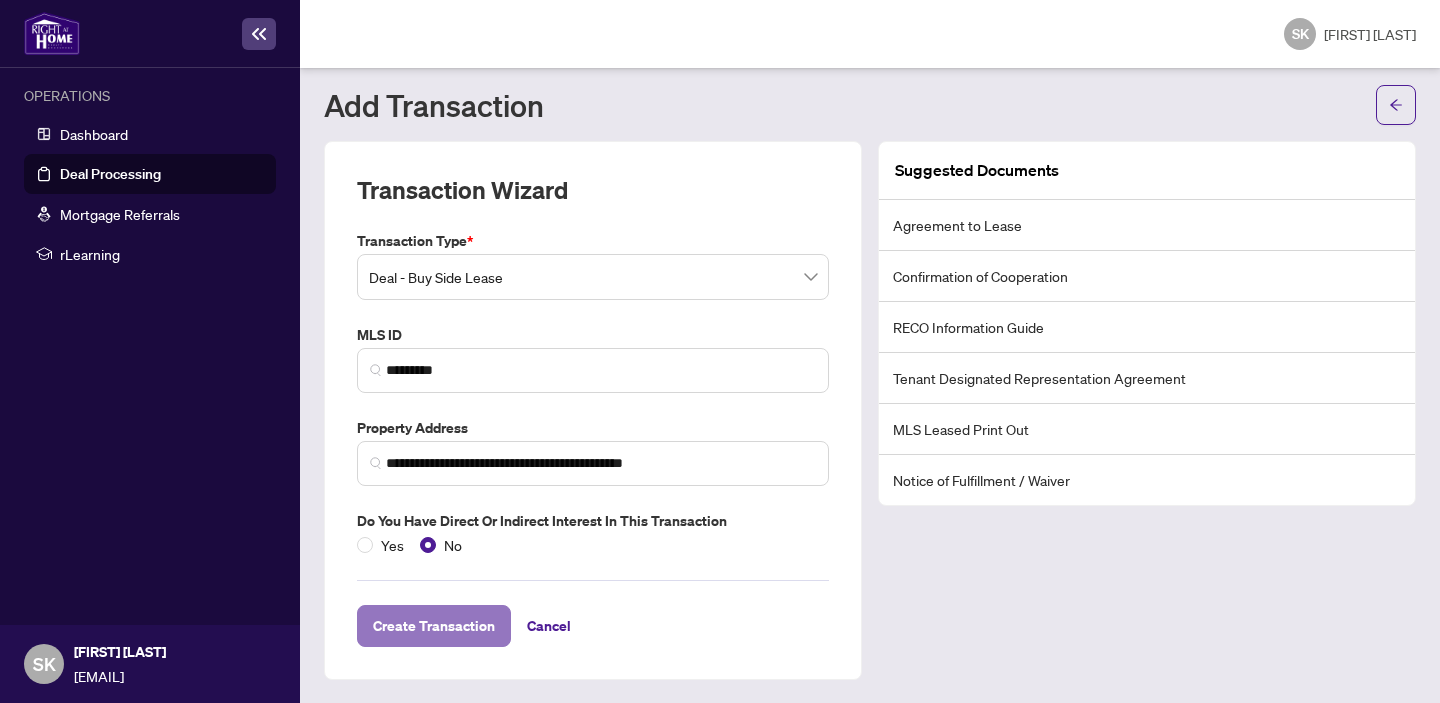 click on "Create Transaction" at bounding box center (434, 626) 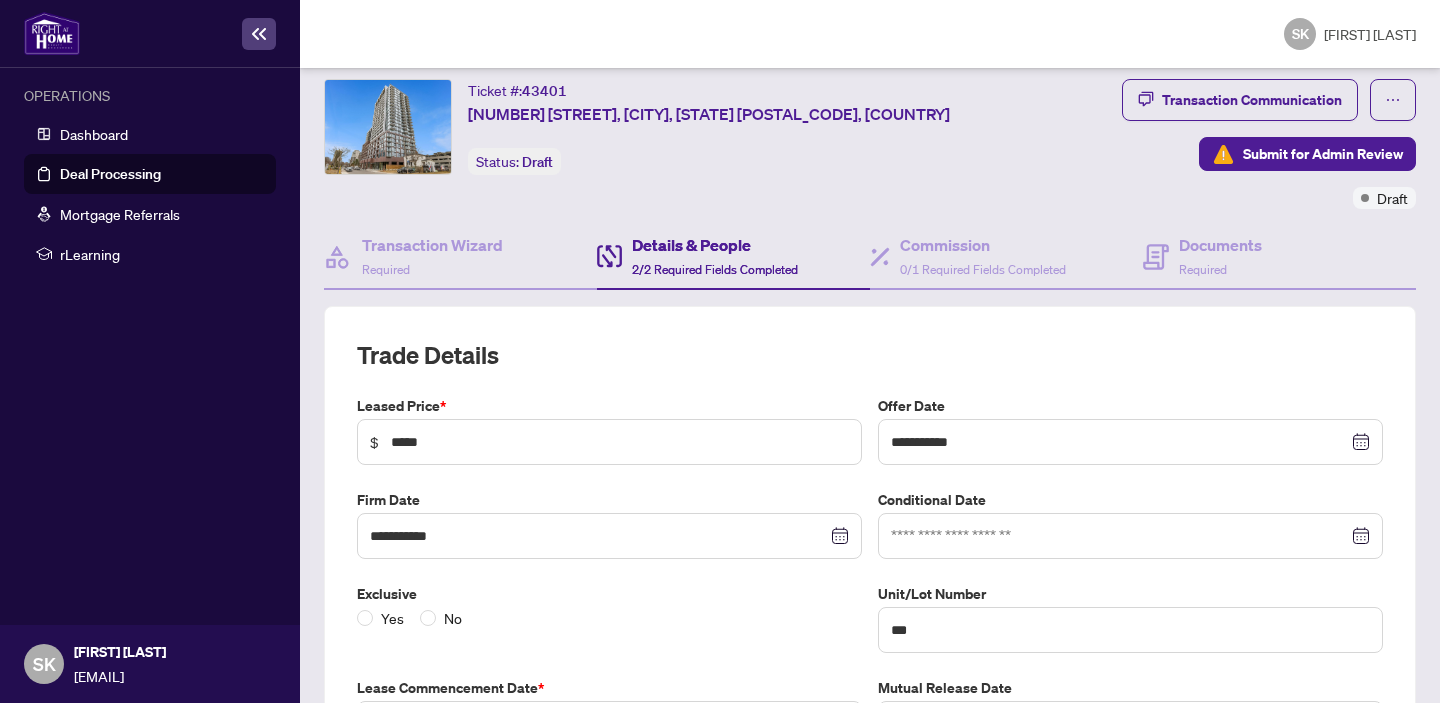 scroll, scrollTop: 0, scrollLeft: 0, axis: both 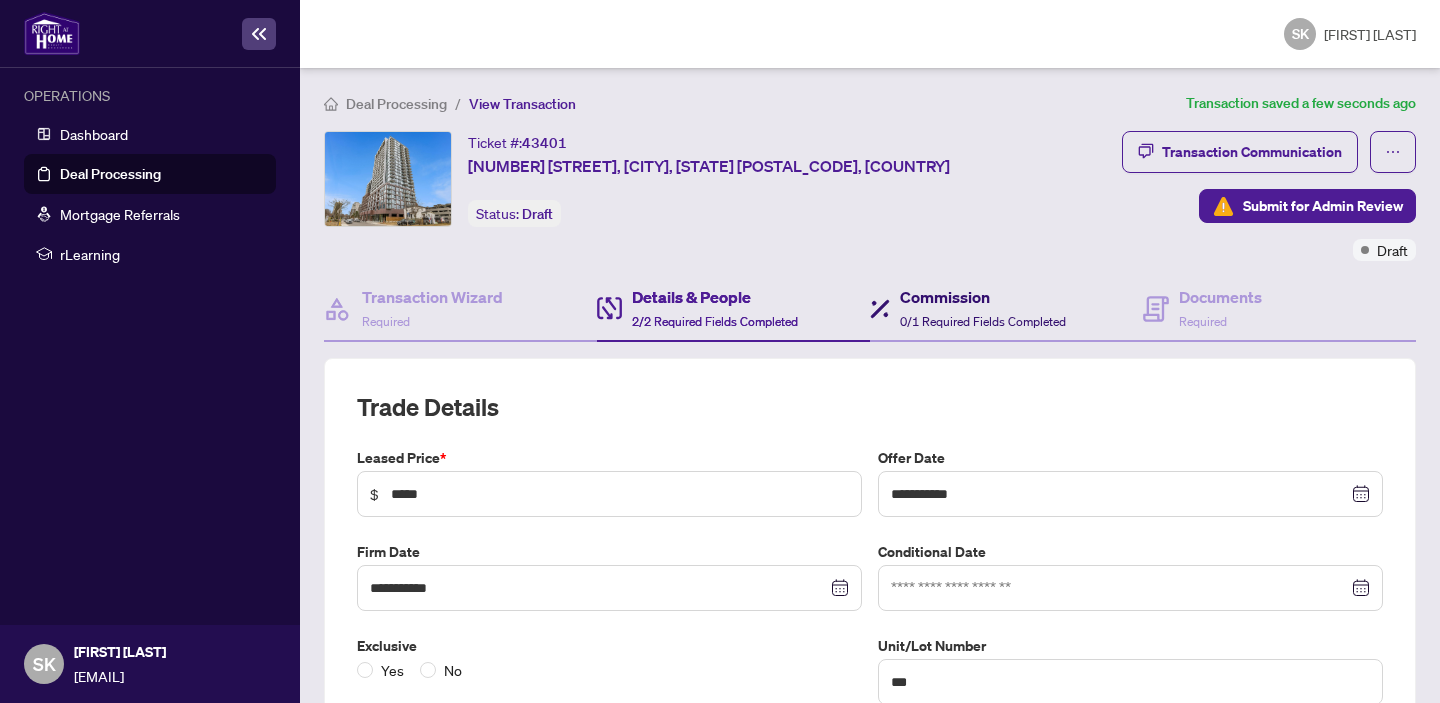 click on "Commission" at bounding box center (983, 297) 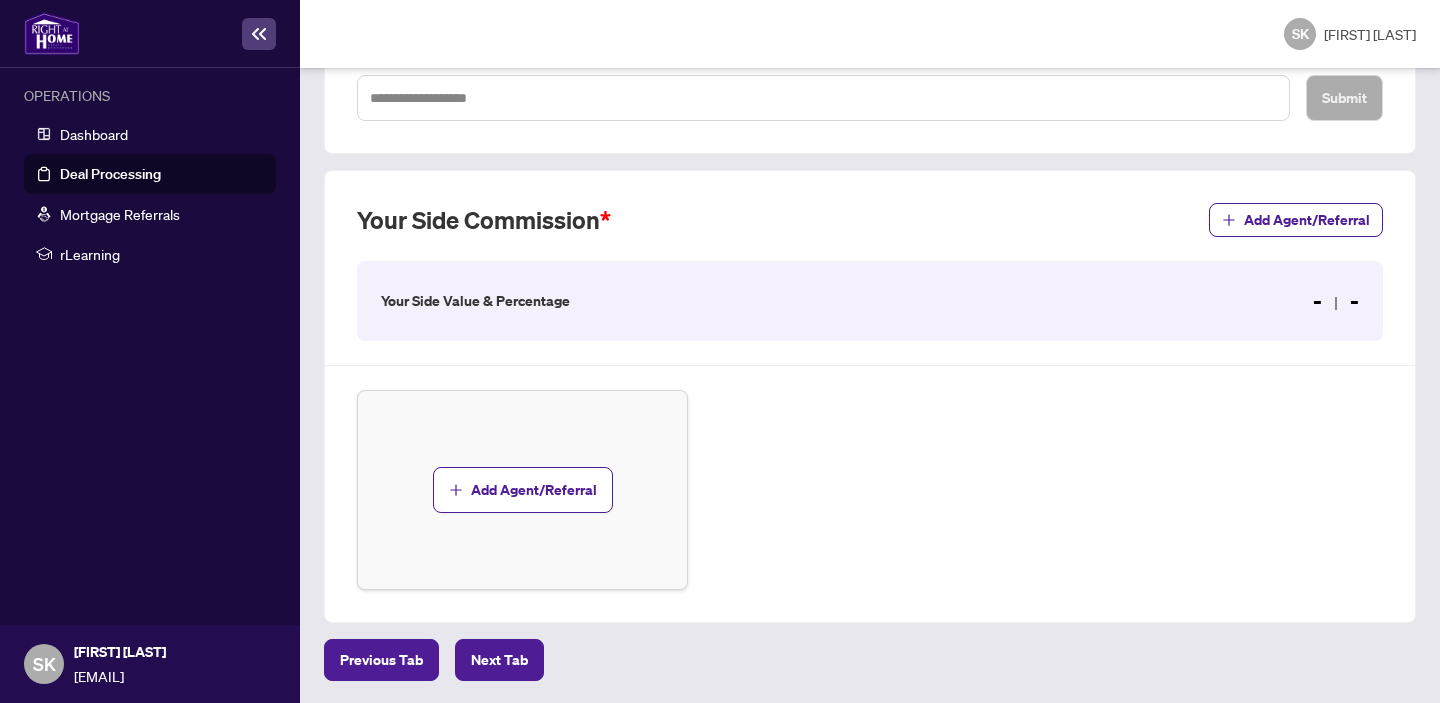 scroll, scrollTop: 0, scrollLeft: 0, axis: both 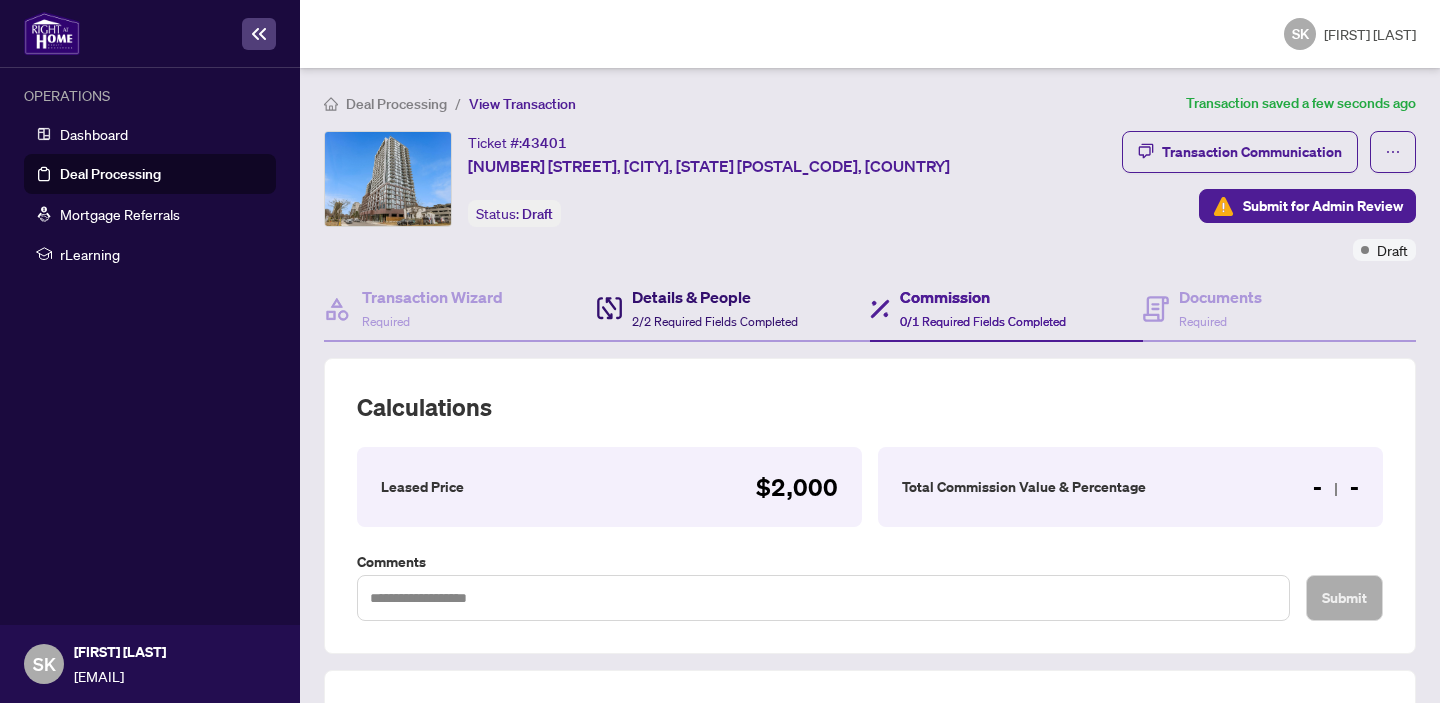 click on "Details & People 2/2 Required Fields Completed" at bounding box center [715, 308] 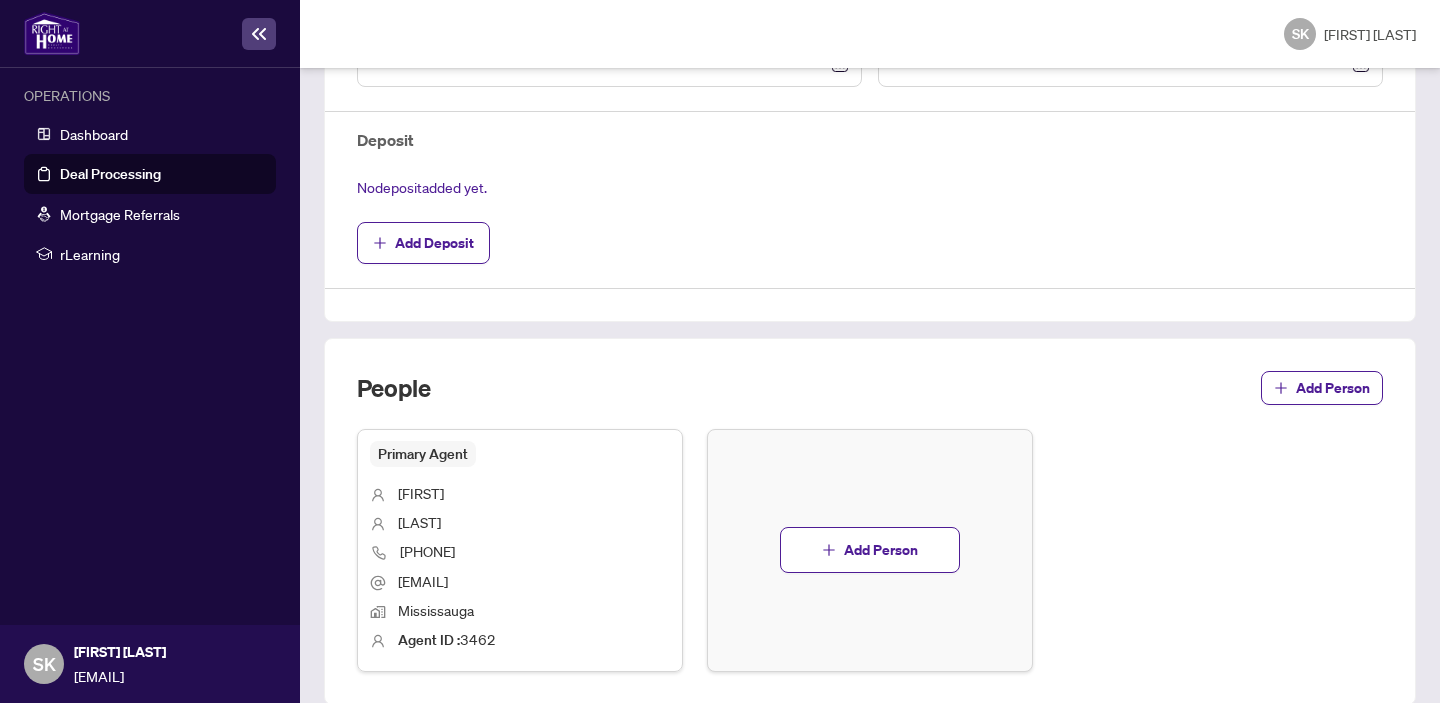 scroll, scrollTop: 794, scrollLeft: 0, axis: vertical 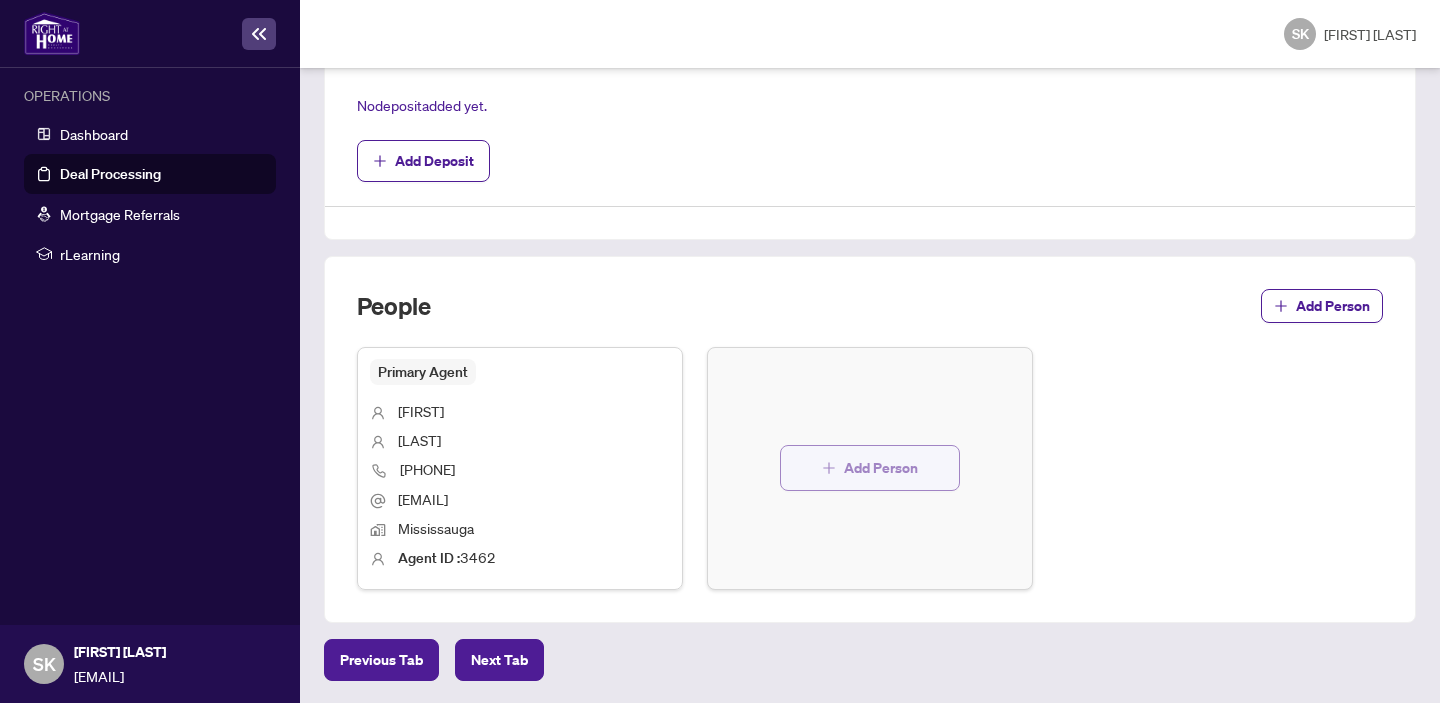 click on "Add Person" at bounding box center (870, 468) 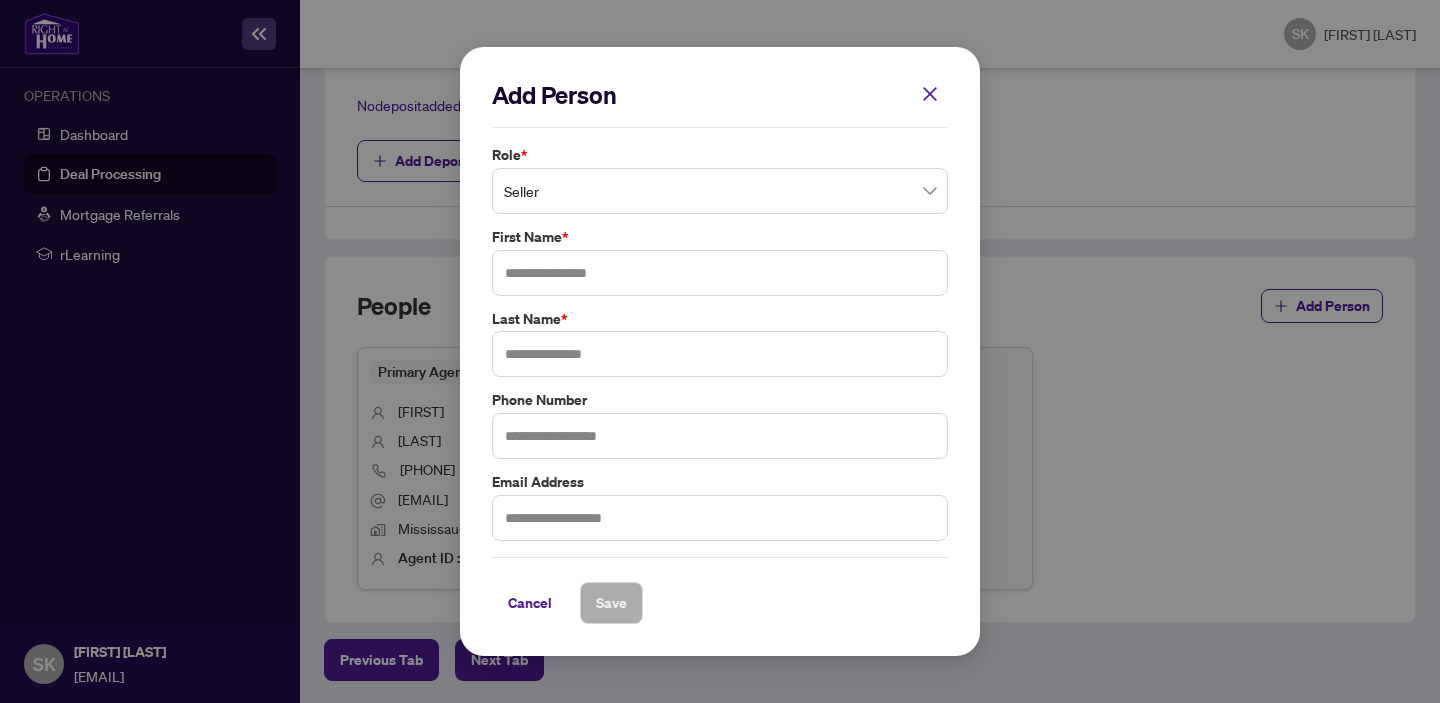 click on "Seller" at bounding box center [720, 191] 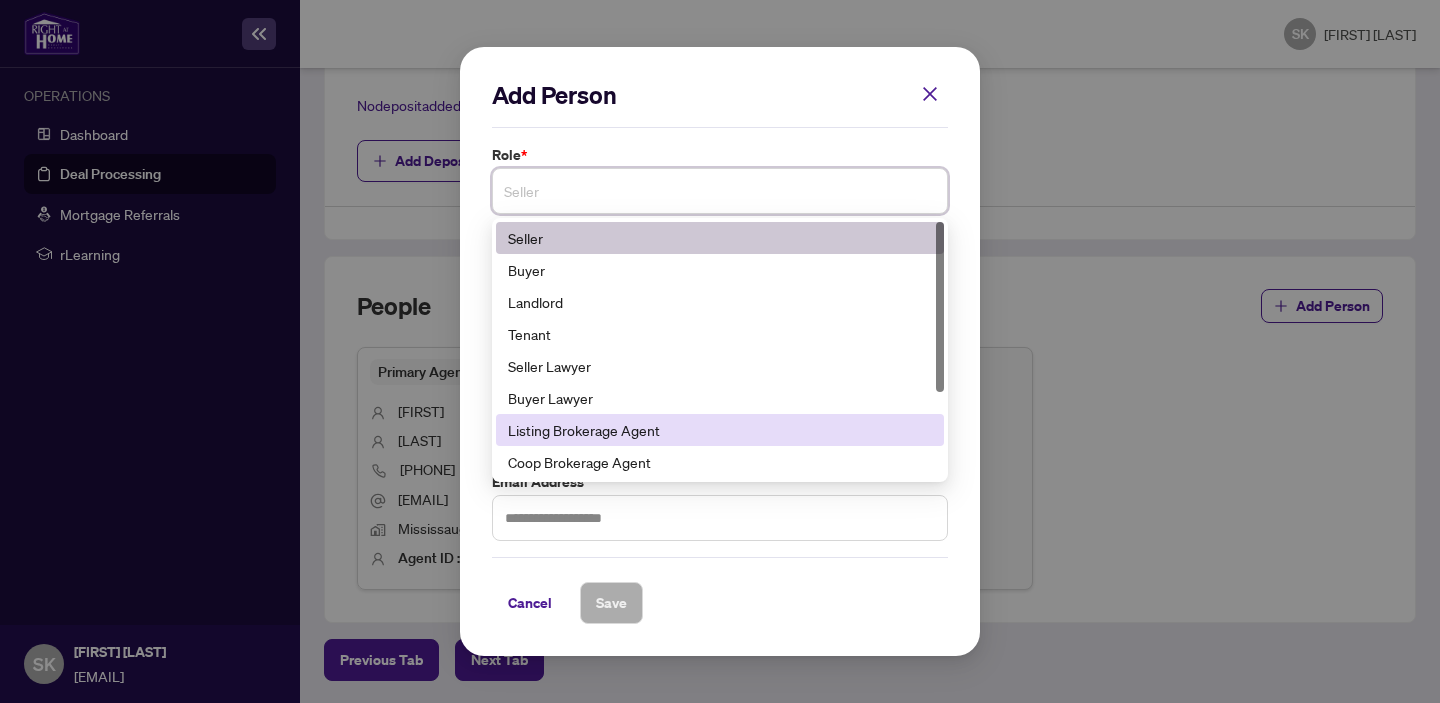 click on "Listing Brokerage Agent" at bounding box center [720, 430] 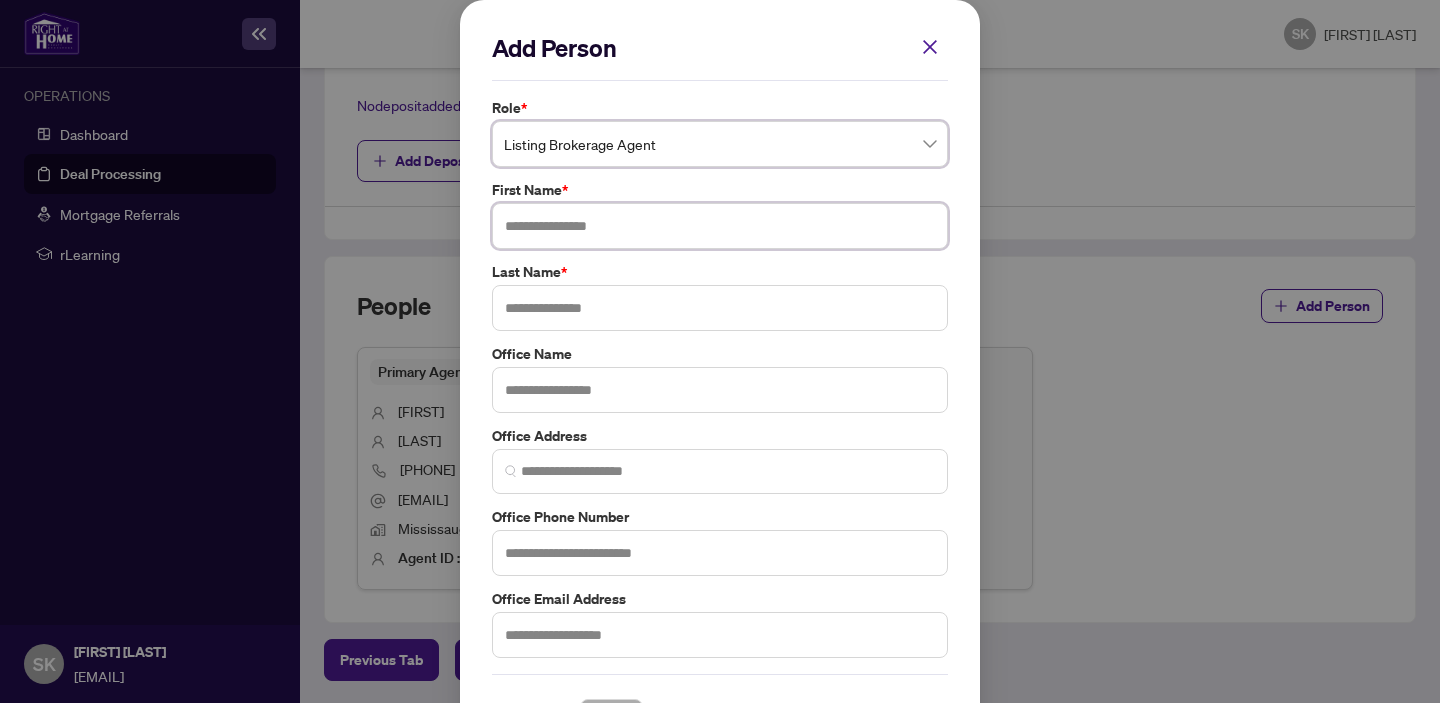 click at bounding box center [720, 226] 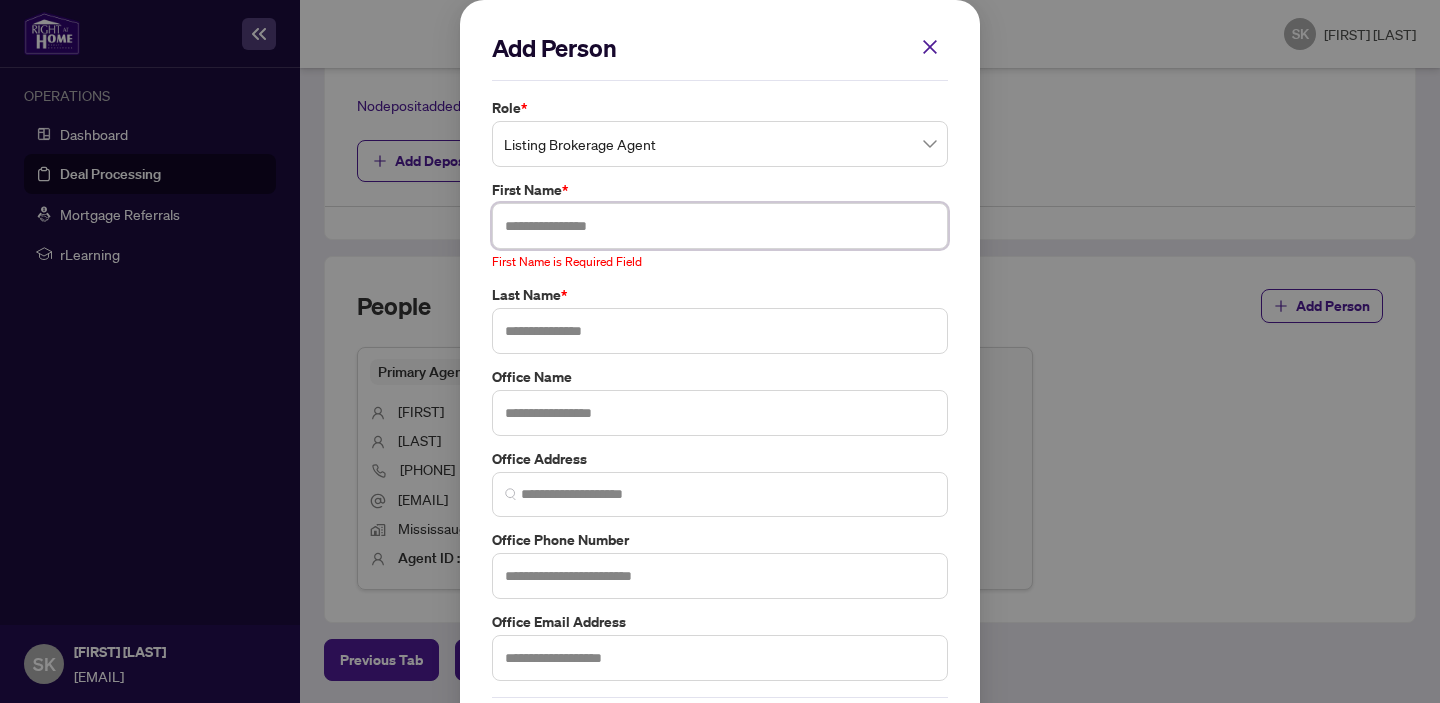 paste on "**********" 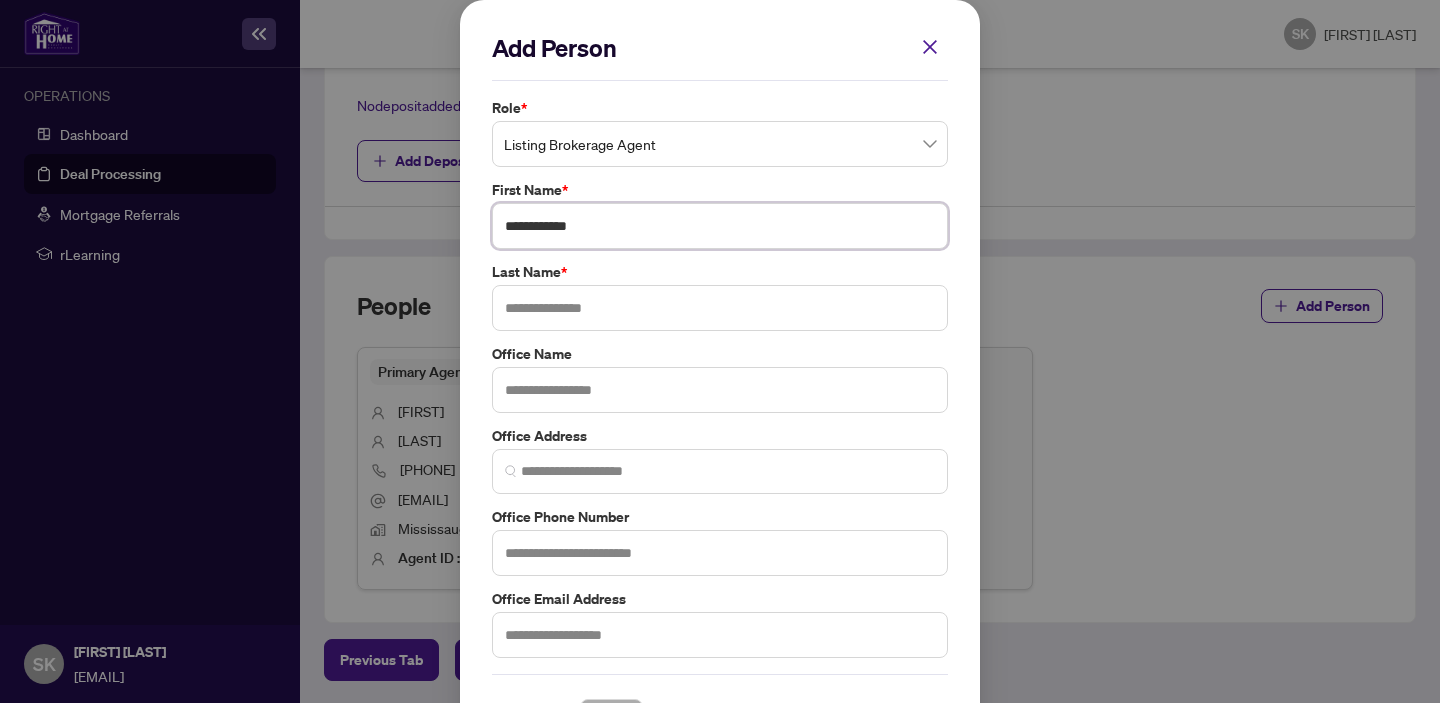 click on "**********" at bounding box center [720, 226] 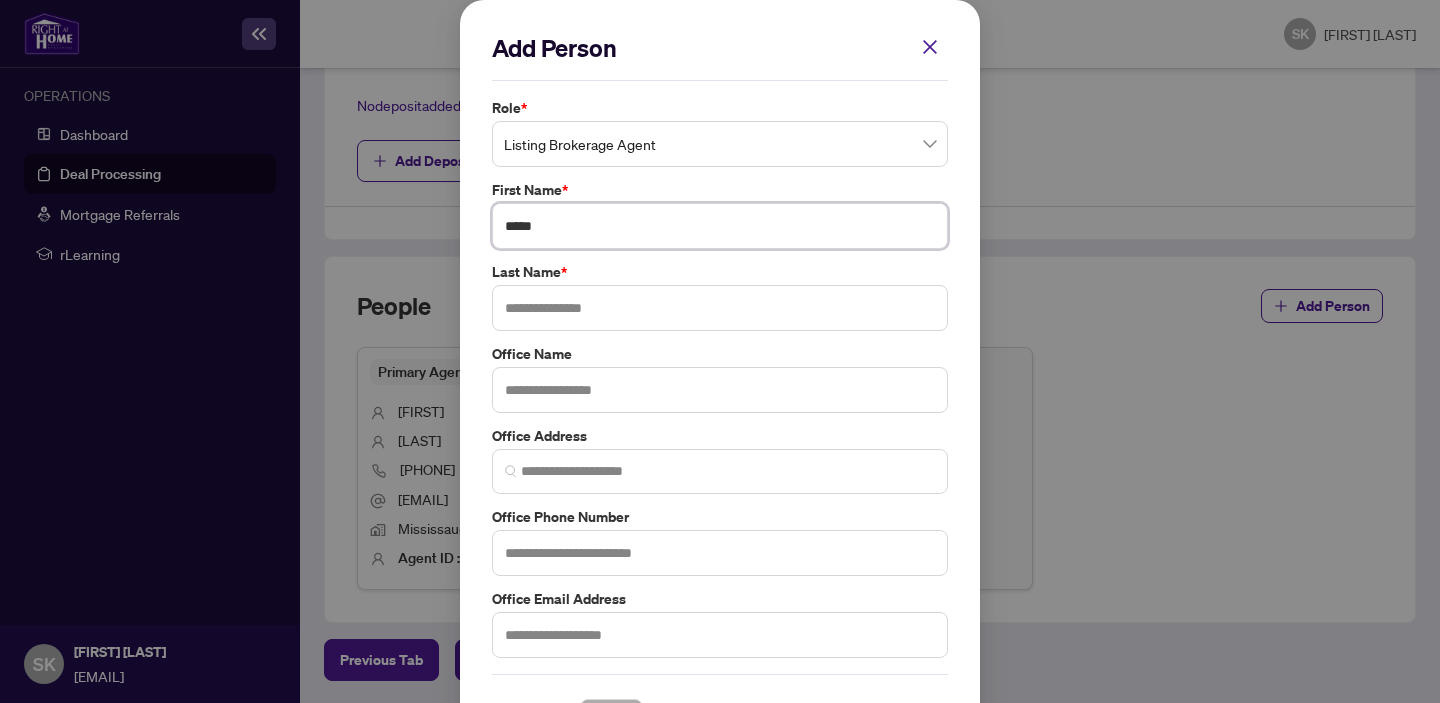 type on "*****" 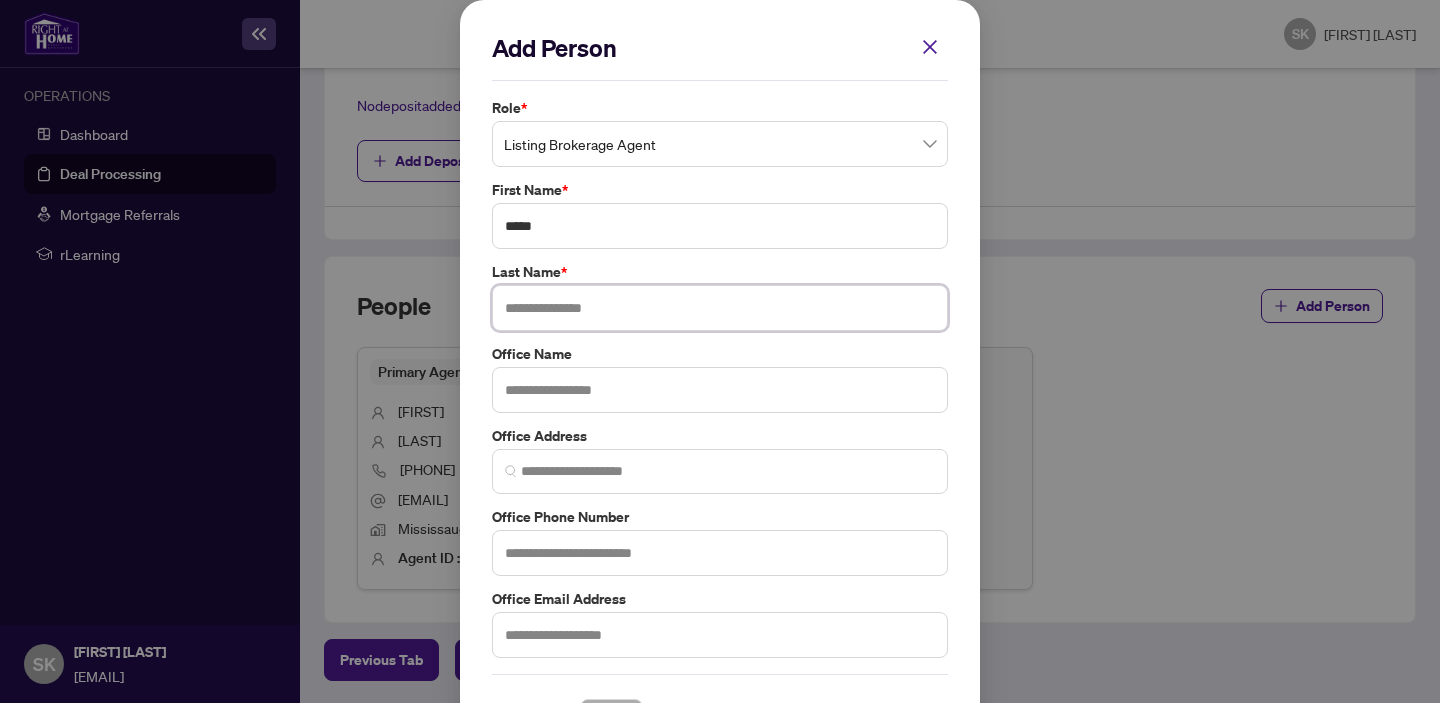 click at bounding box center [720, 308] 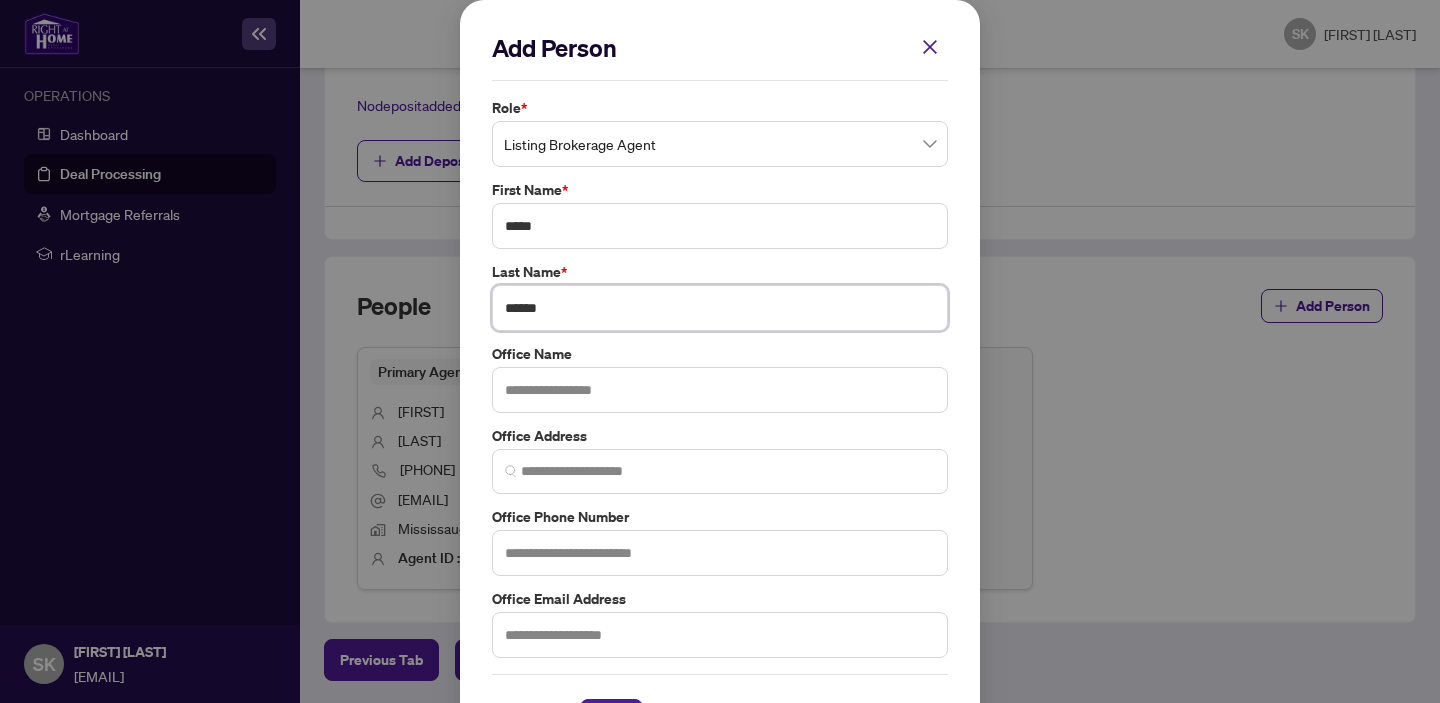 type on "******" 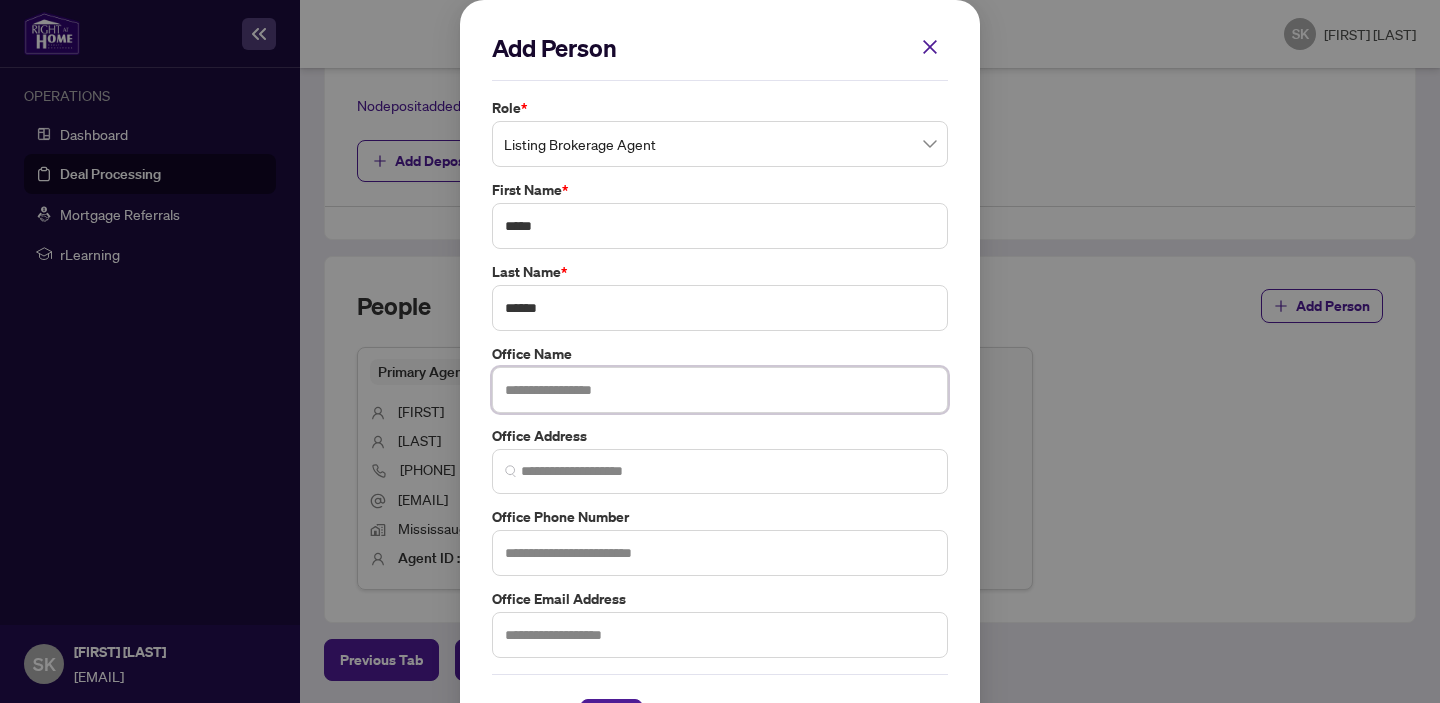 click at bounding box center (720, 390) 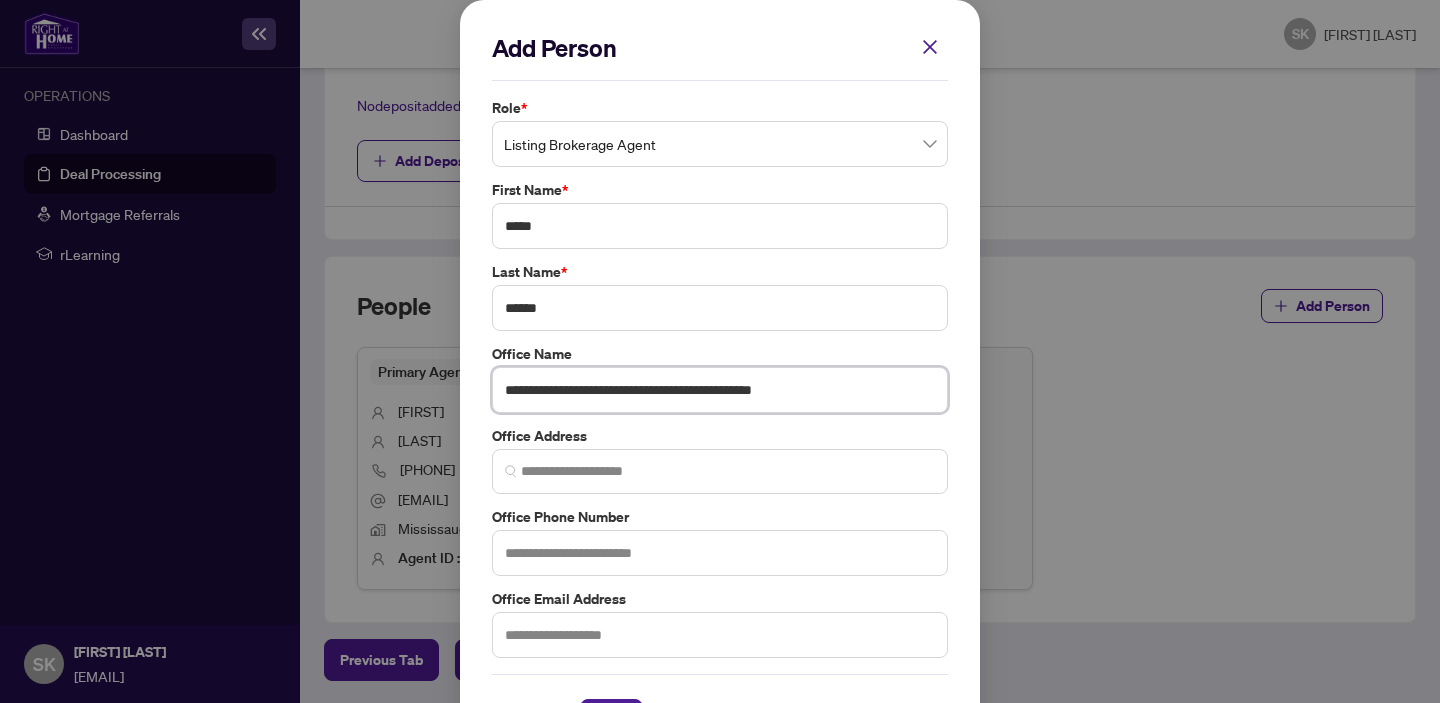 scroll, scrollTop: 70, scrollLeft: 0, axis: vertical 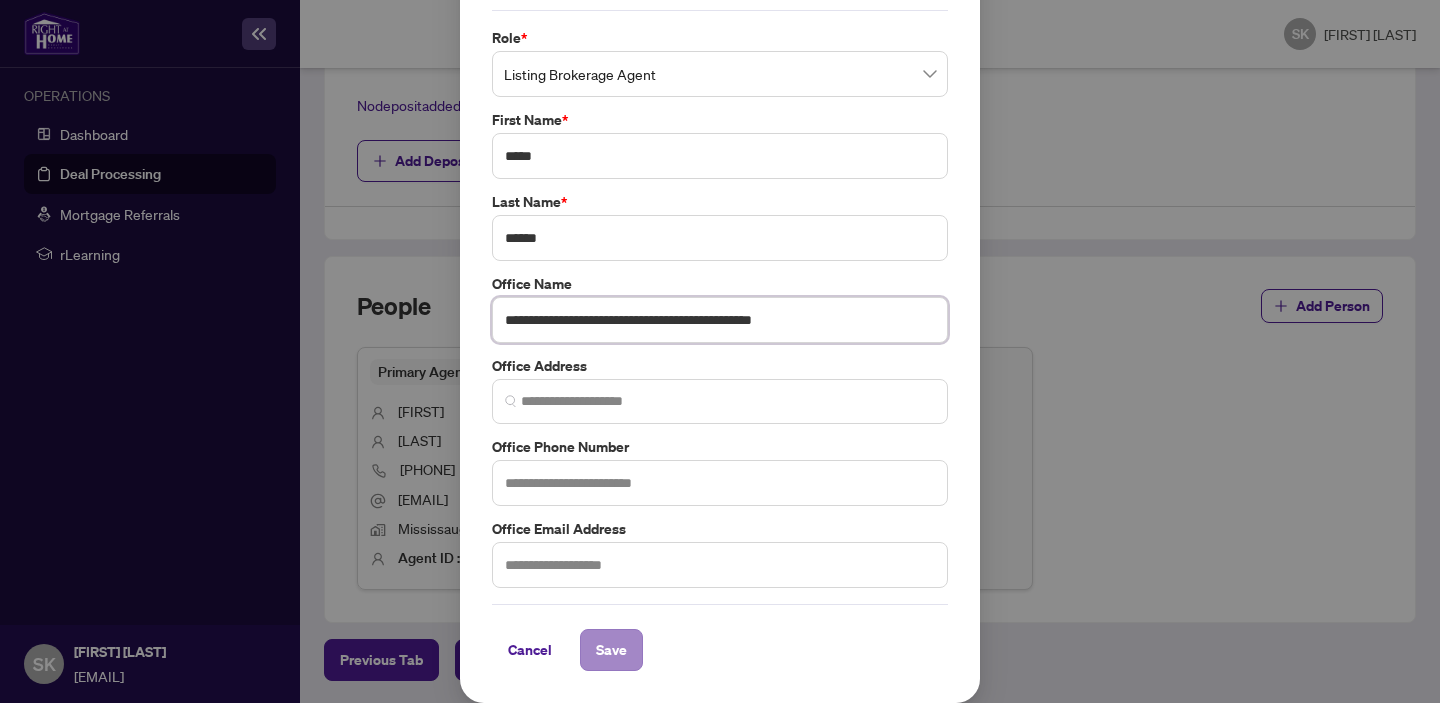 type on "**********" 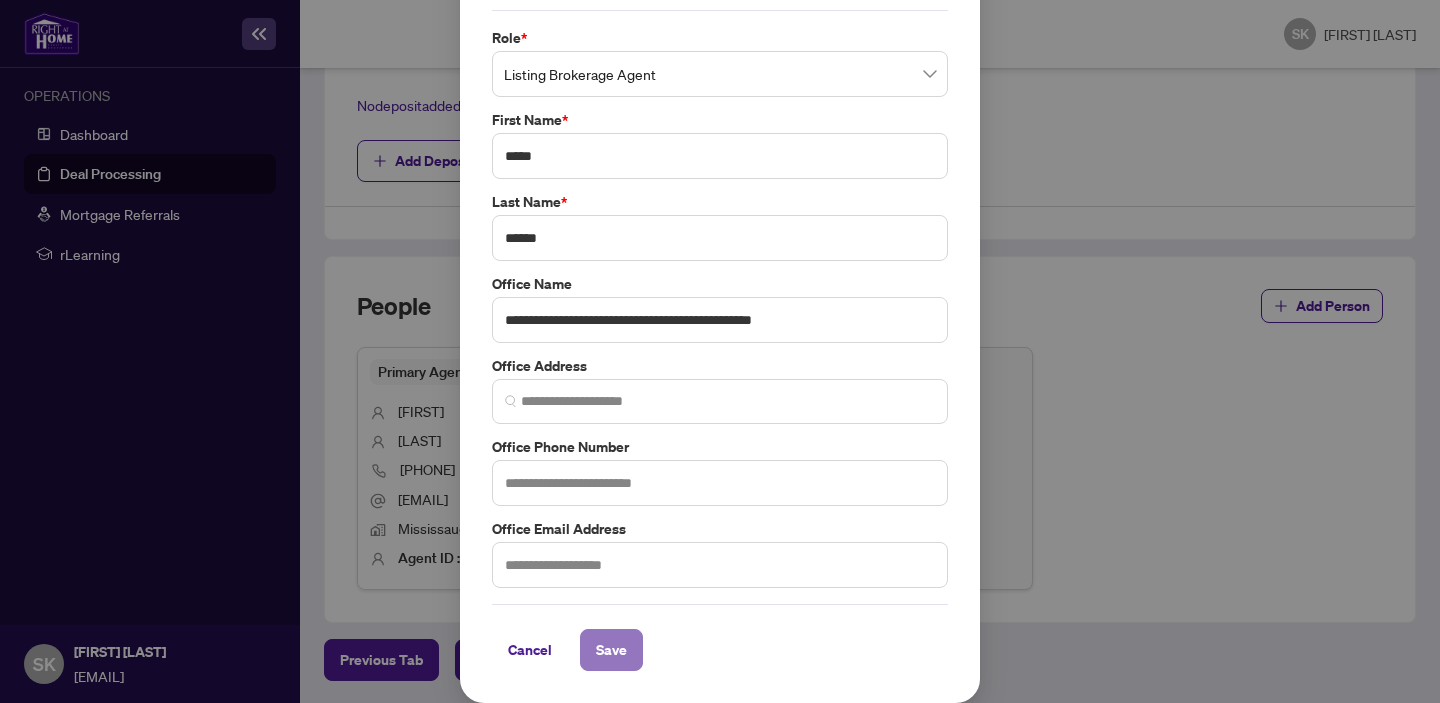 click on "Save" at bounding box center (611, 650) 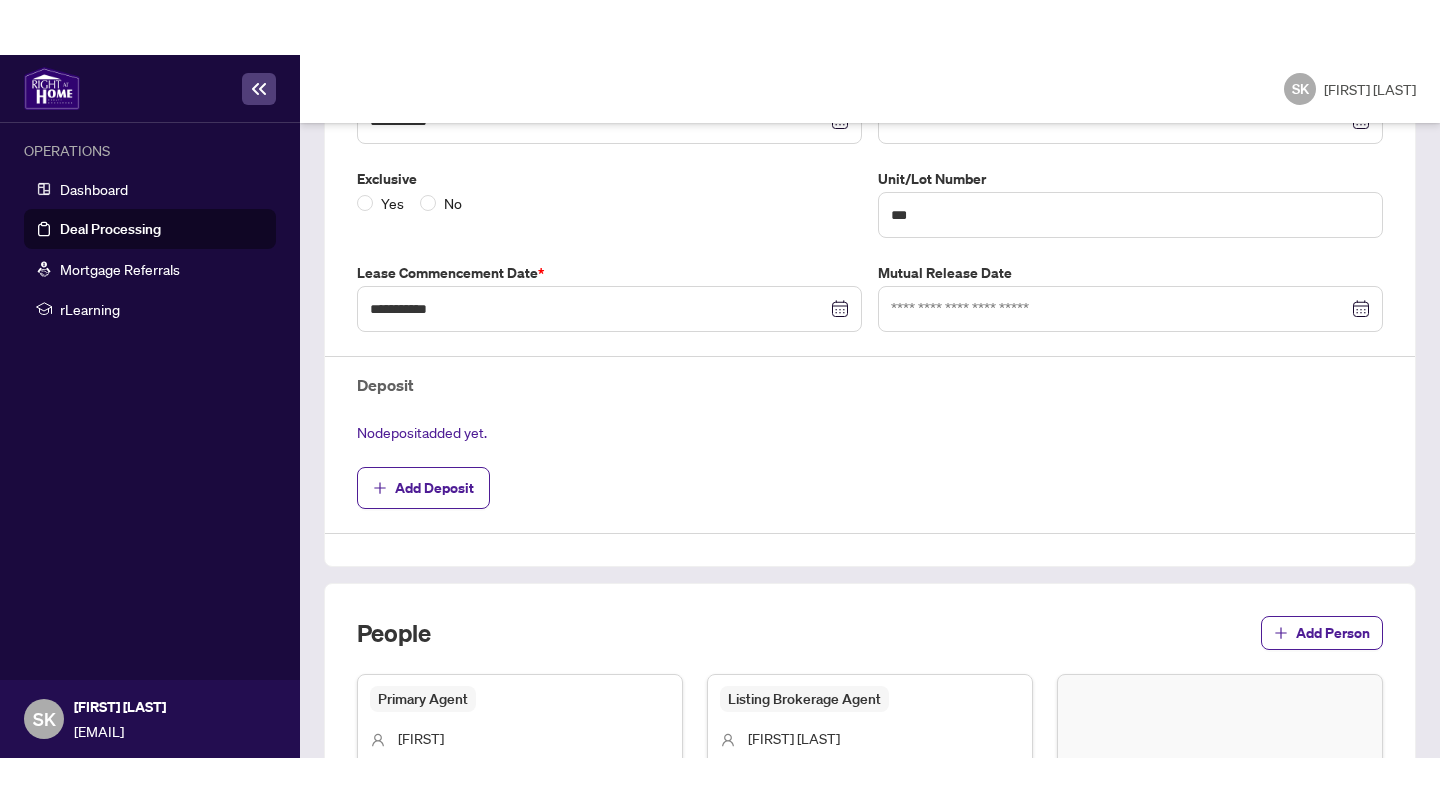 scroll, scrollTop: 513, scrollLeft: 0, axis: vertical 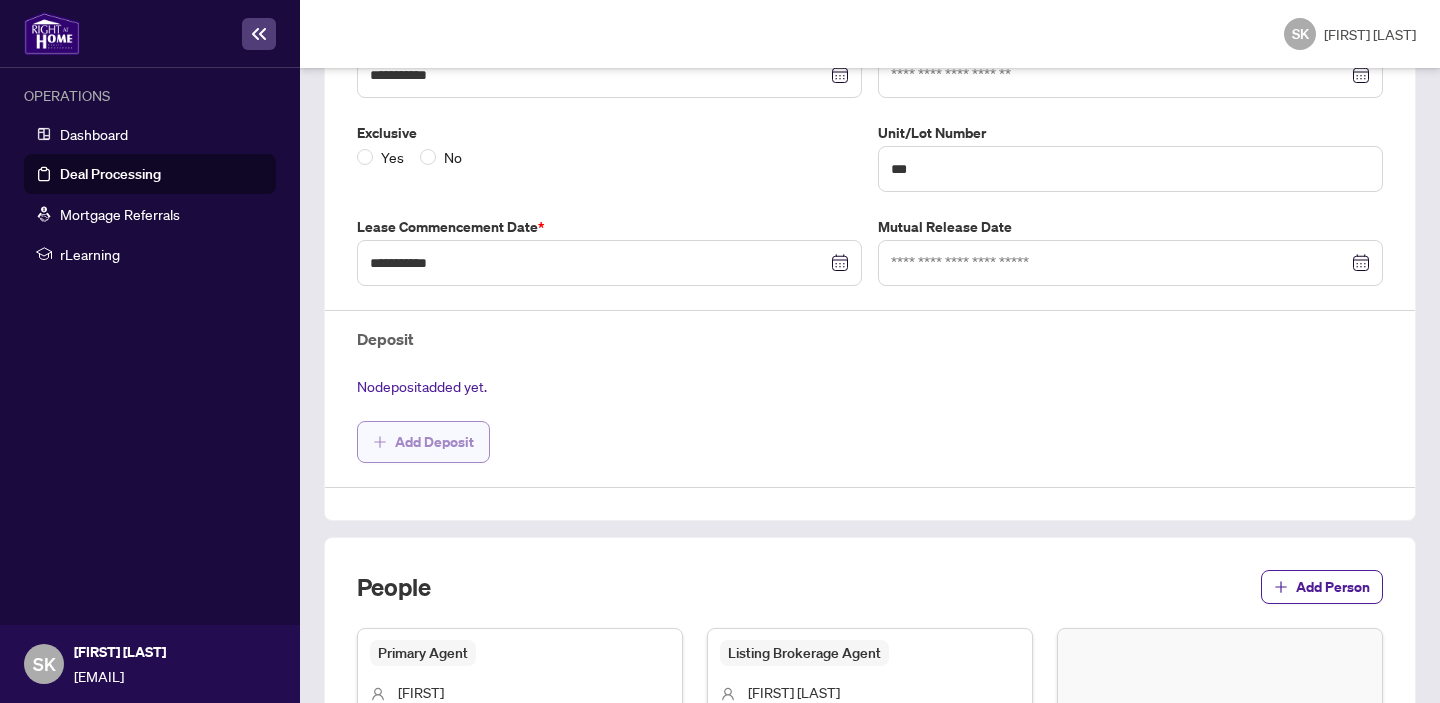 click on "Add Deposit" at bounding box center (434, 442) 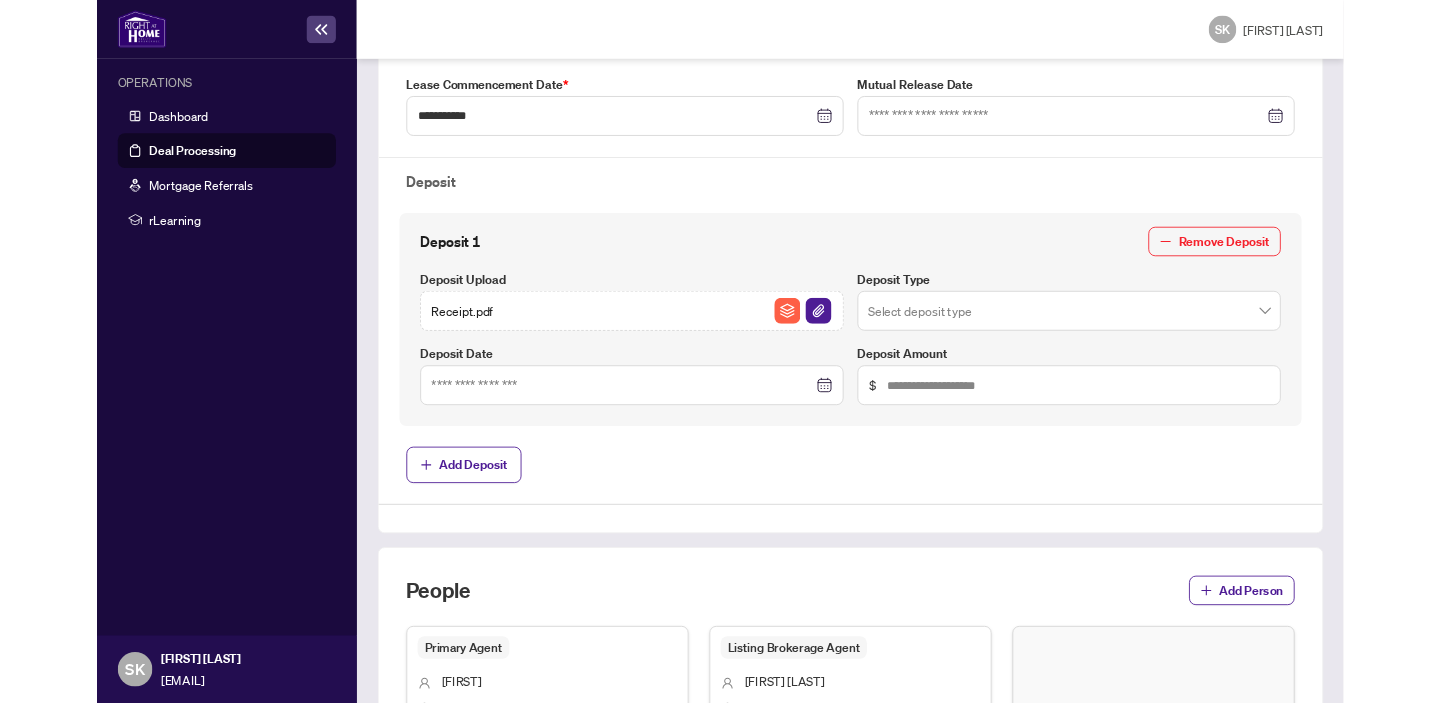 scroll, scrollTop: 721, scrollLeft: 0, axis: vertical 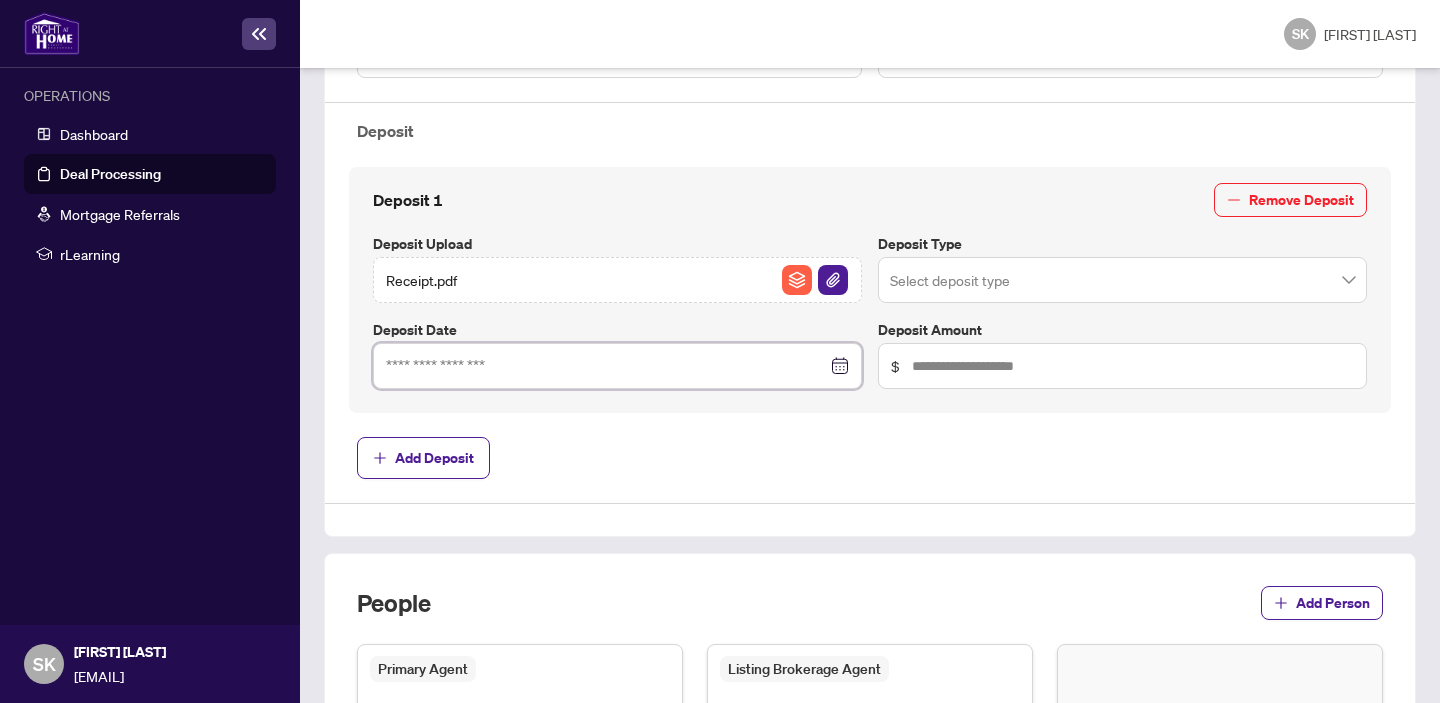 click at bounding box center (606, 366) 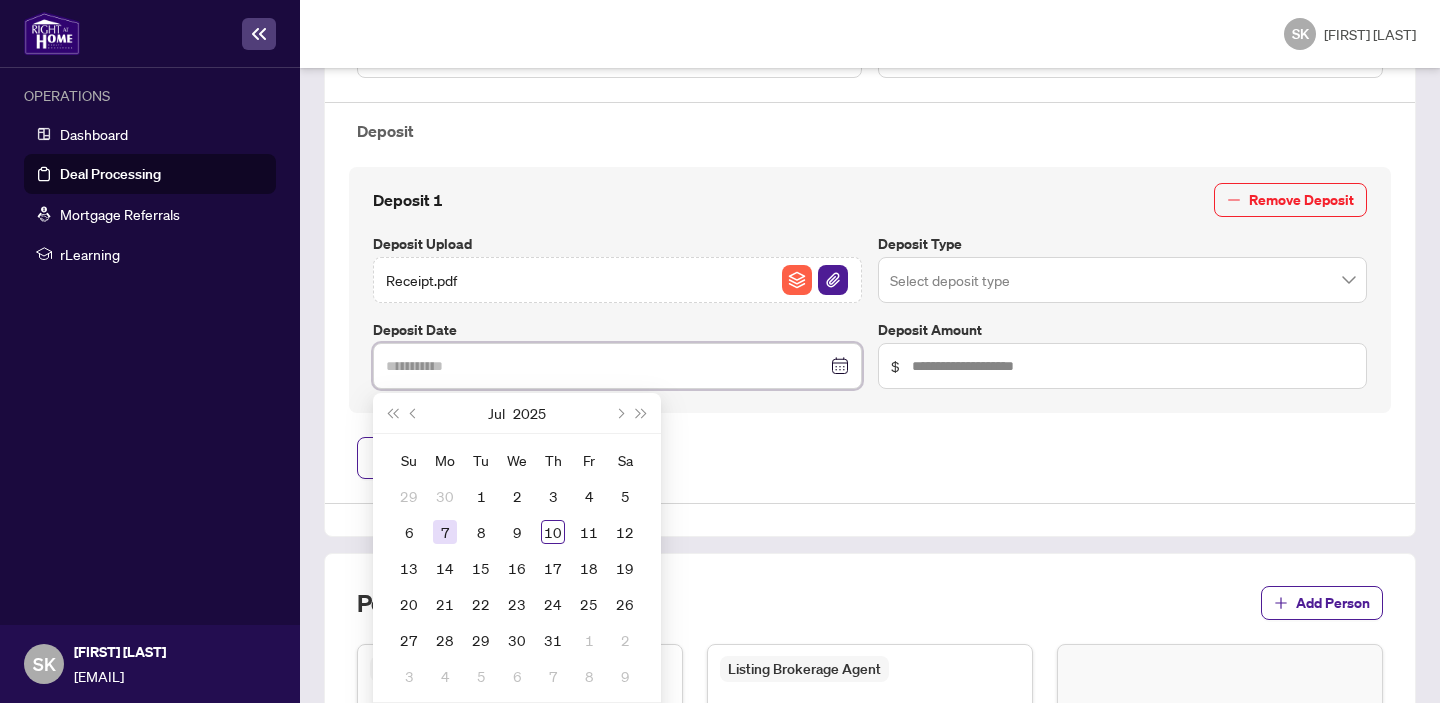type on "**********" 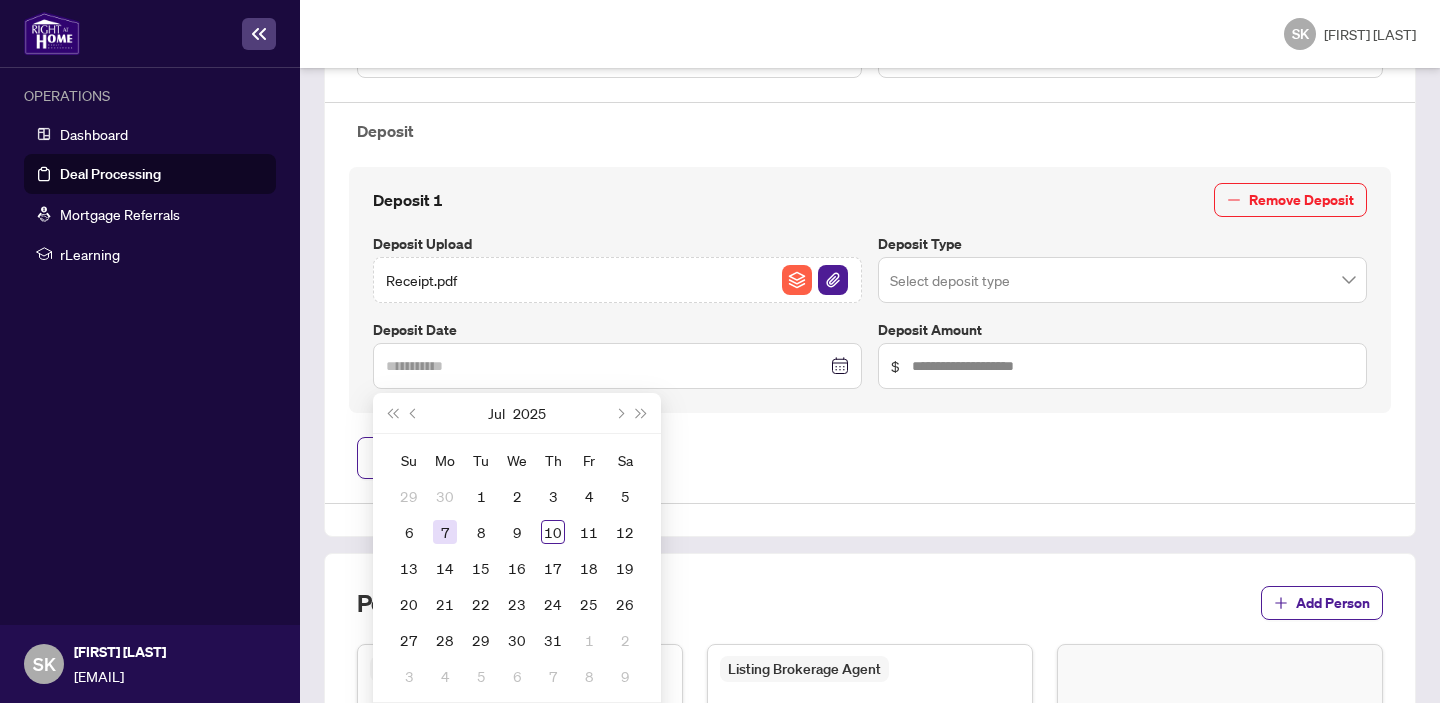 click on "7" at bounding box center (445, 532) 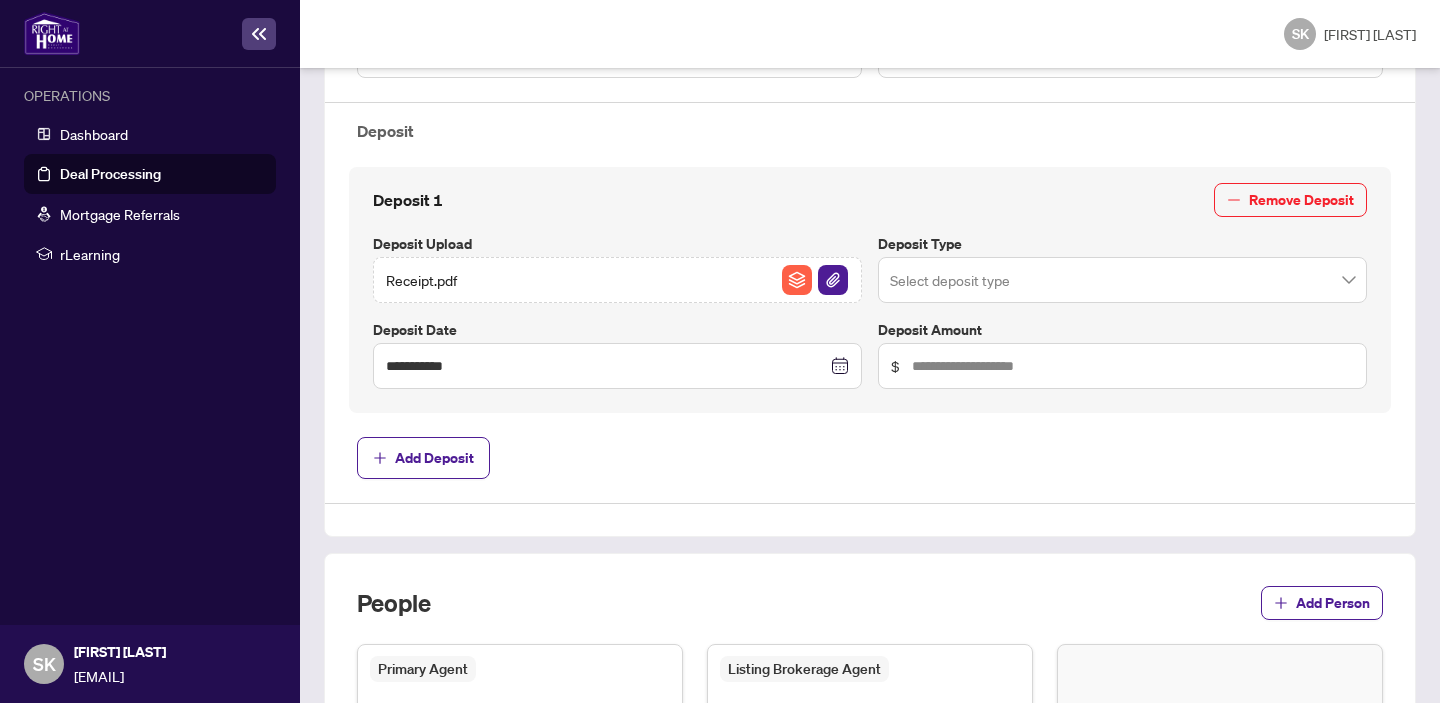 click at bounding box center [1122, 280] 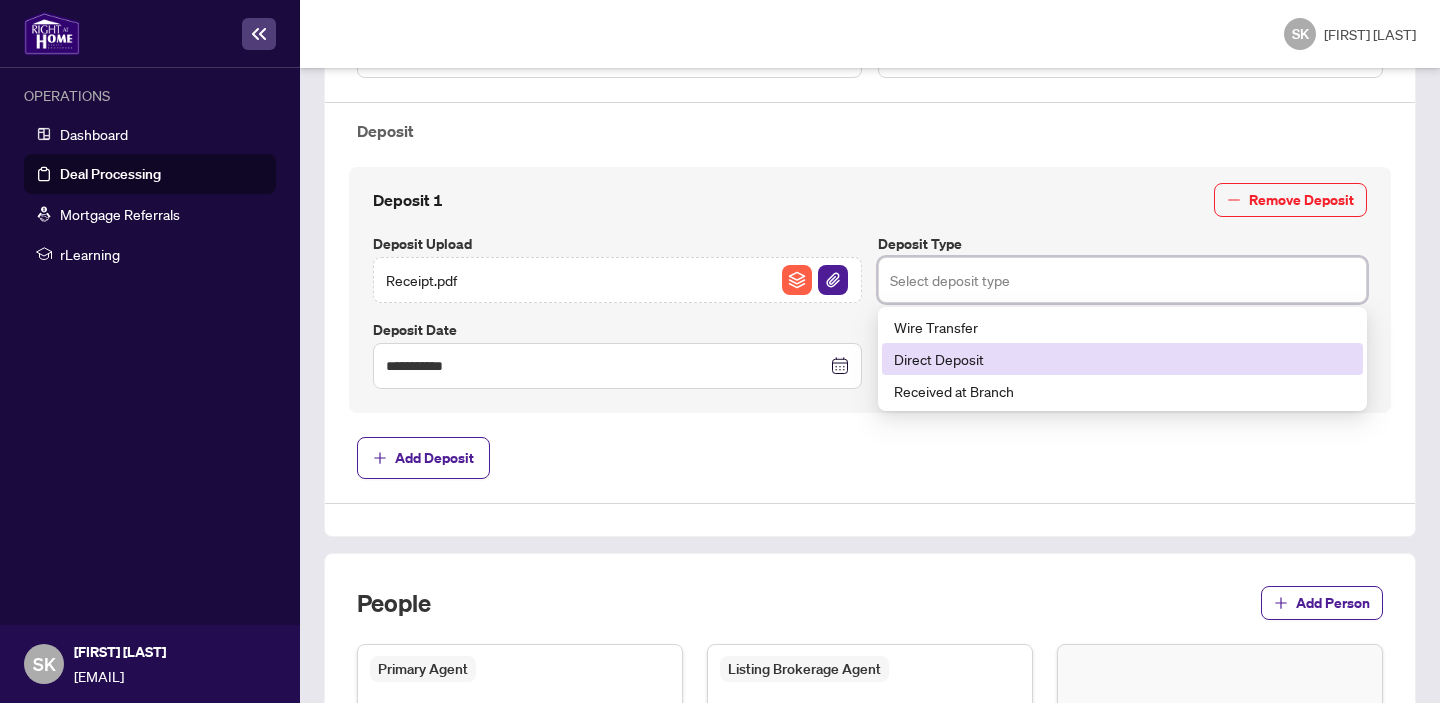 click on "Direct Deposit" at bounding box center [1122, 359] 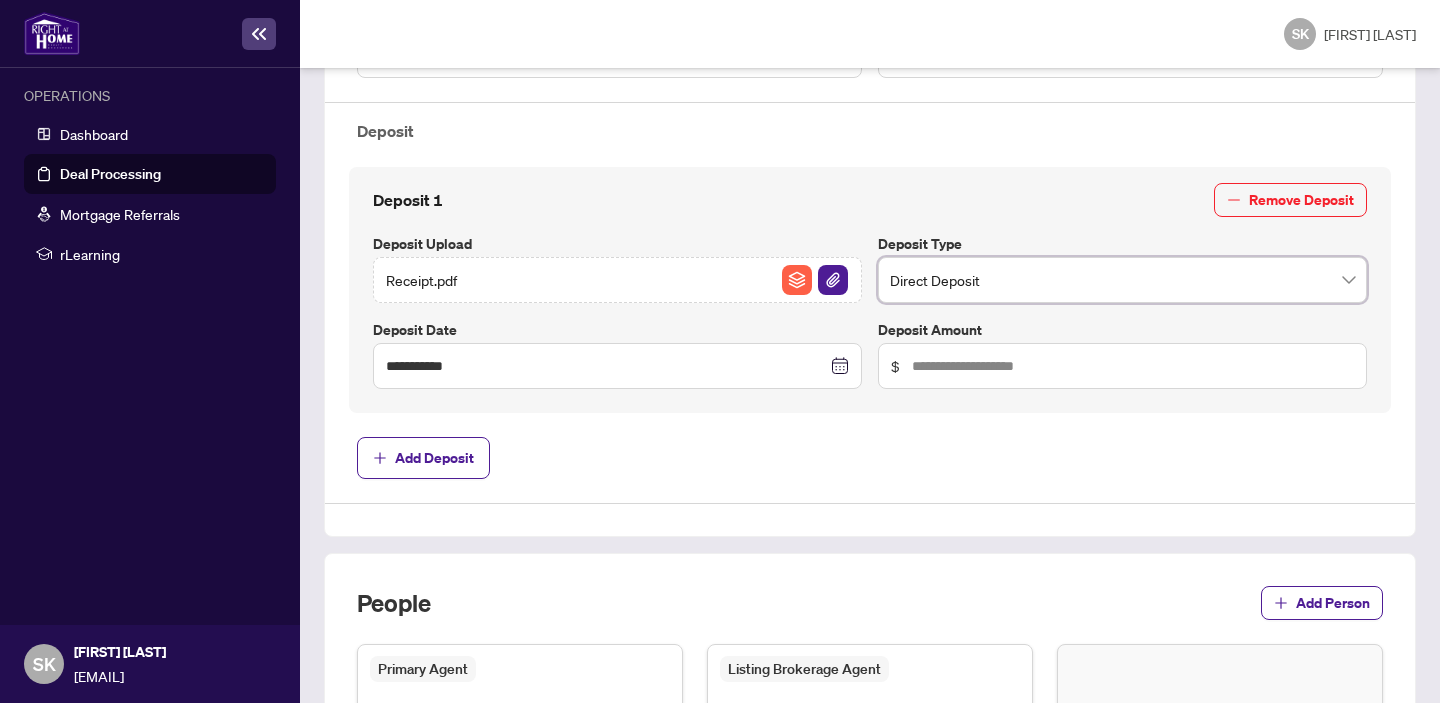 click on "$" at bounding box center (1122, 366) 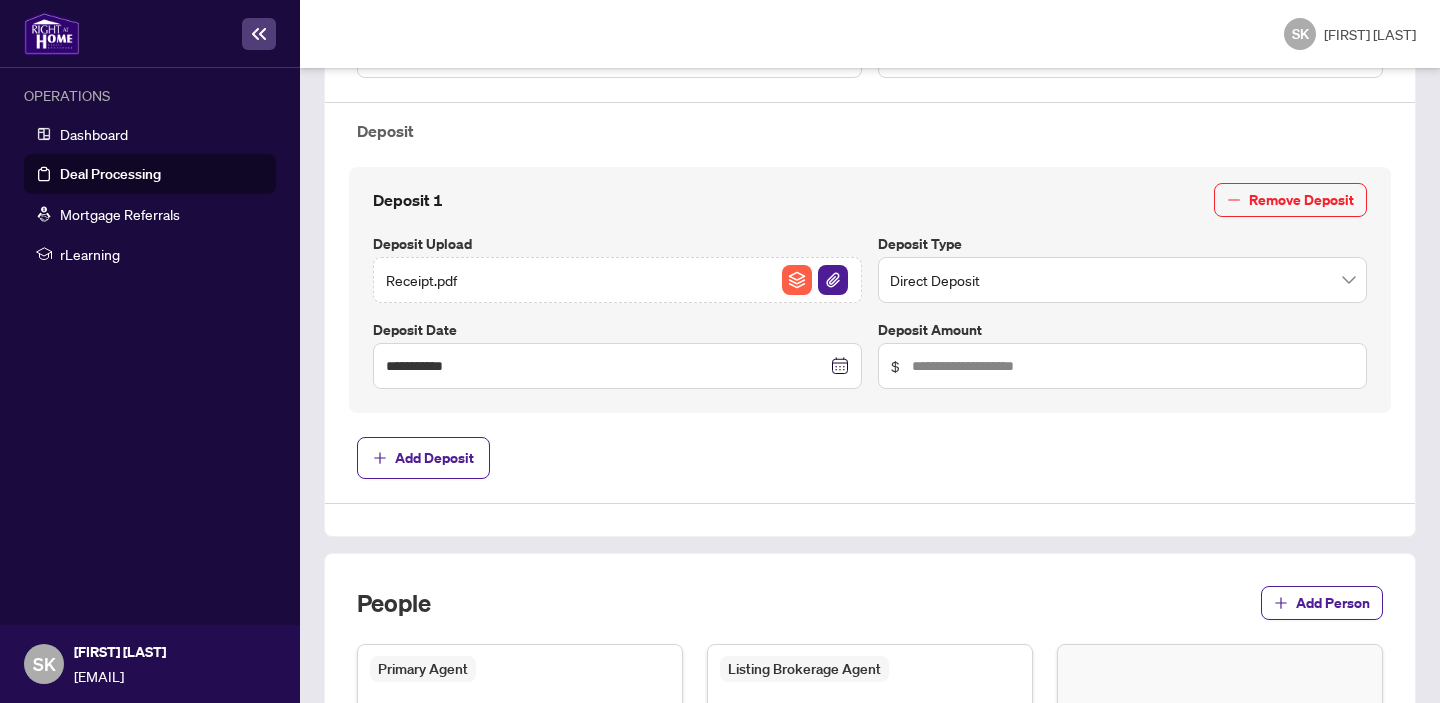 click on "$" at bounding box center [1122, 366] 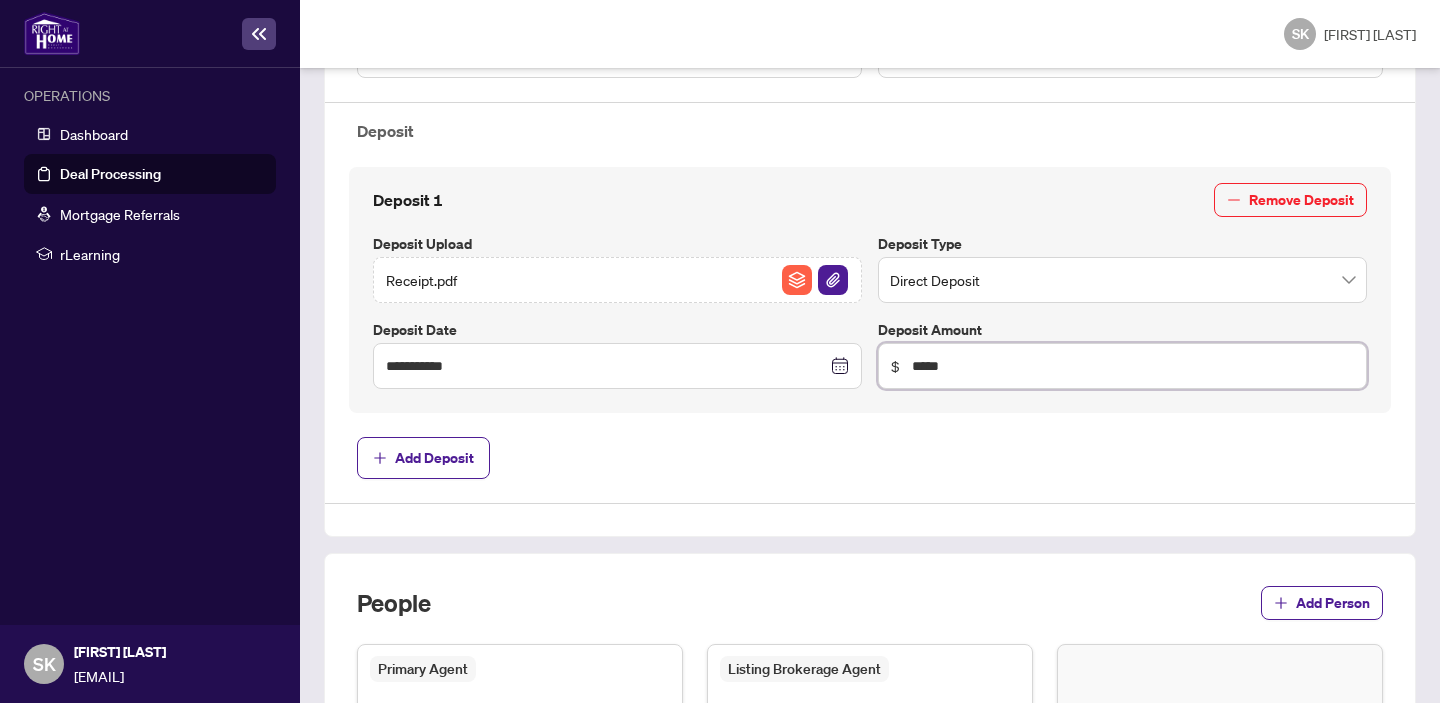 type on "*****" 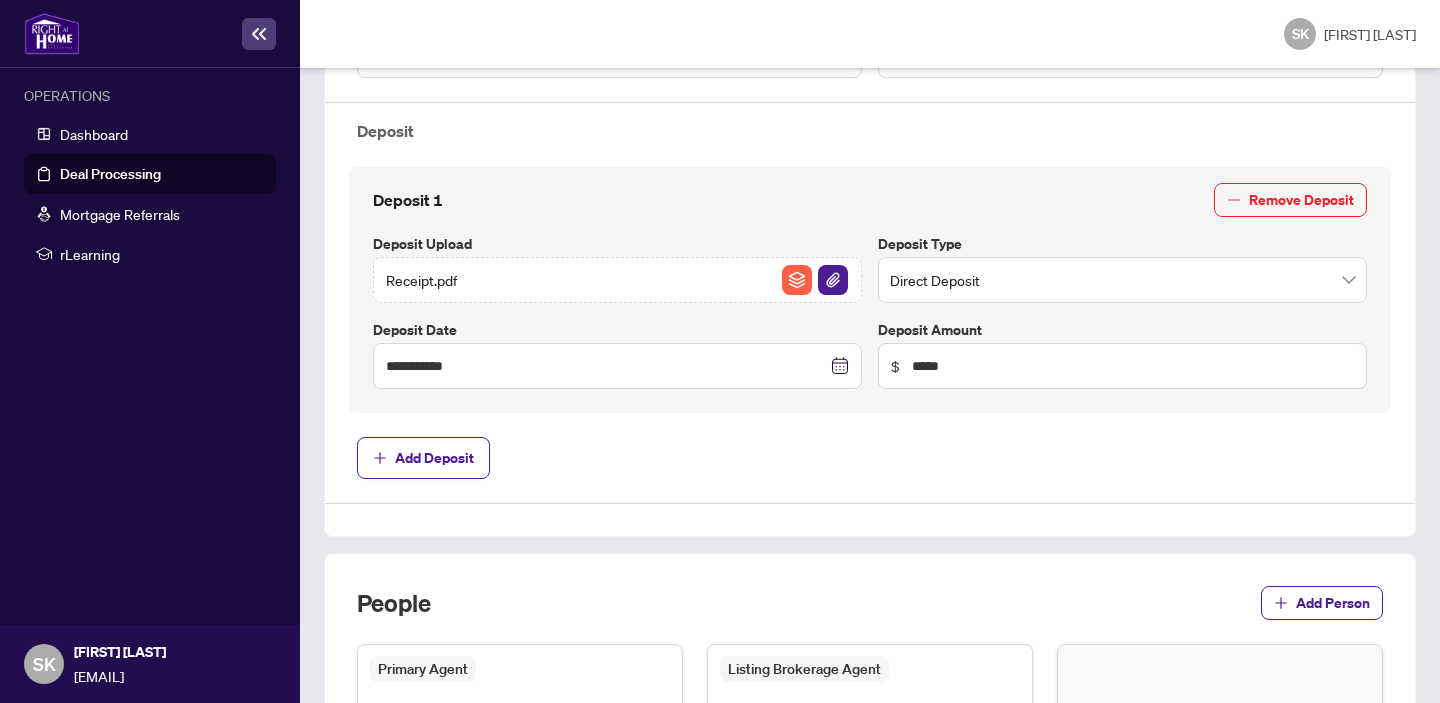 click on "Add Deposit" at bounding box center (870, 458) 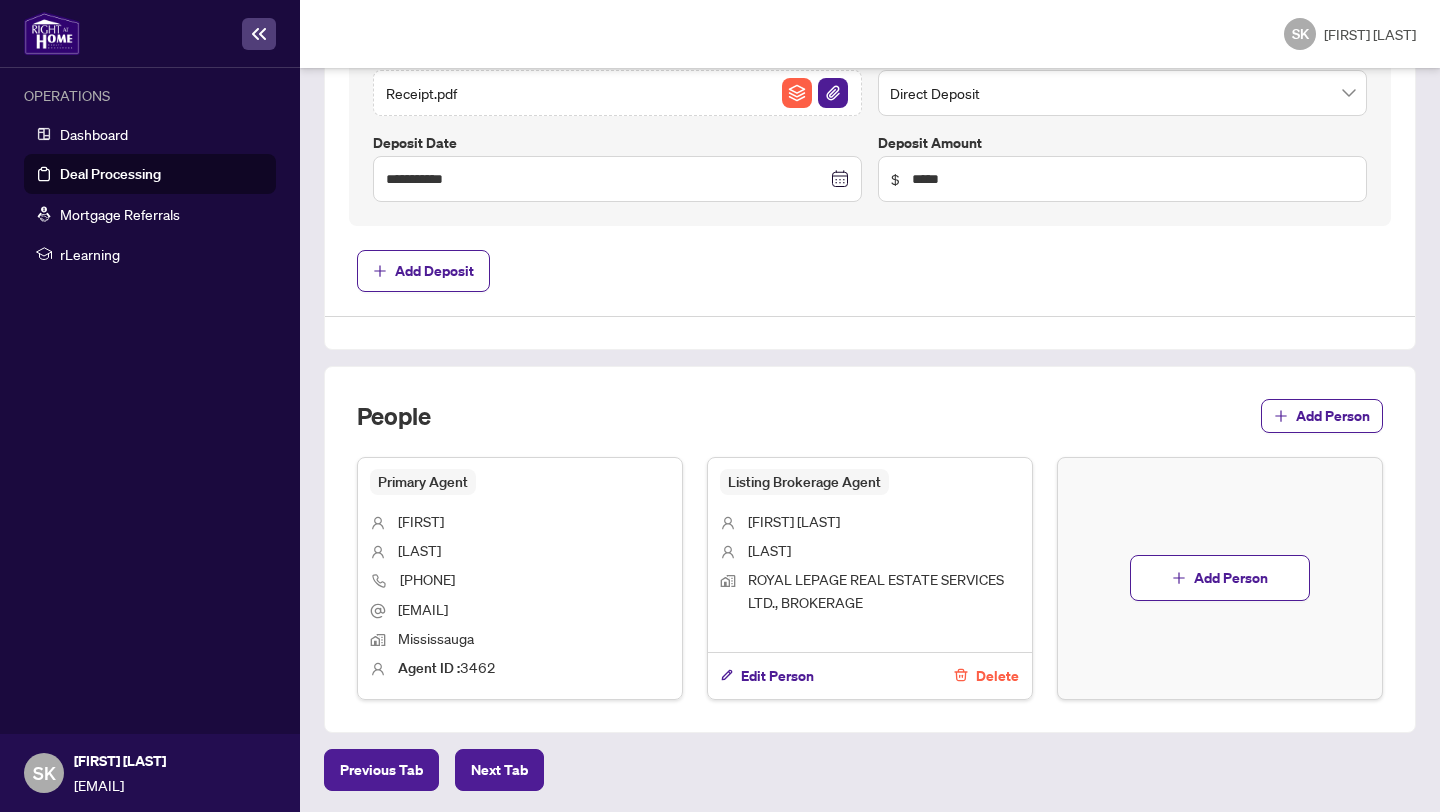 scroll, scrollTop: 0, scrollLeft: 0, axis: both 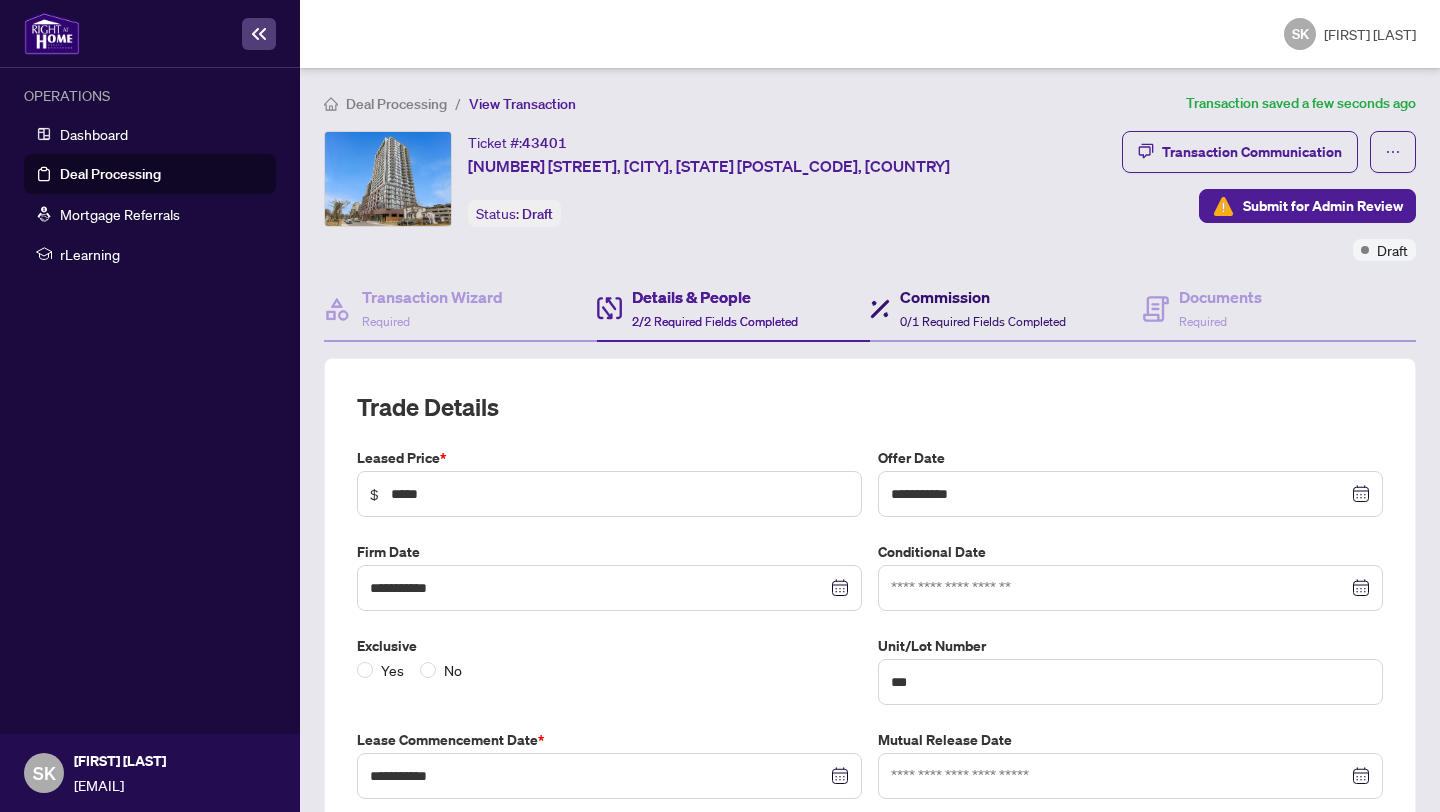 click on "Commission 0/1 Required Fields Completed" at bounding box center (983, 308) 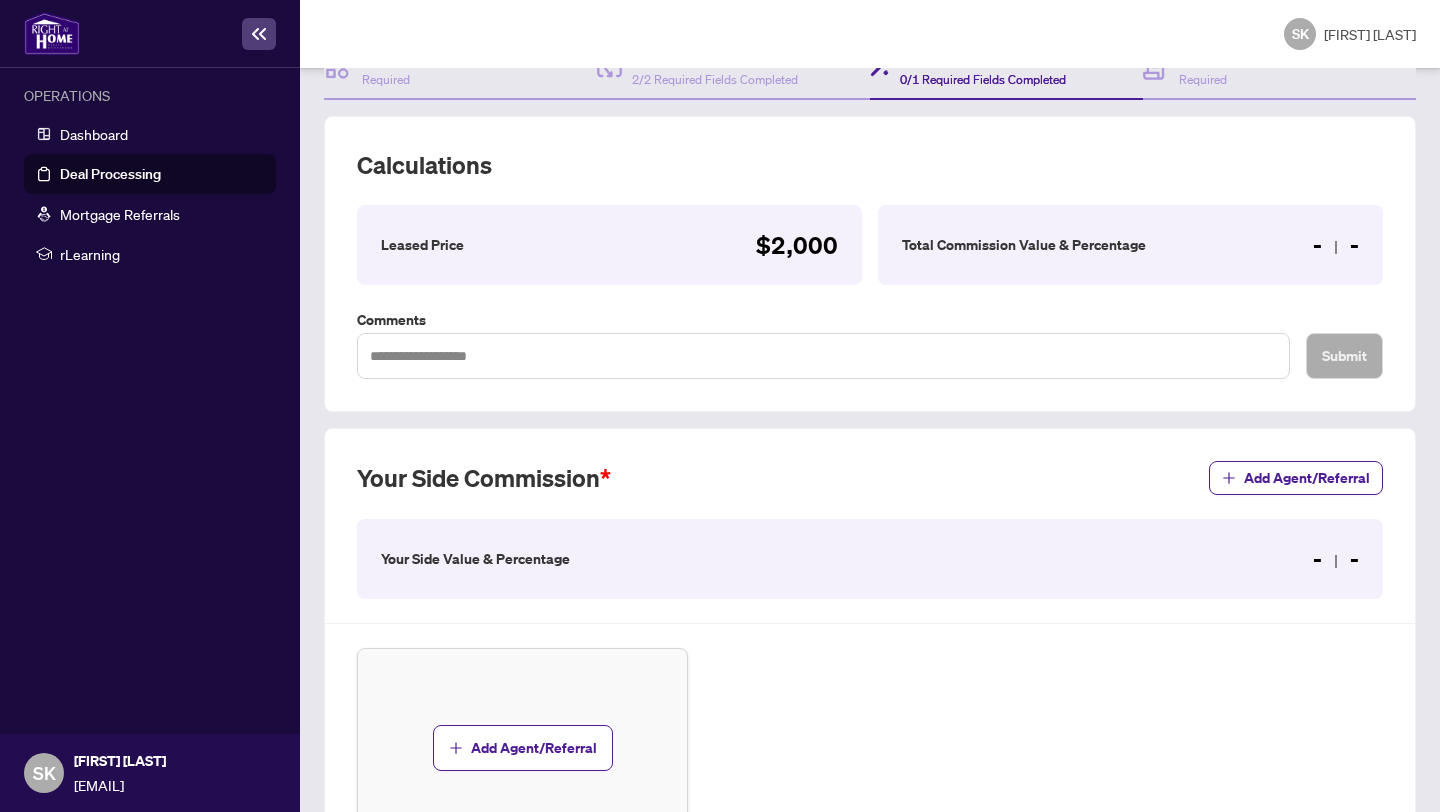 scroll, scrollTop: 391, scrollLeft: 0, axis: vertical 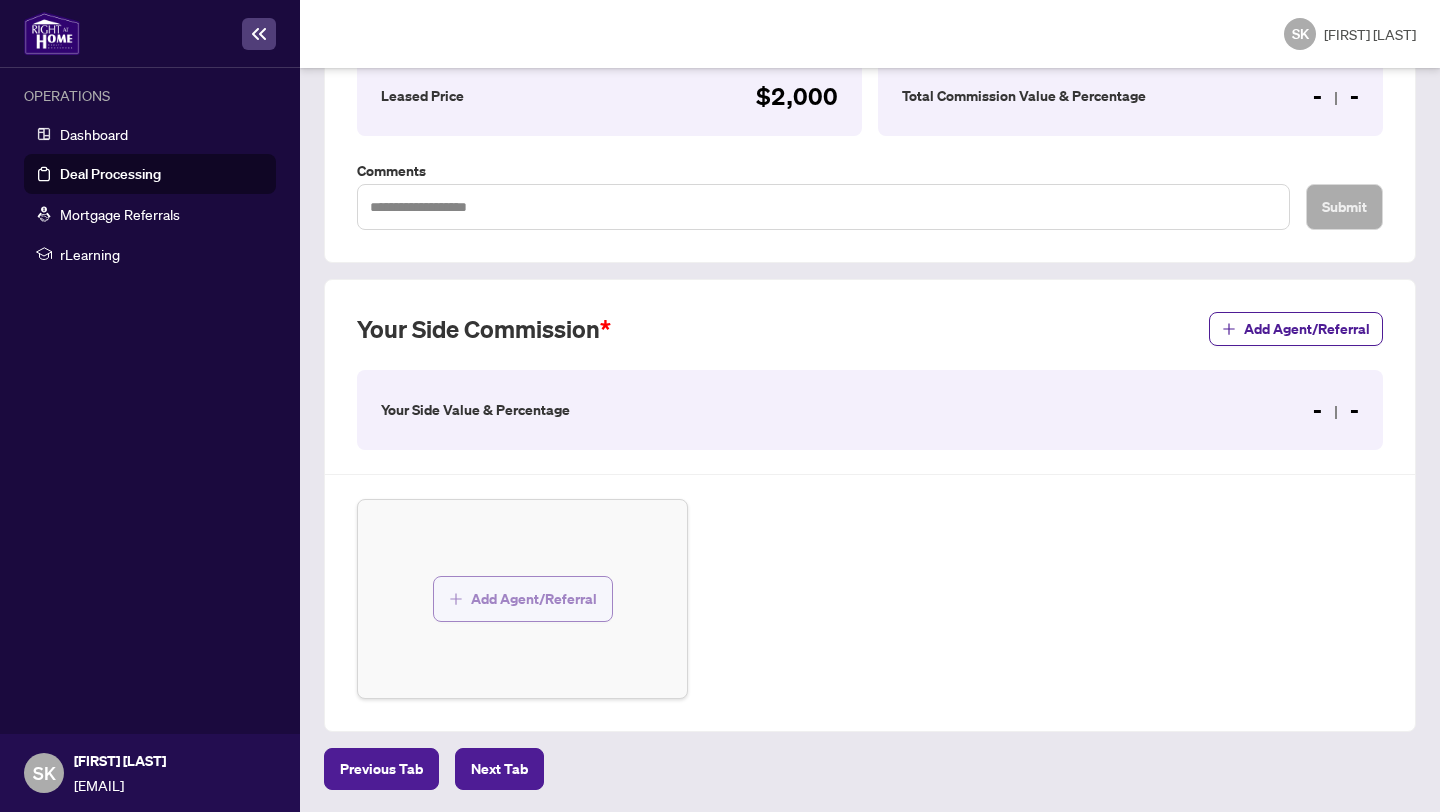 click on "Add Agent/Referral" at bounding box center [534, 599] 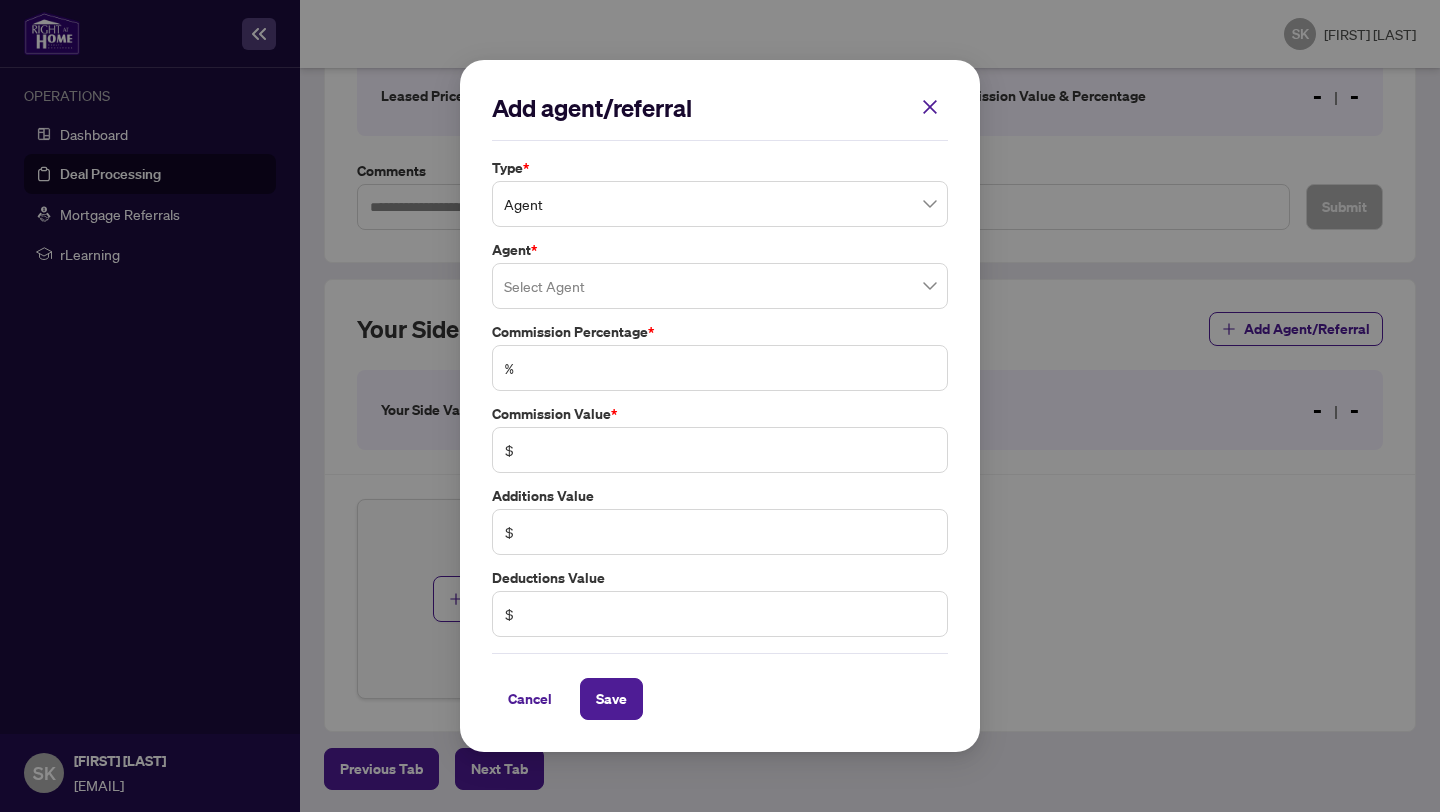 click on "Agent" at bounding box center [720, 204] 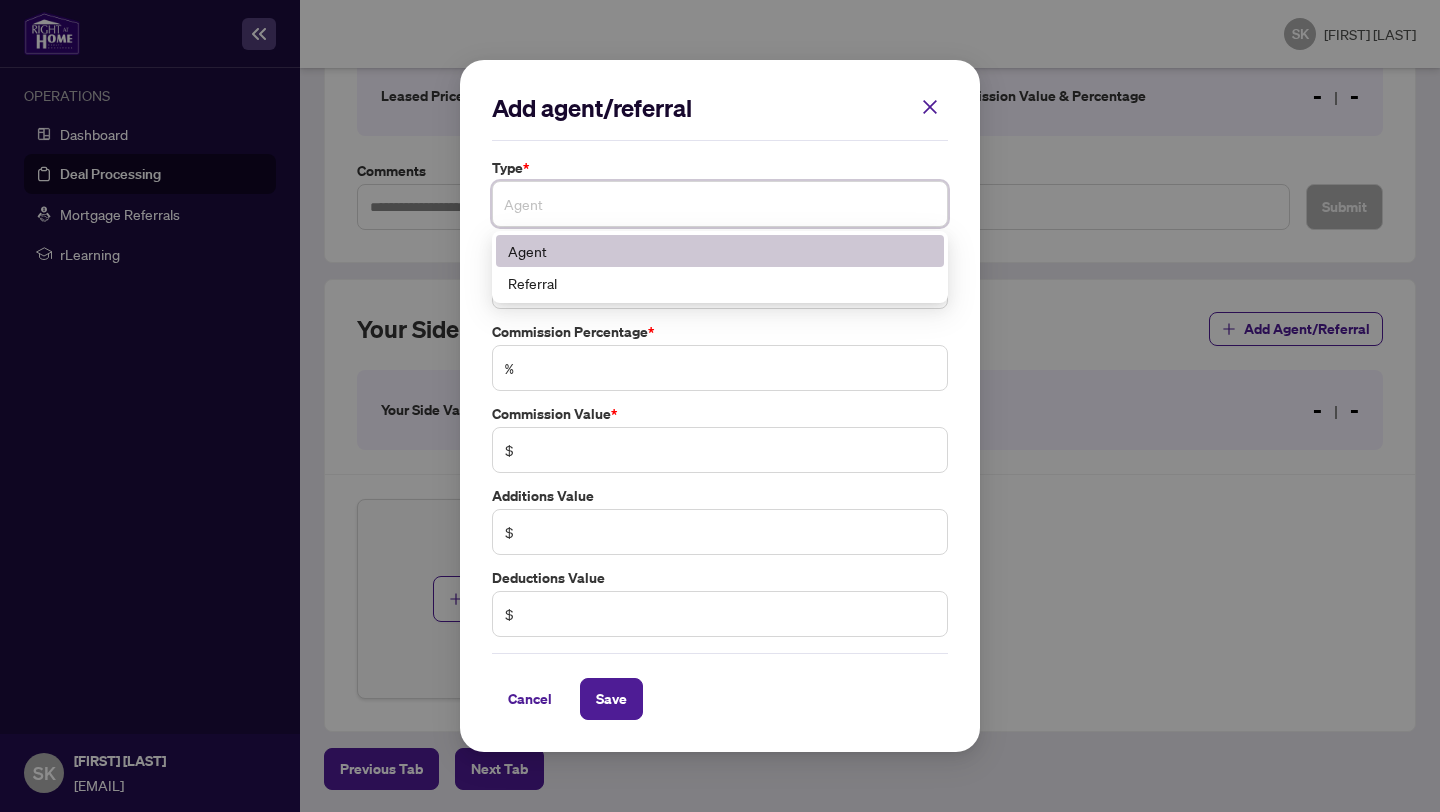 click on "Agent" at bounding box center (720, 251) 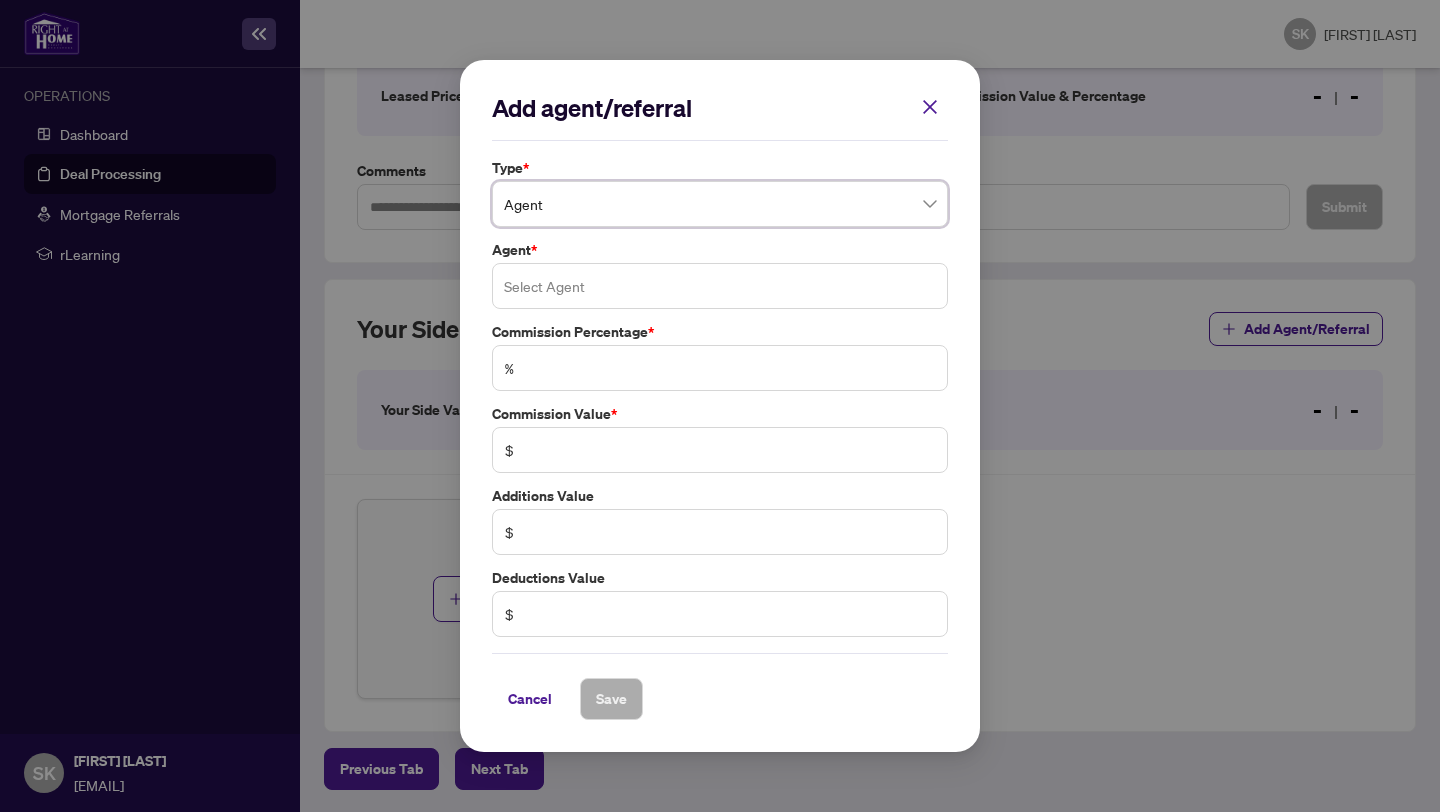 click at bounding box center [720, 286] 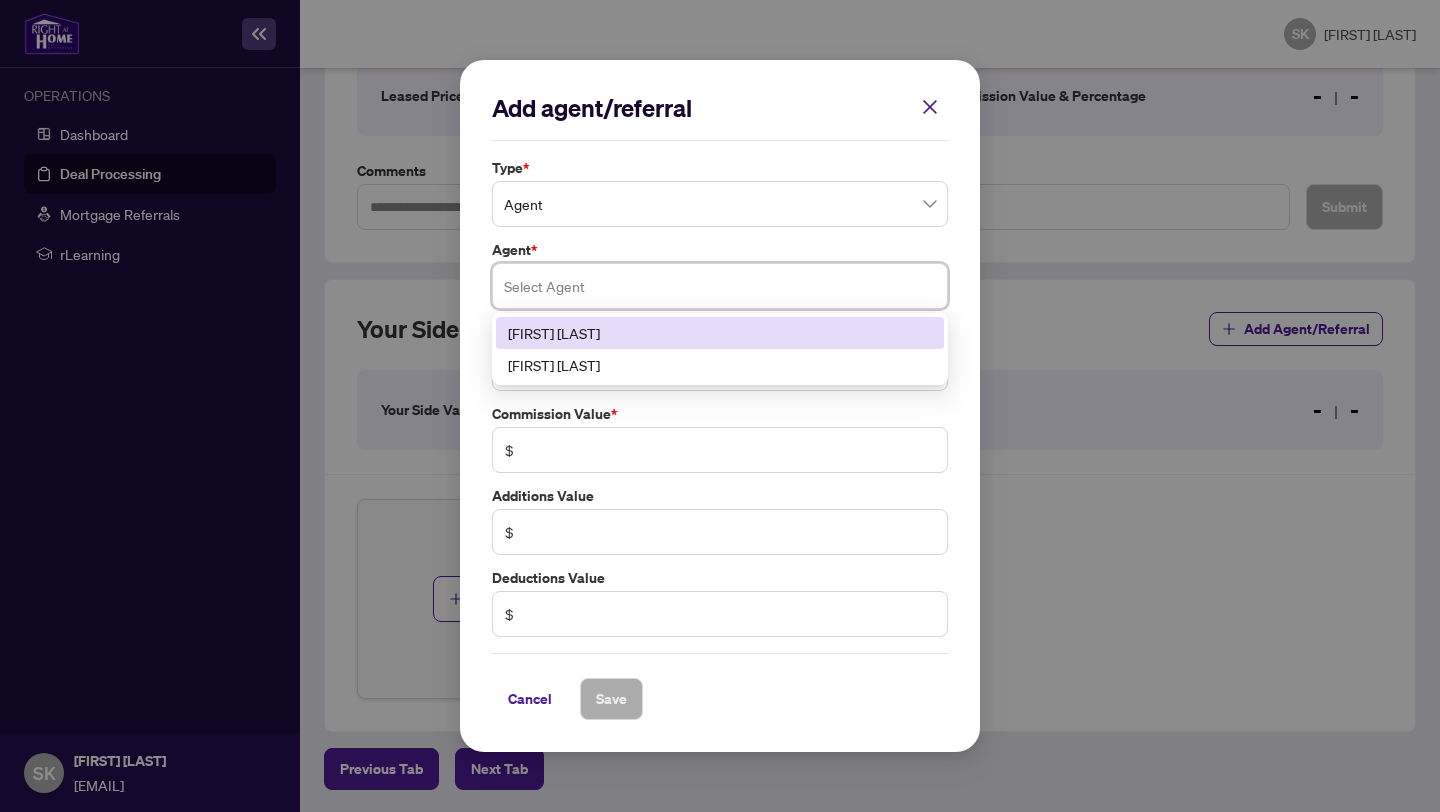 click on "[FIRST] [LAST]" at bounding box center (720, 333) 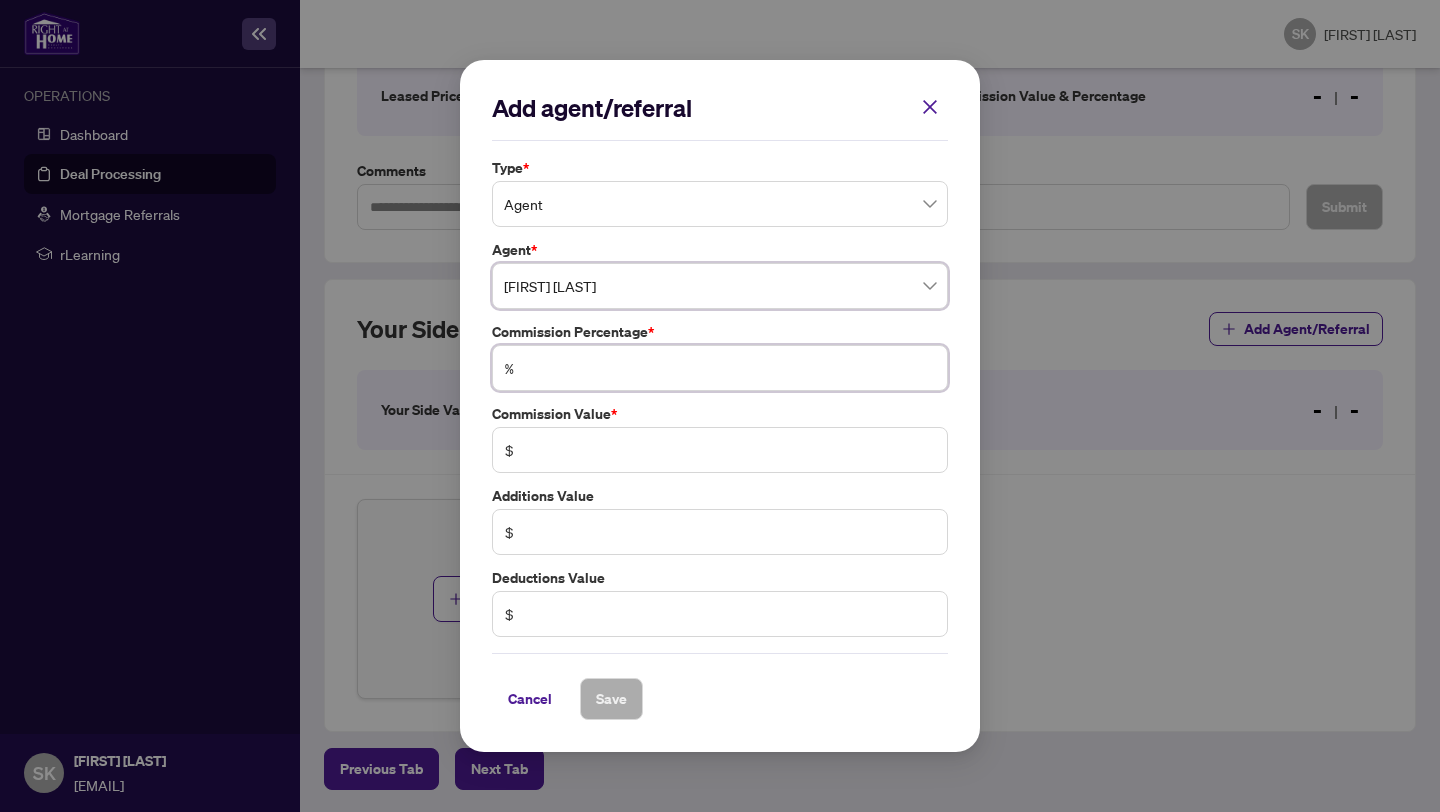 click at bounding box center (730, 368) 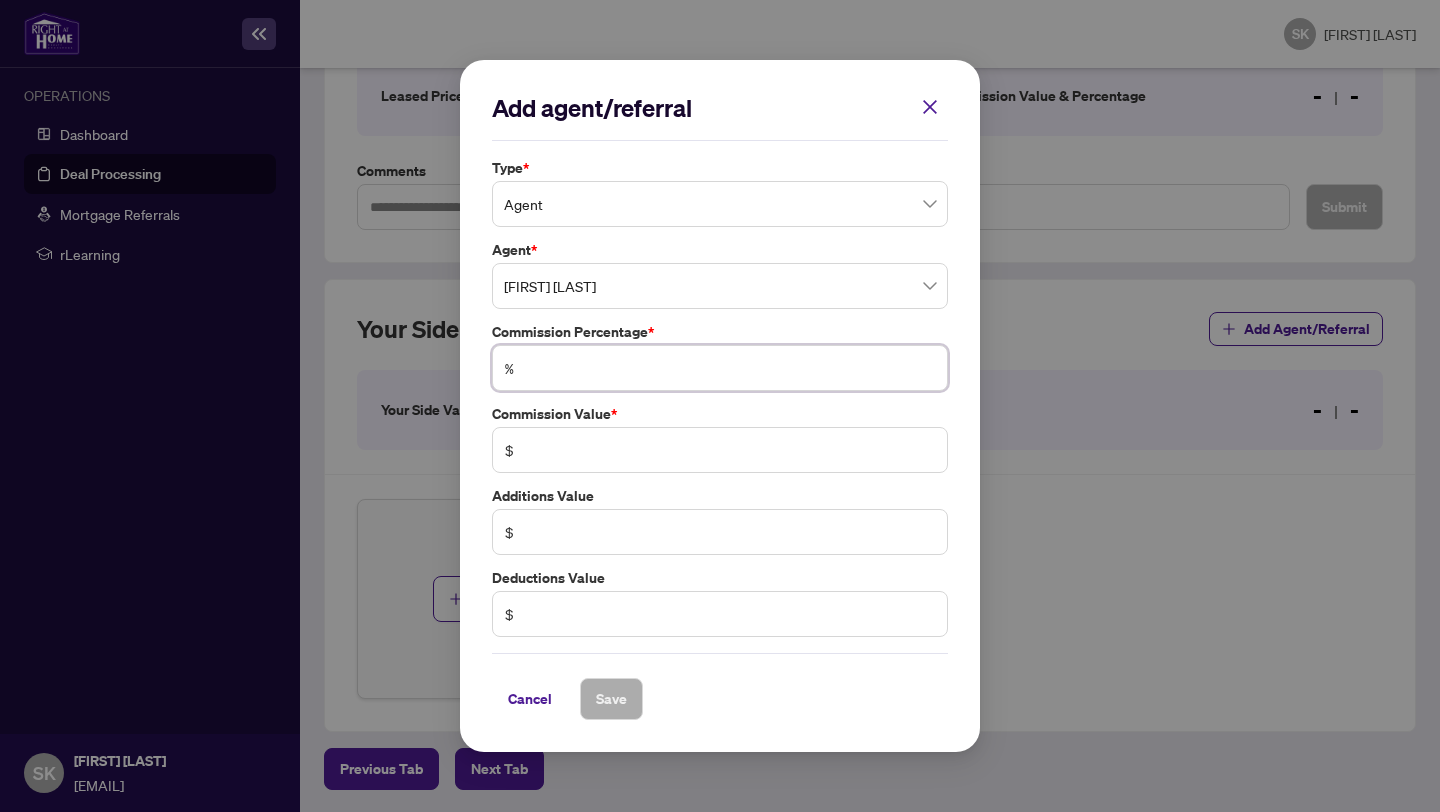 type on "*" 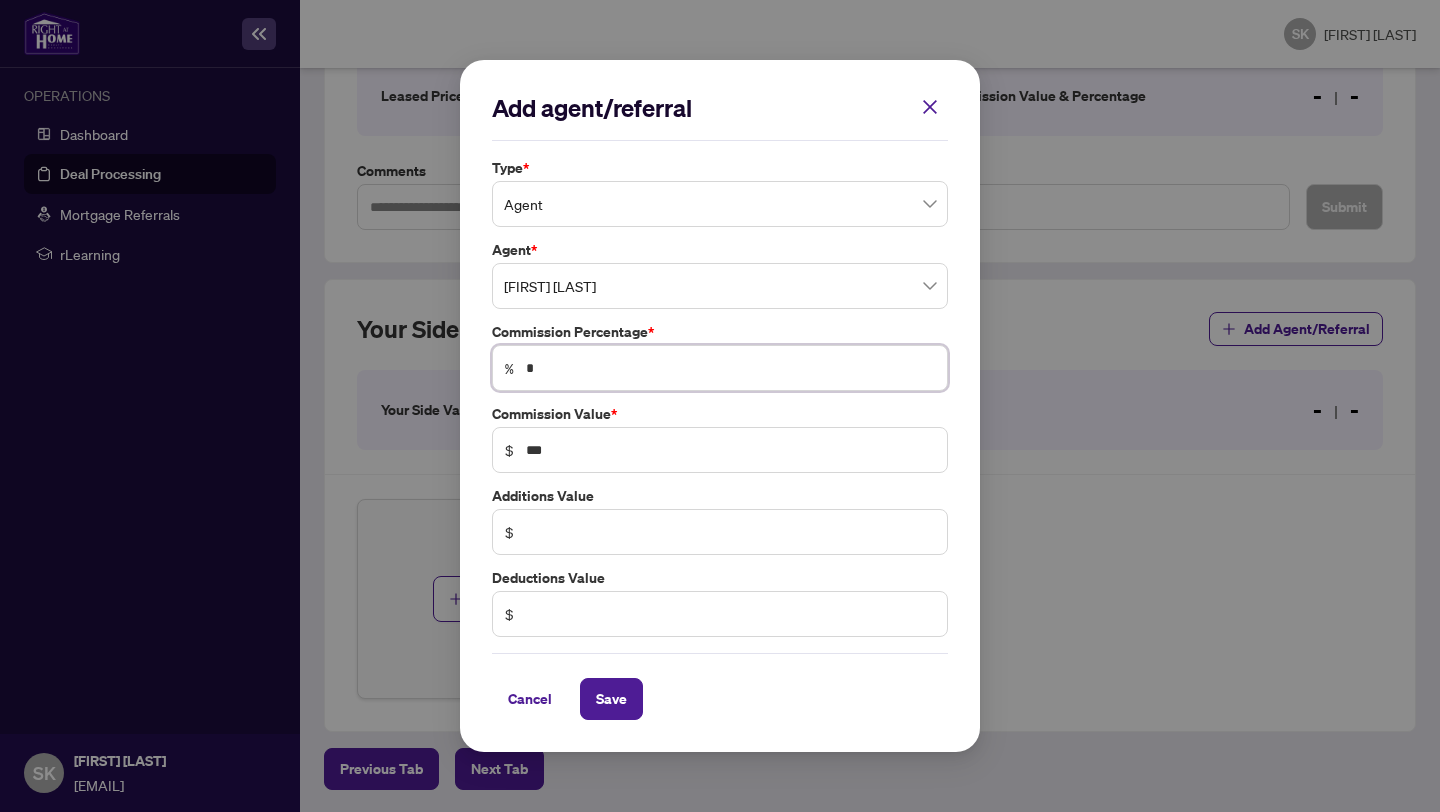 type on "**" 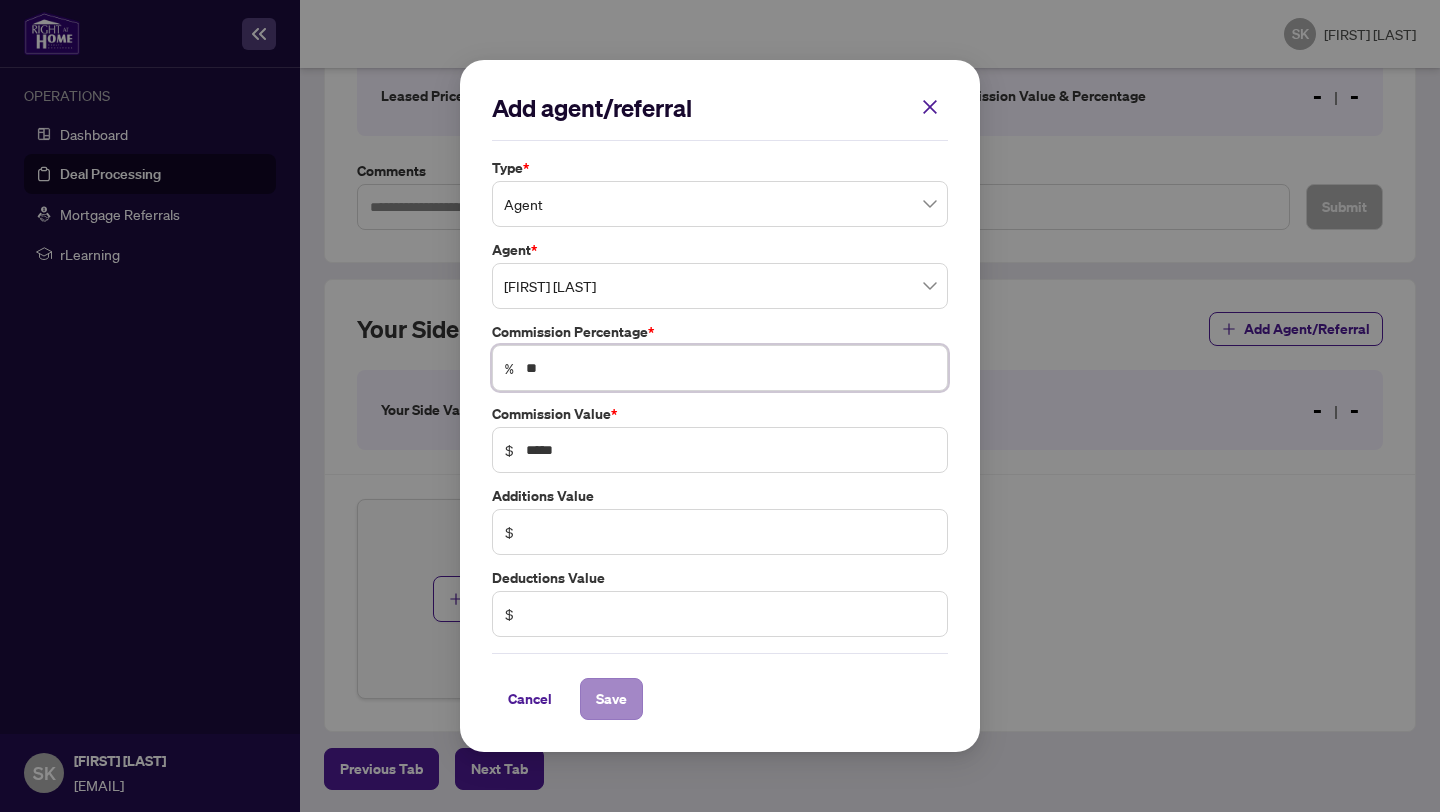 type on "**" 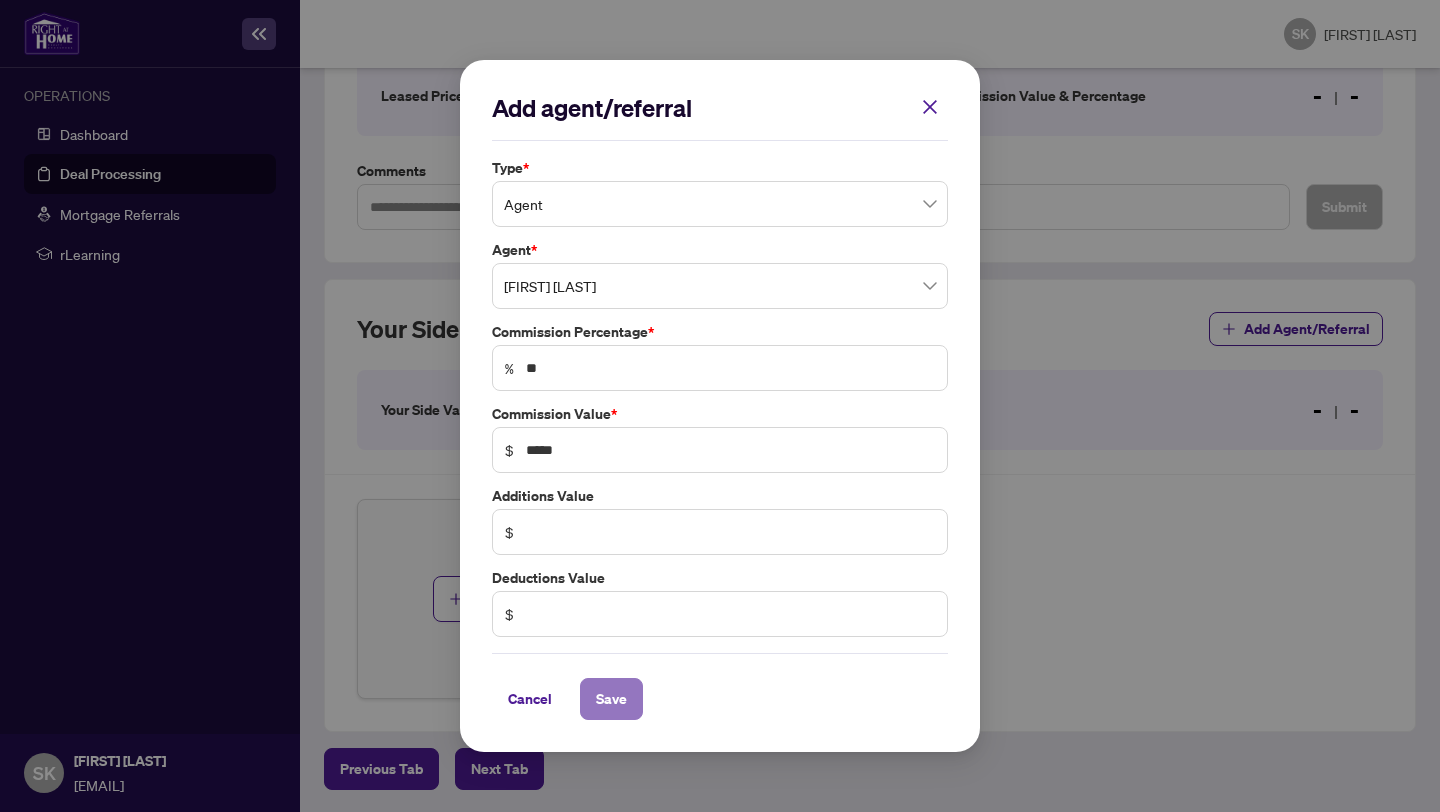 click on "Save" at bounding box center [611, 699] 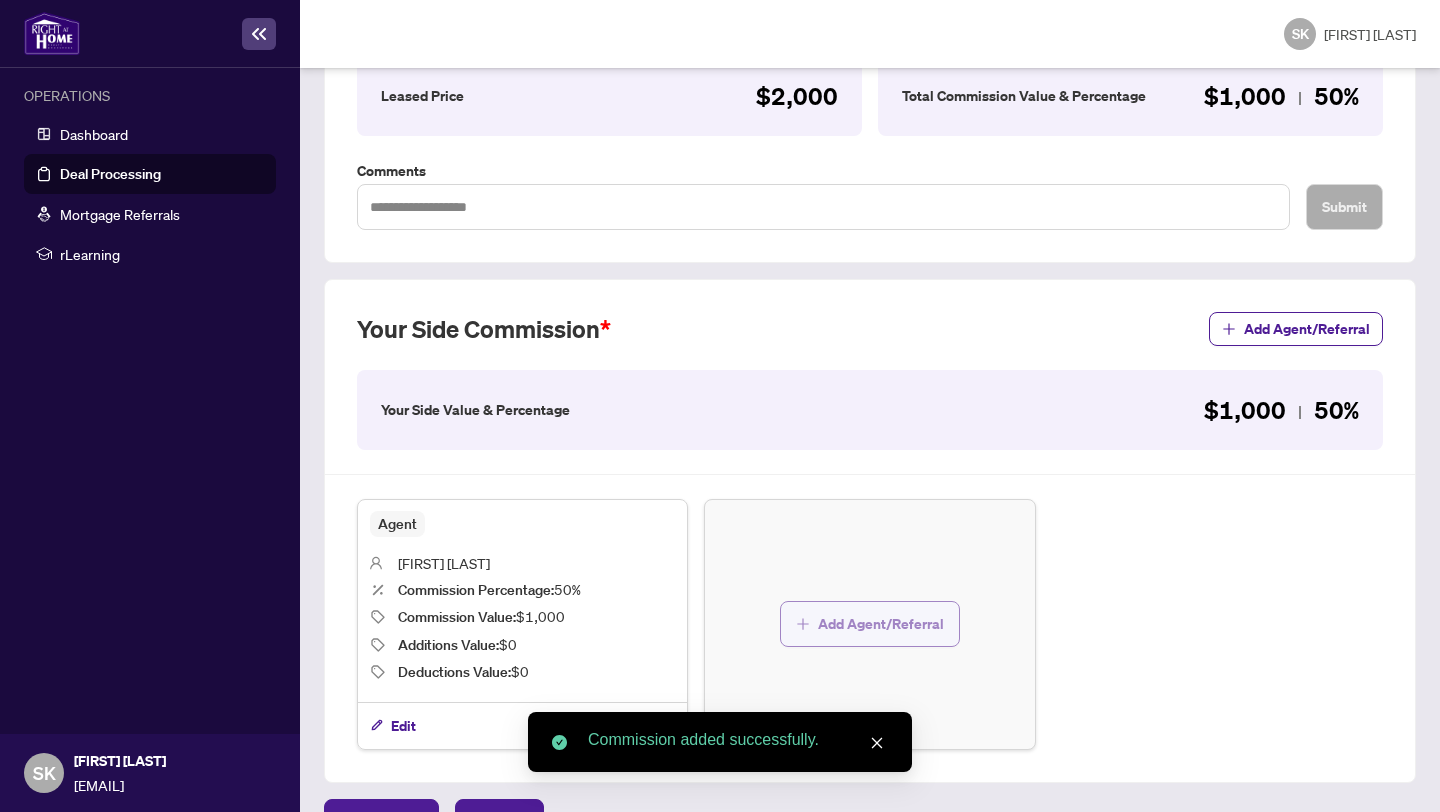 click on "Add Agent/Referral" at bounding box center (870, 624) 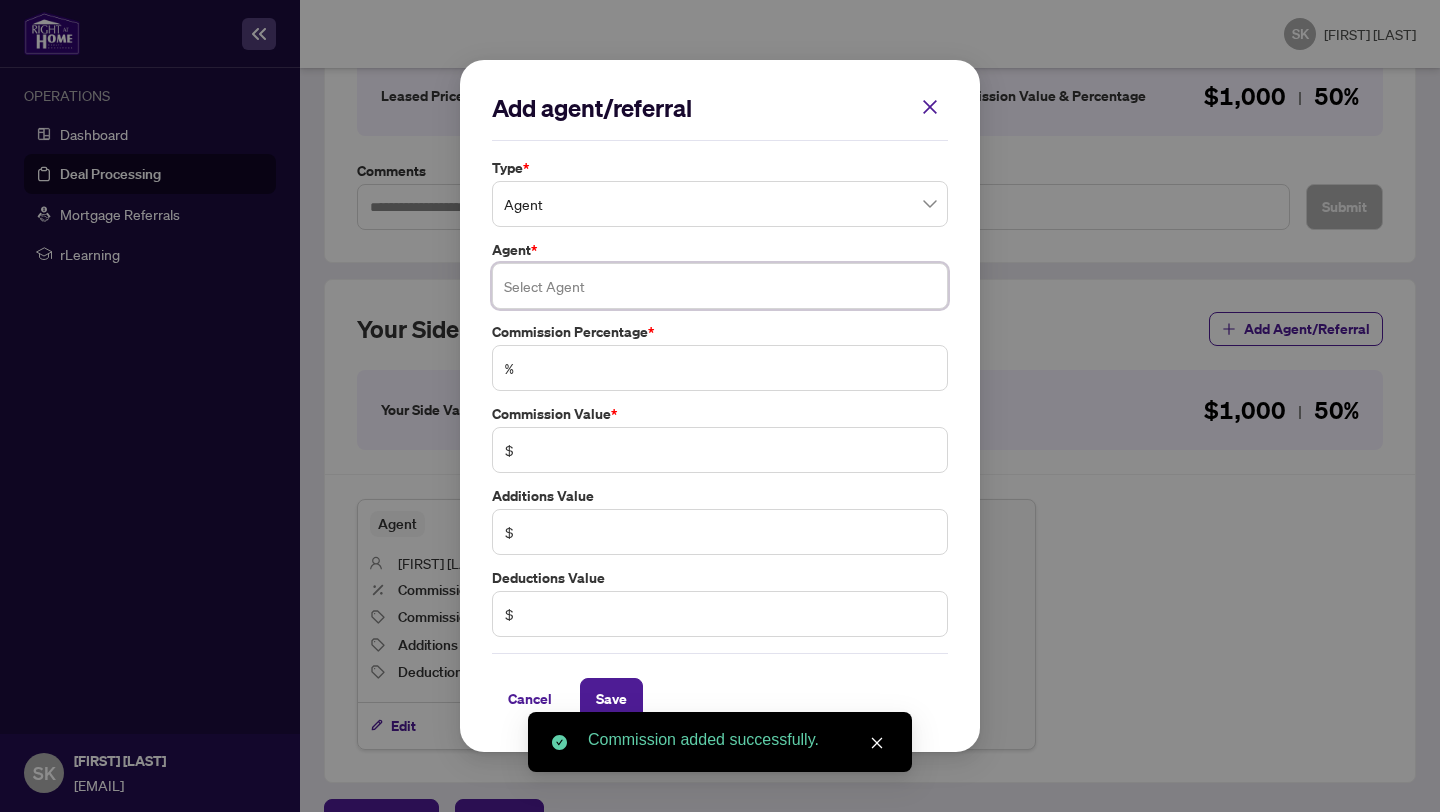 click at bounding box center [720, 286] 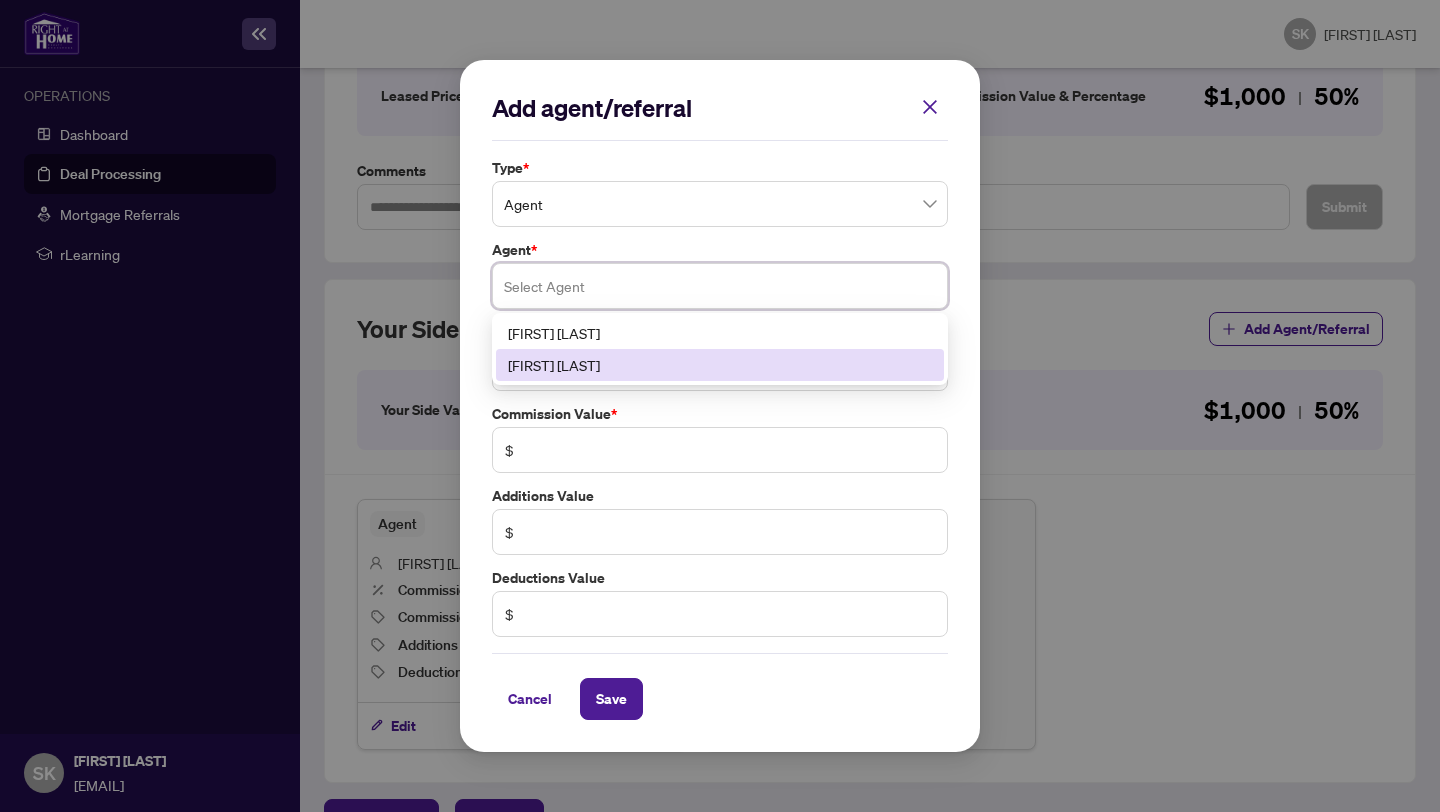 click on "[FIRST] [LAST]" at bounding box center [720, 365] 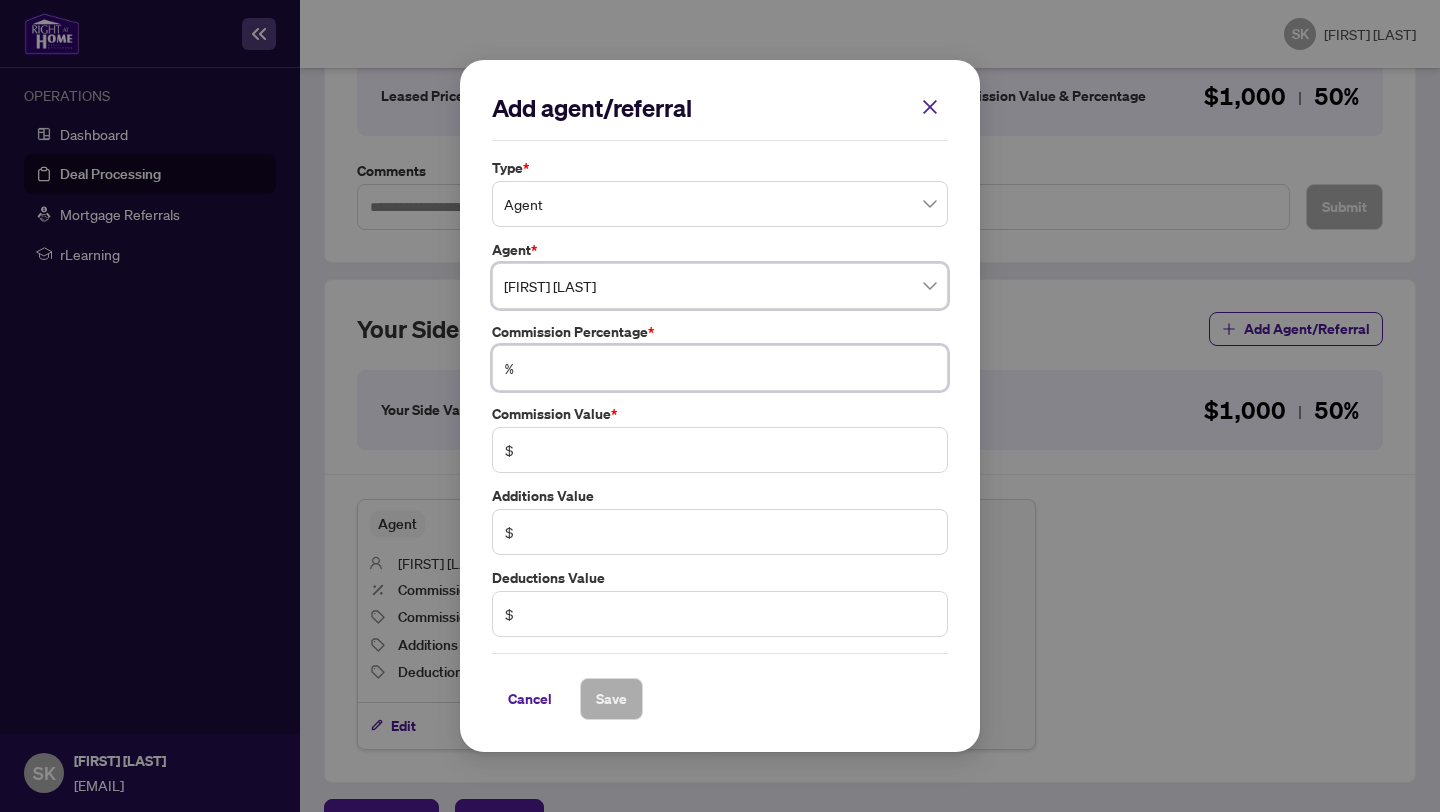 click at bounding box center [730, 368] 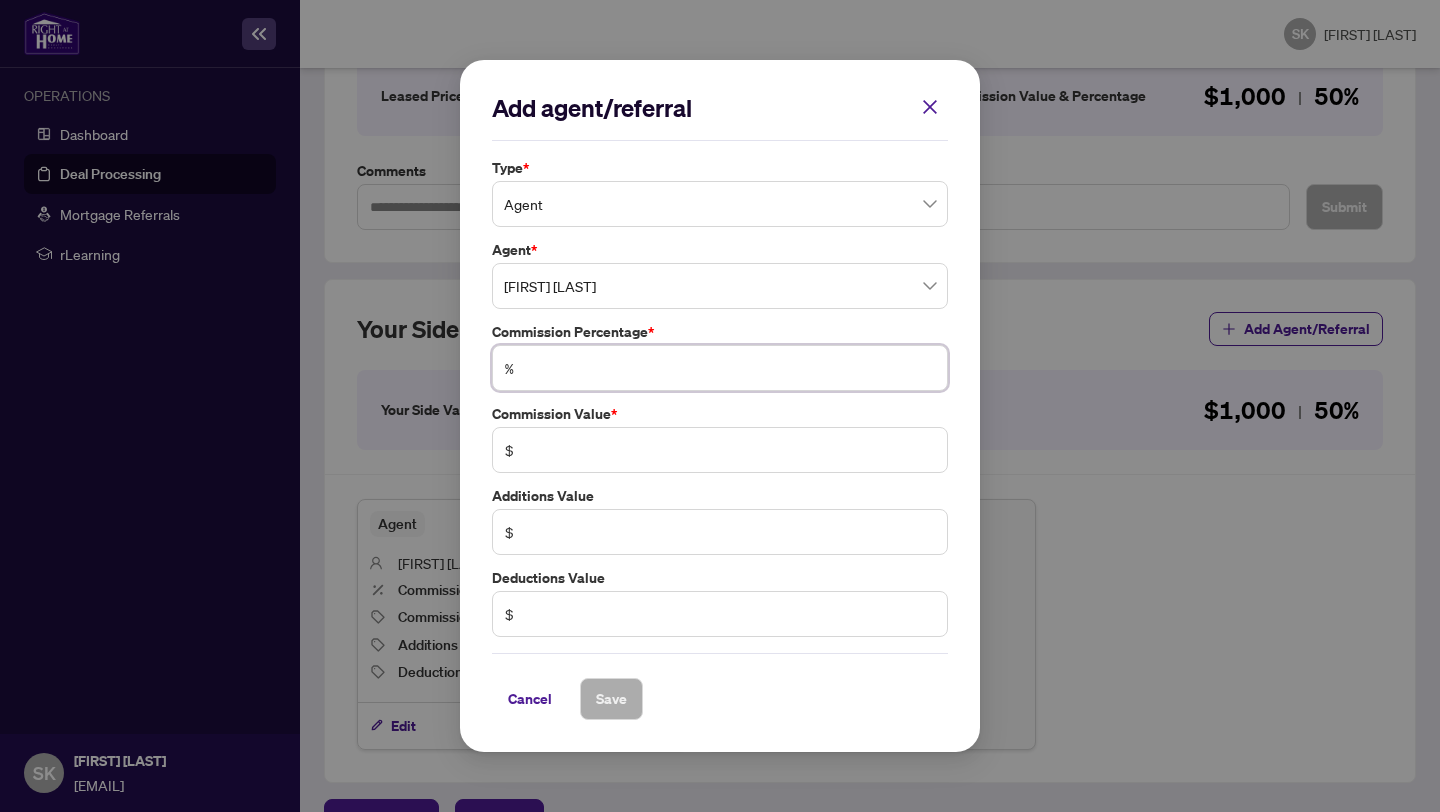 type on "*" 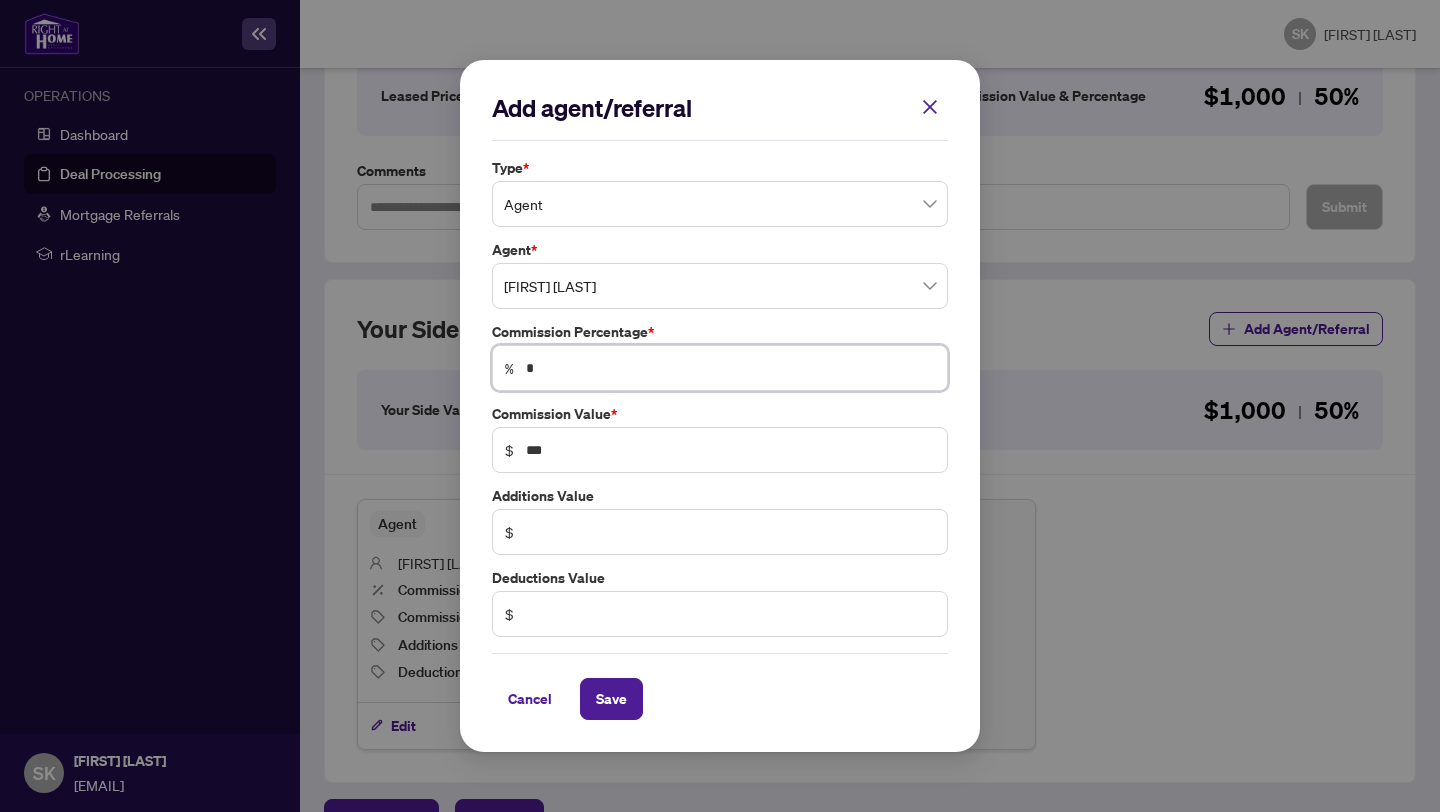 type on "**" 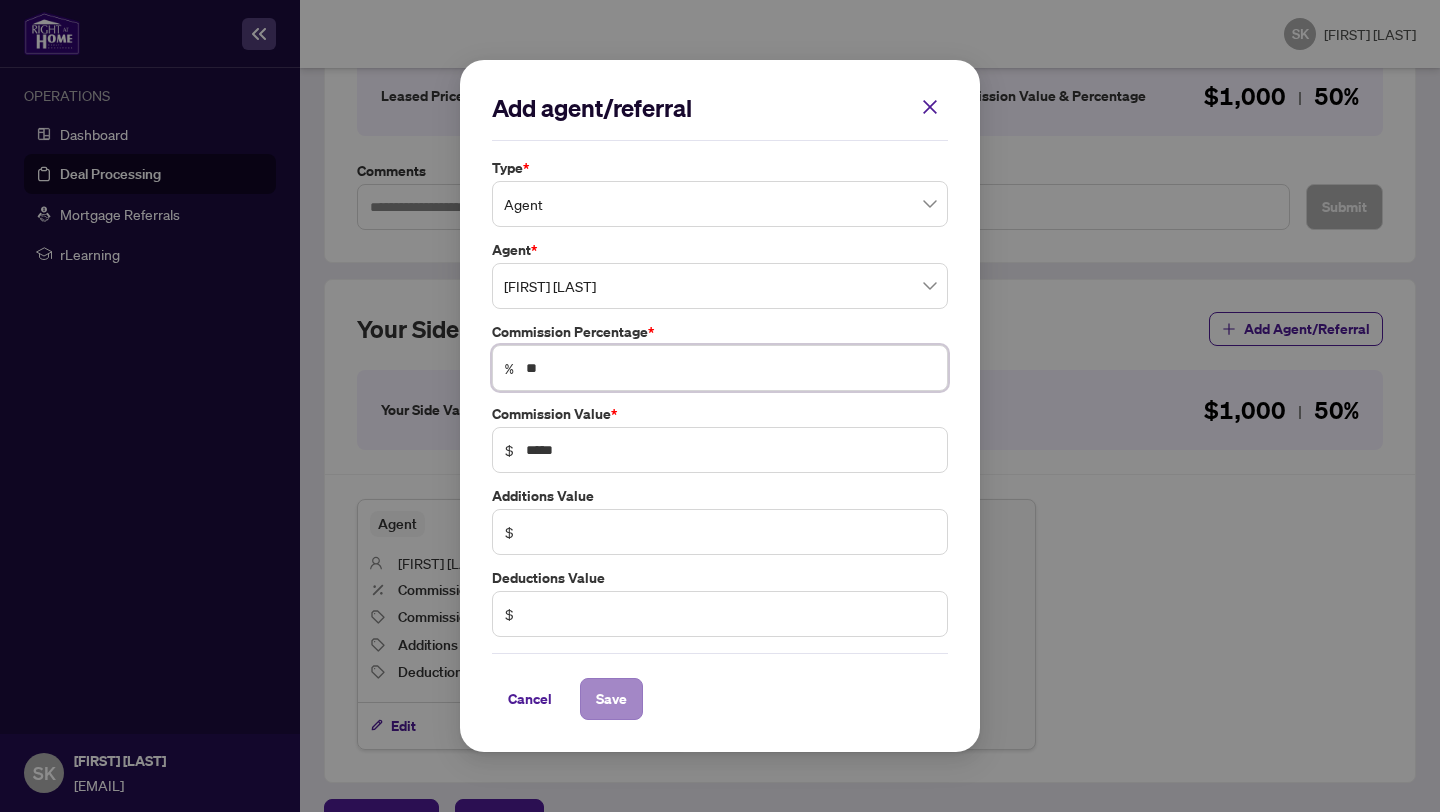 type on "**" 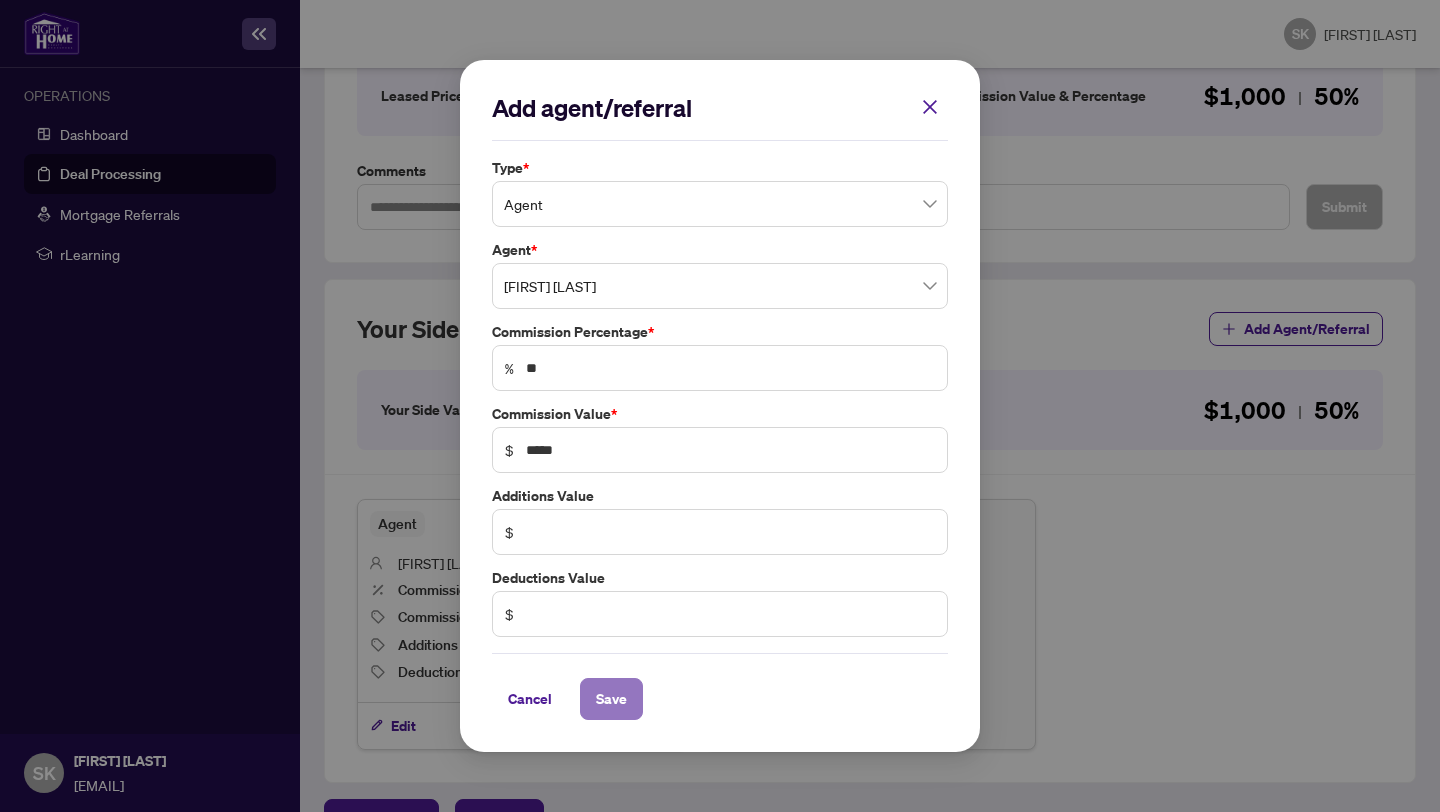 click on "Save" at bounding box center [611, 699] 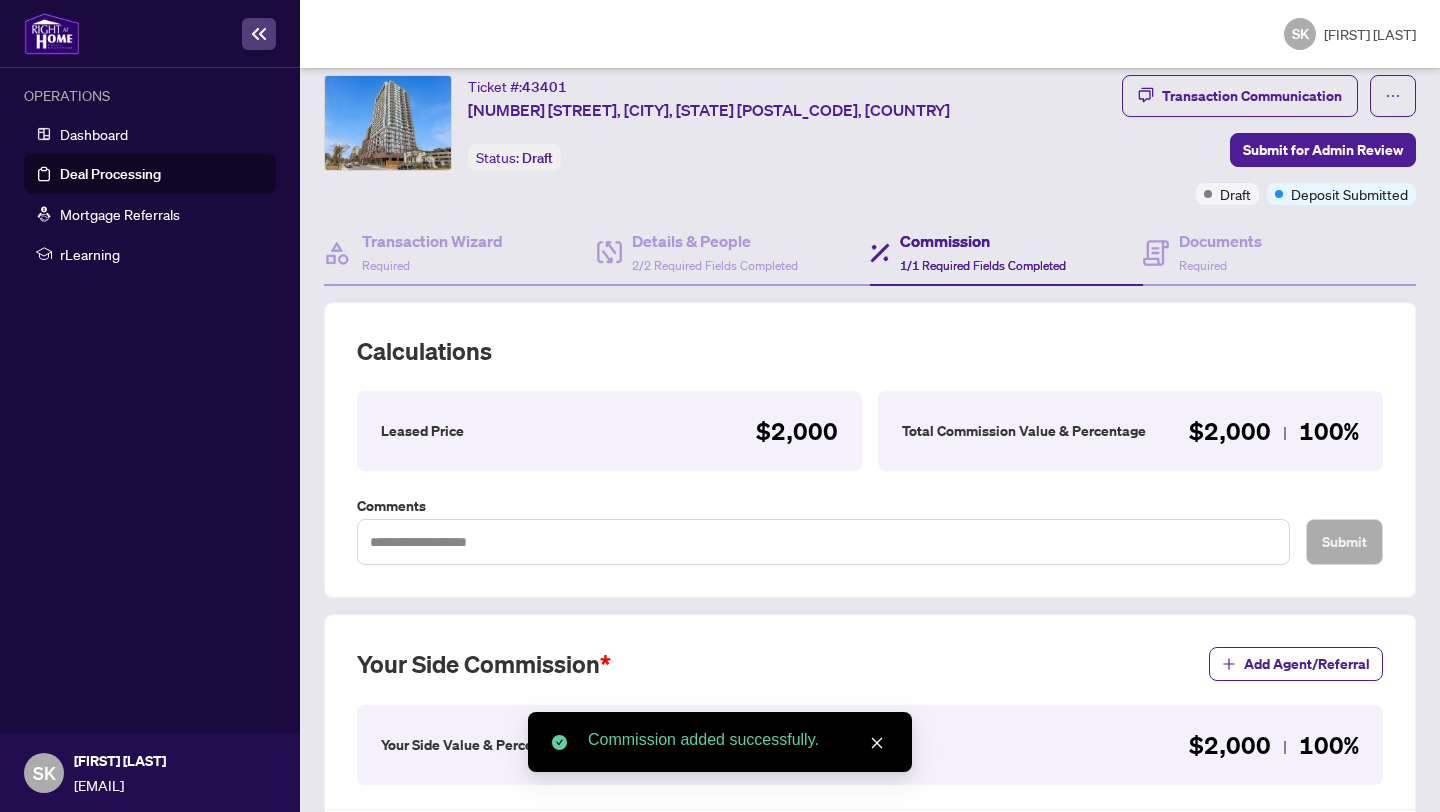 scroll, scrollTop: 0, scrollLeft: 0, axis: both 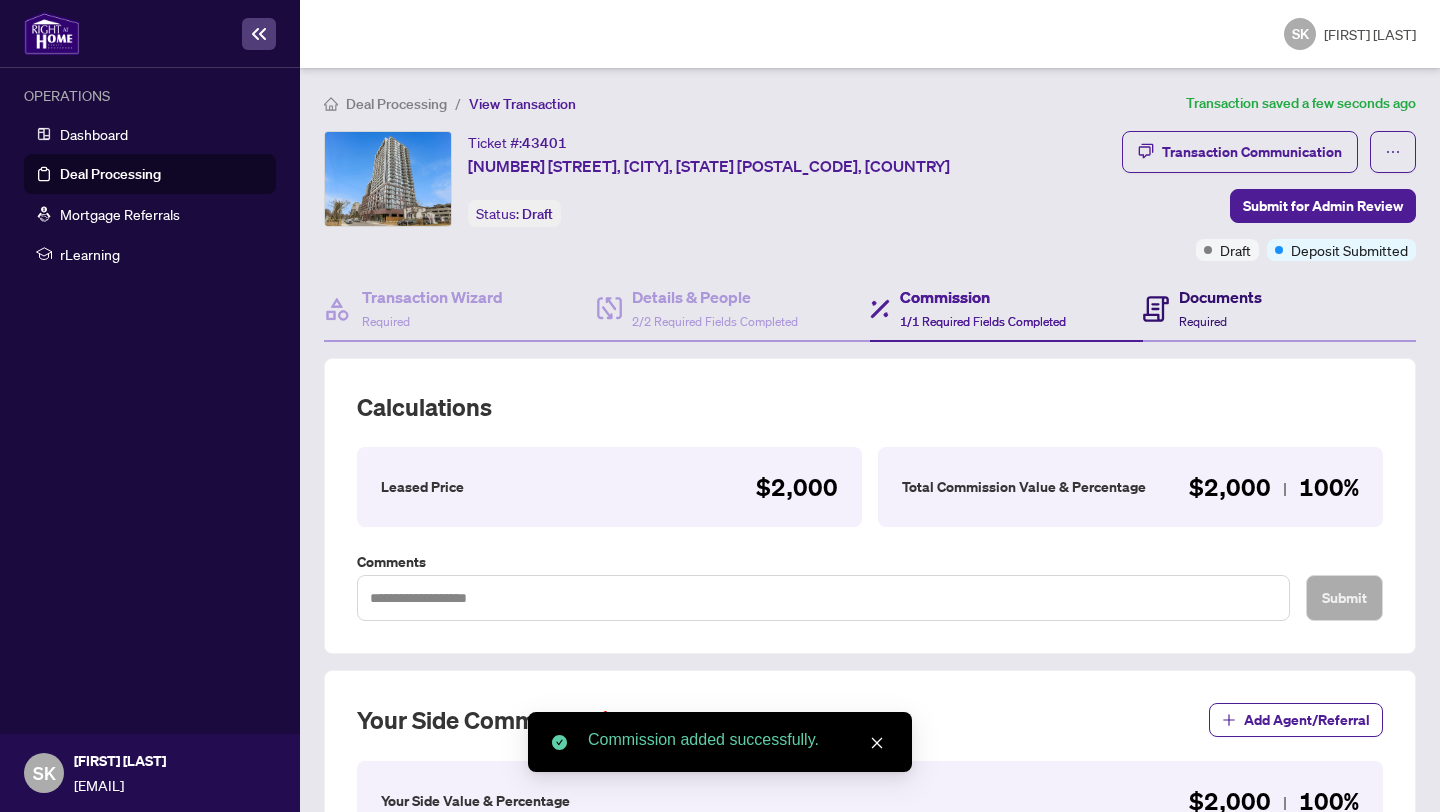 click on "Required" at bounding box center (1203, 321) 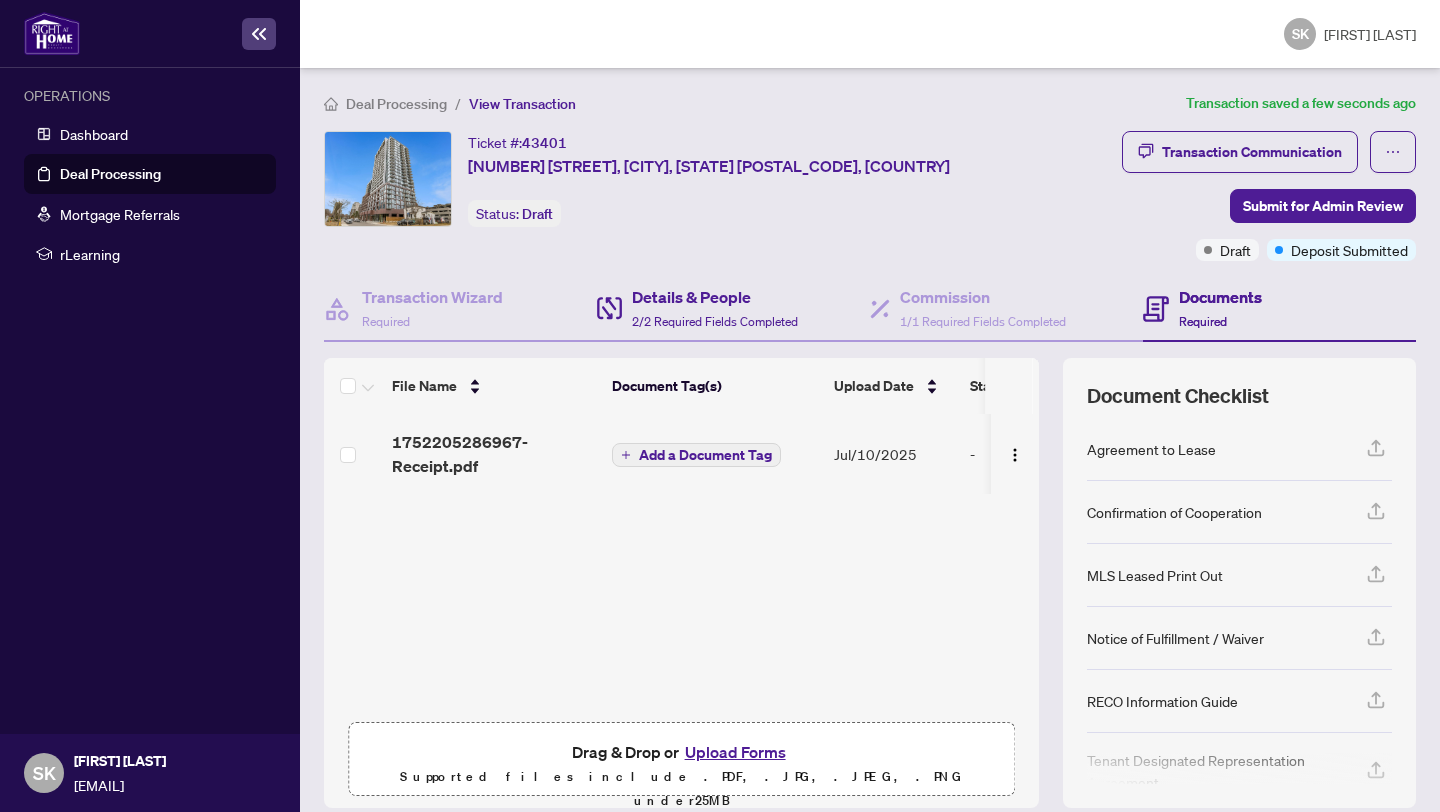 scroll, scrollTop: 76, scrollLeft: 0, axis: vertical 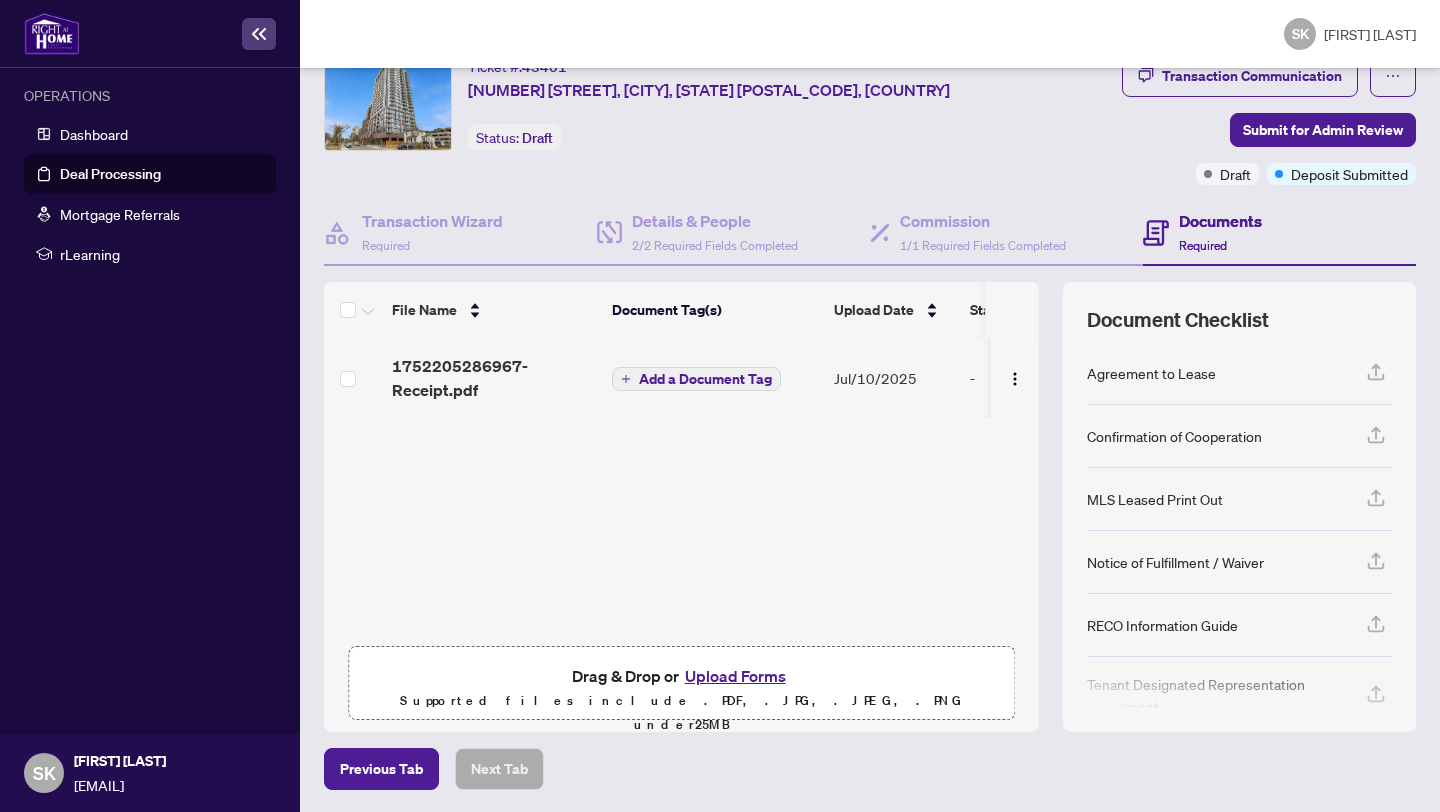 click on "Upload Forms" at bounding box center (735, 676) 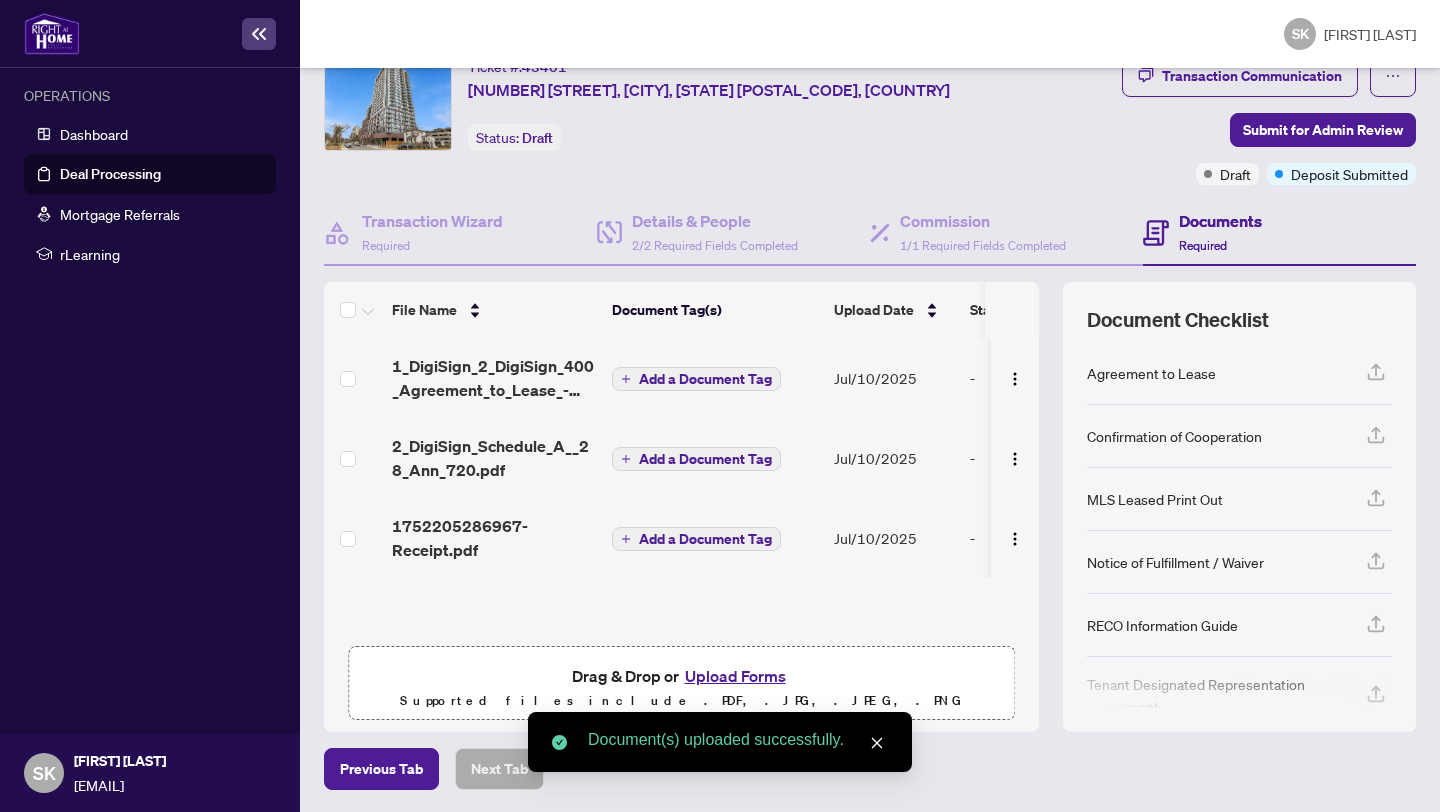click on "Add a Document Tag" at bounding box center [705, 379] 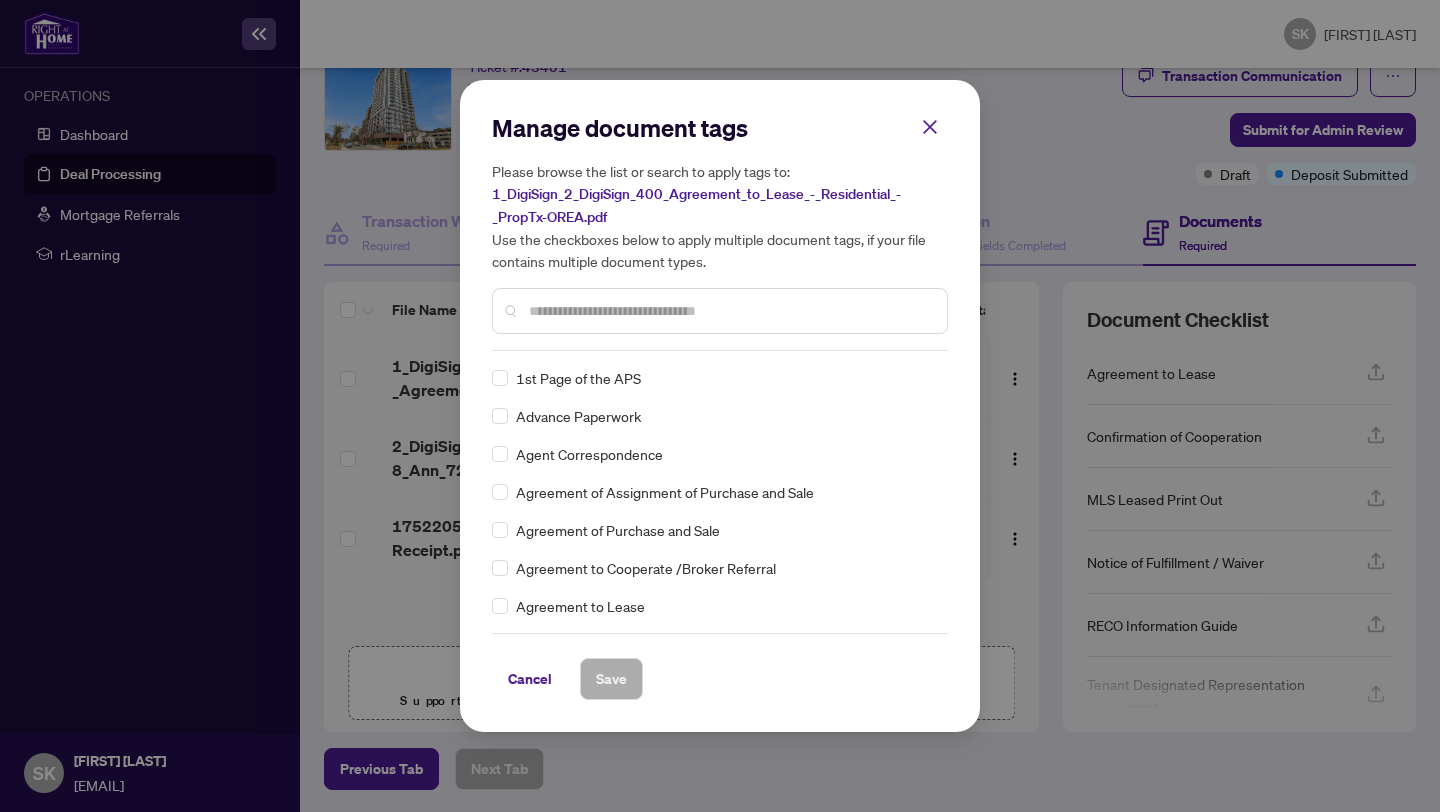 click at bounding box center [730, 311] 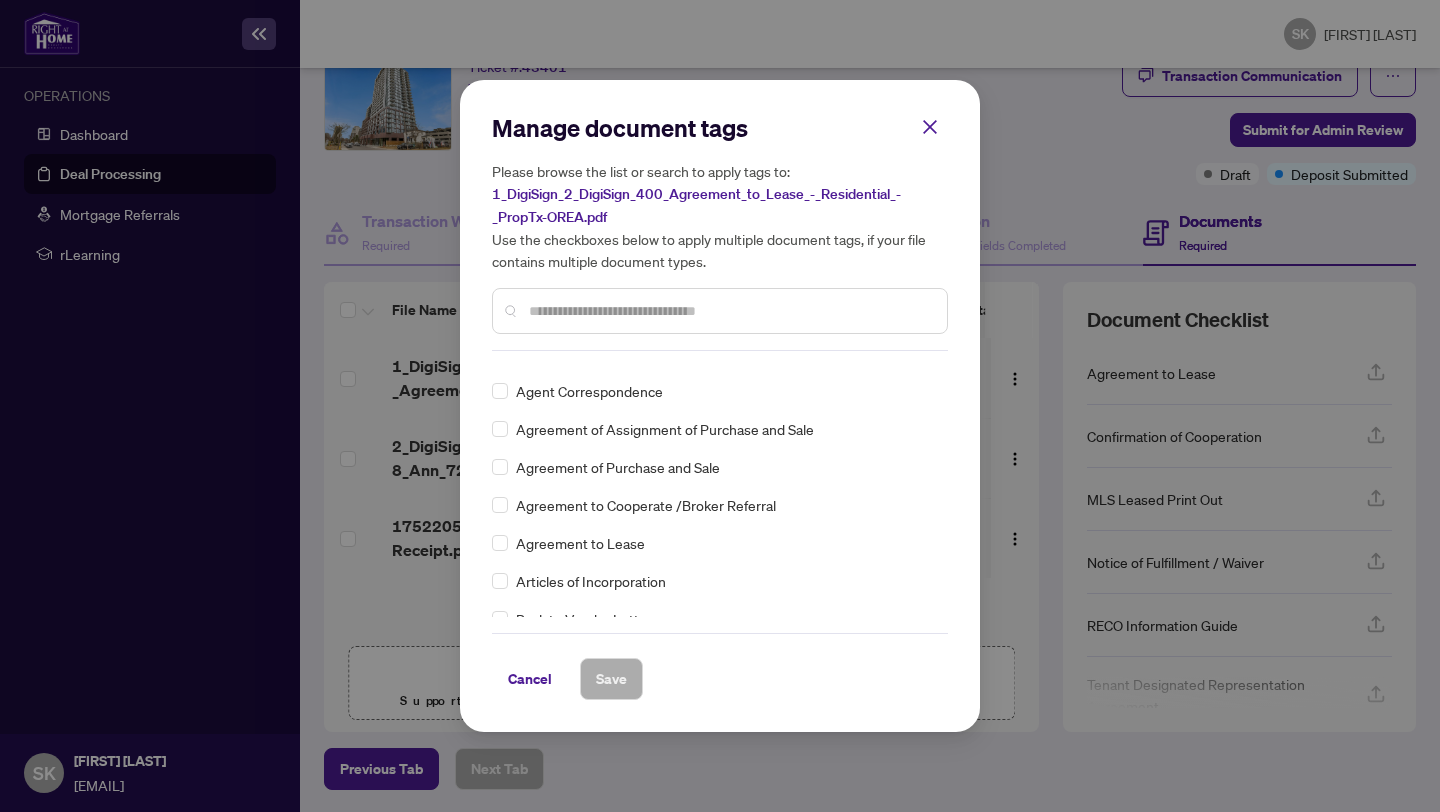 scroll, scrollTop: 76, scrollLeft: 0, axis: vertical 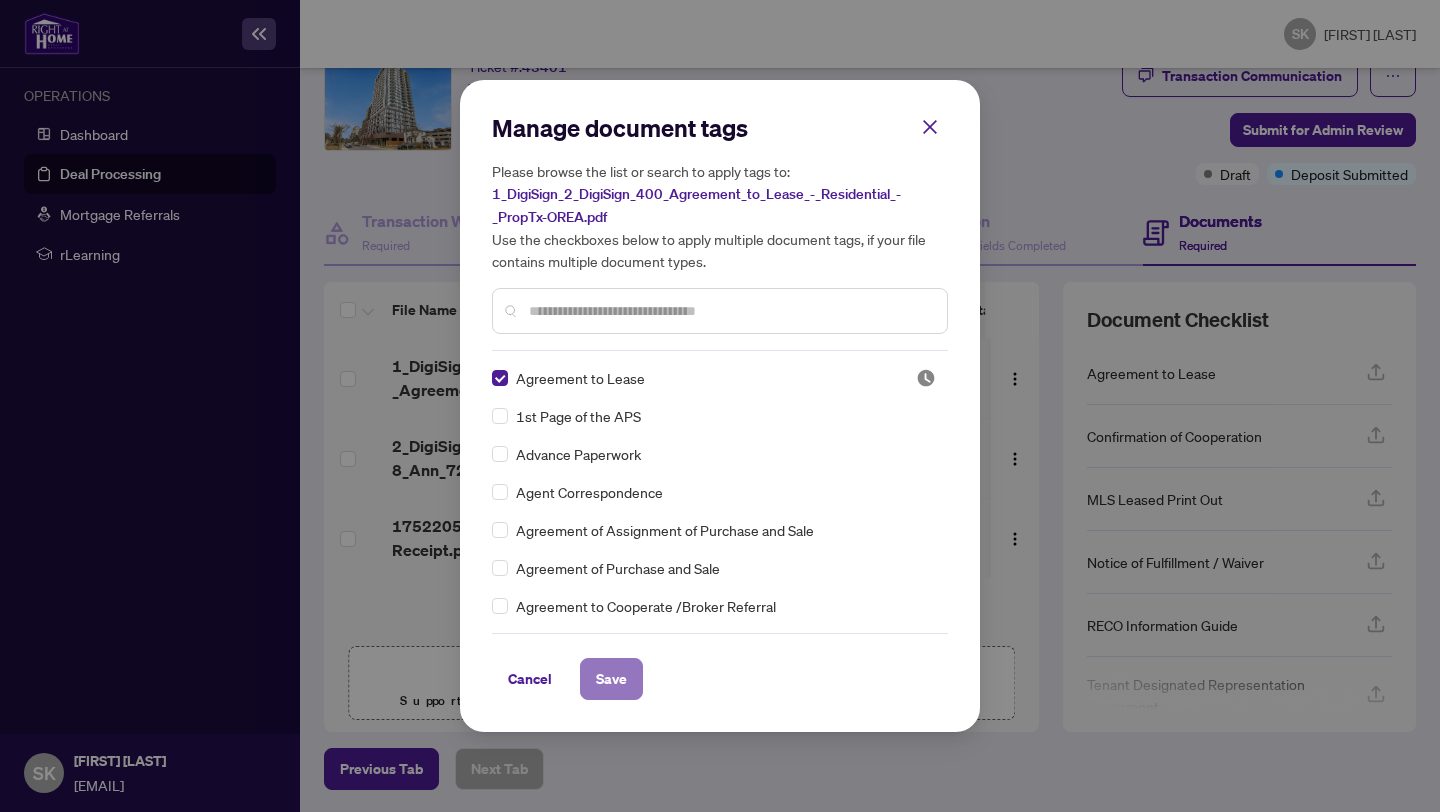 click on "Save" at bounding box center [611, 679] 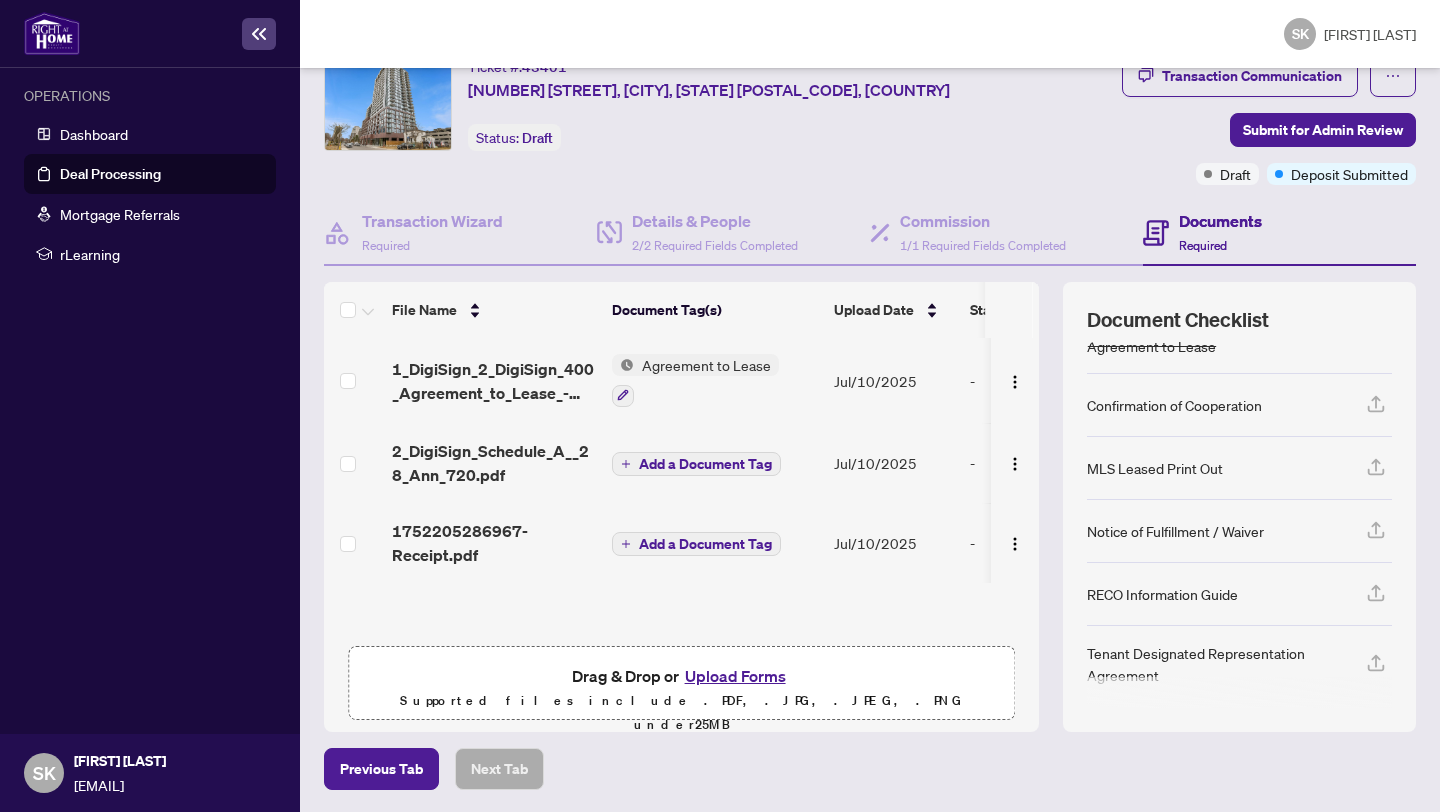 scroll, scrollTop: 0, scrollLeft: 0, axis: both 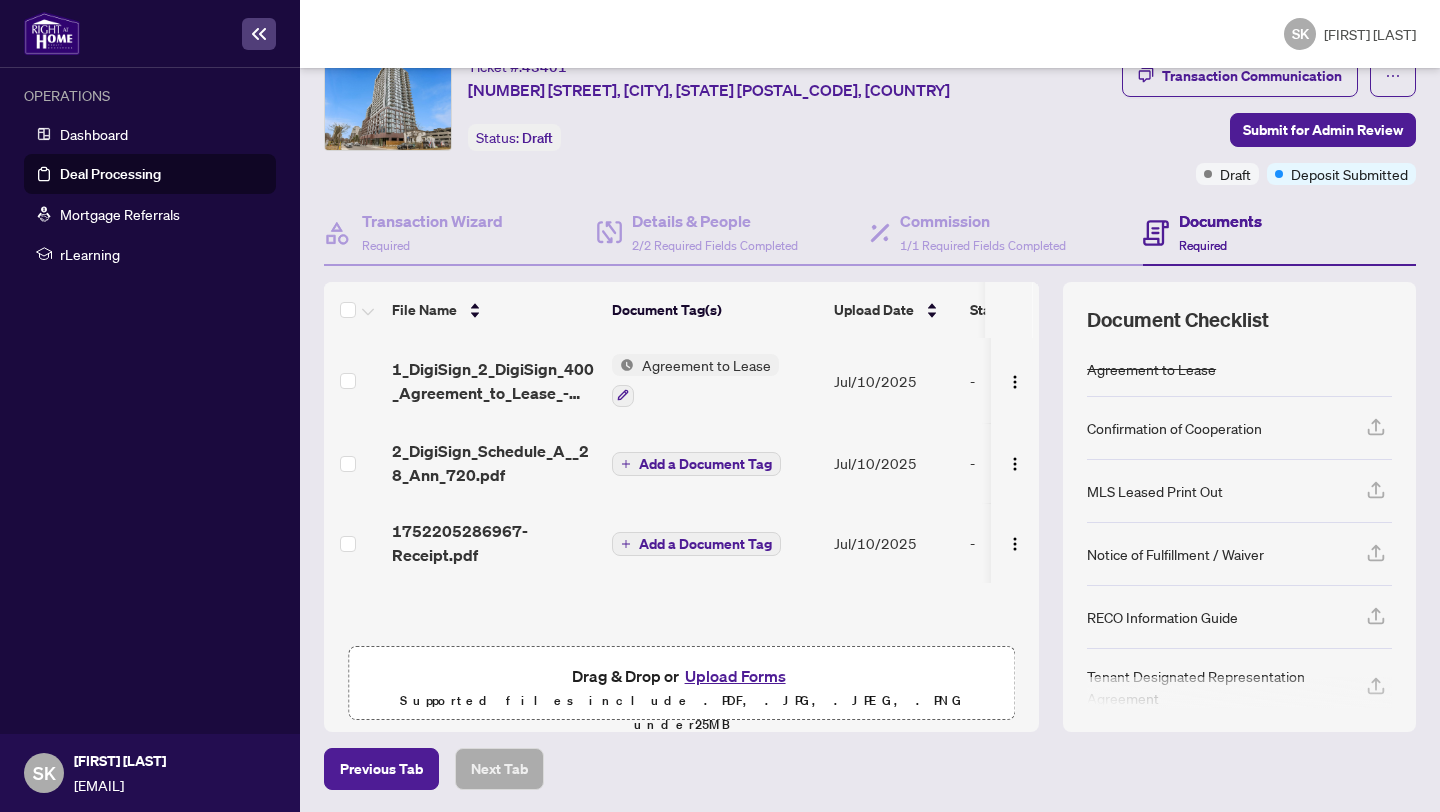 click on "Upload Forms" at bounding box center (735, 676) 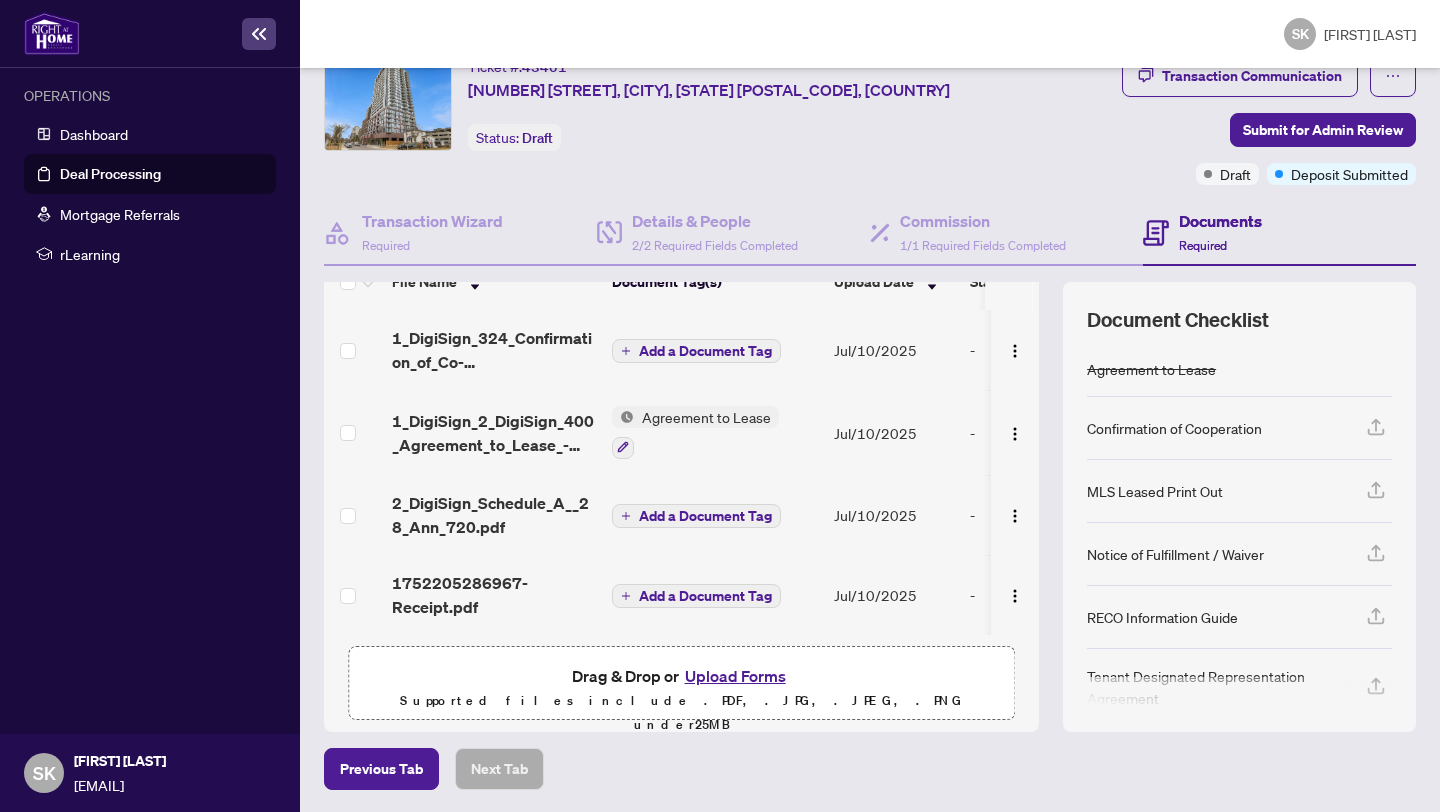scroll, scrollTop: 0, scrollLeft: 0, axis: both 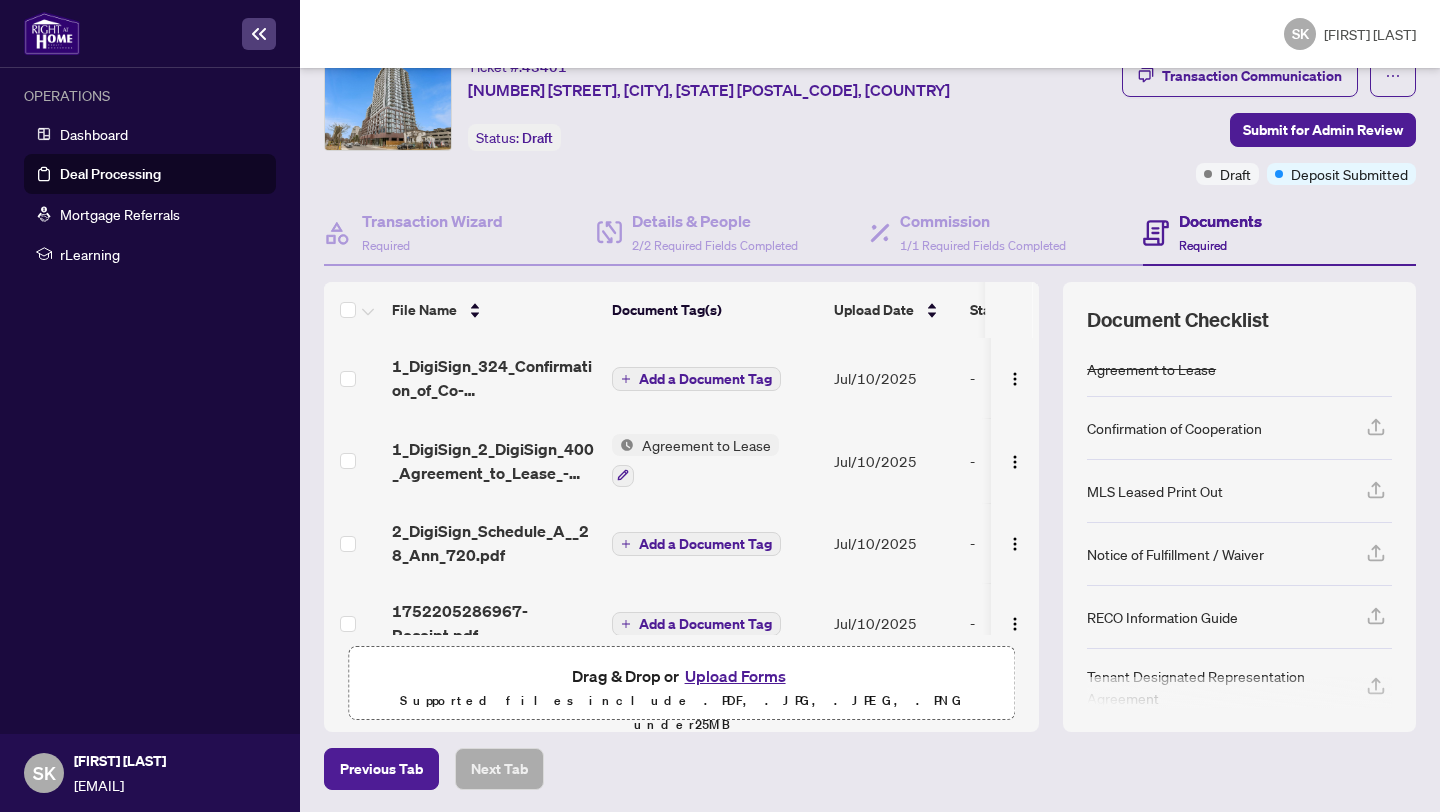 click on "Add a Document Tag" at bounding box center [705, 379] 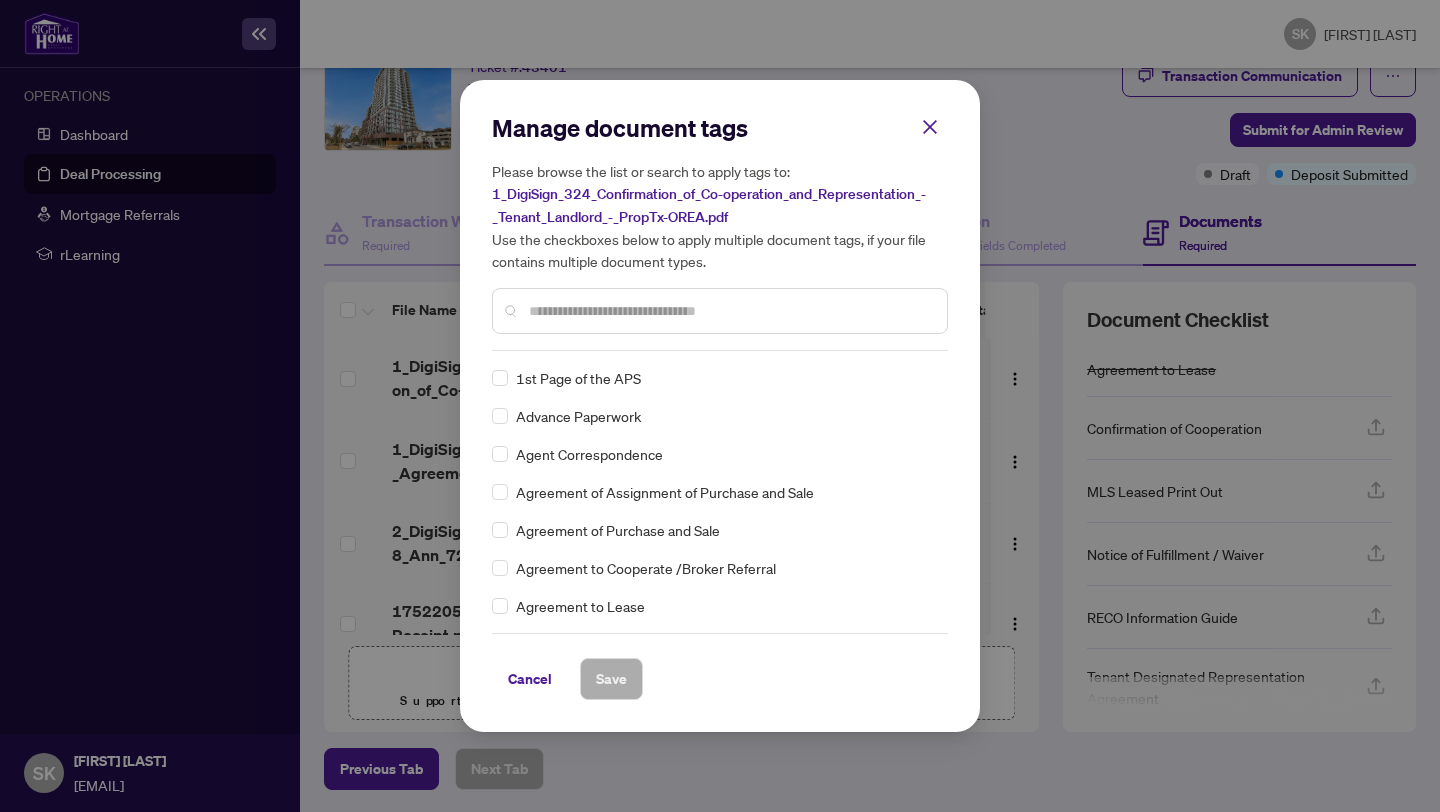 click at bounding box center (720, 311) 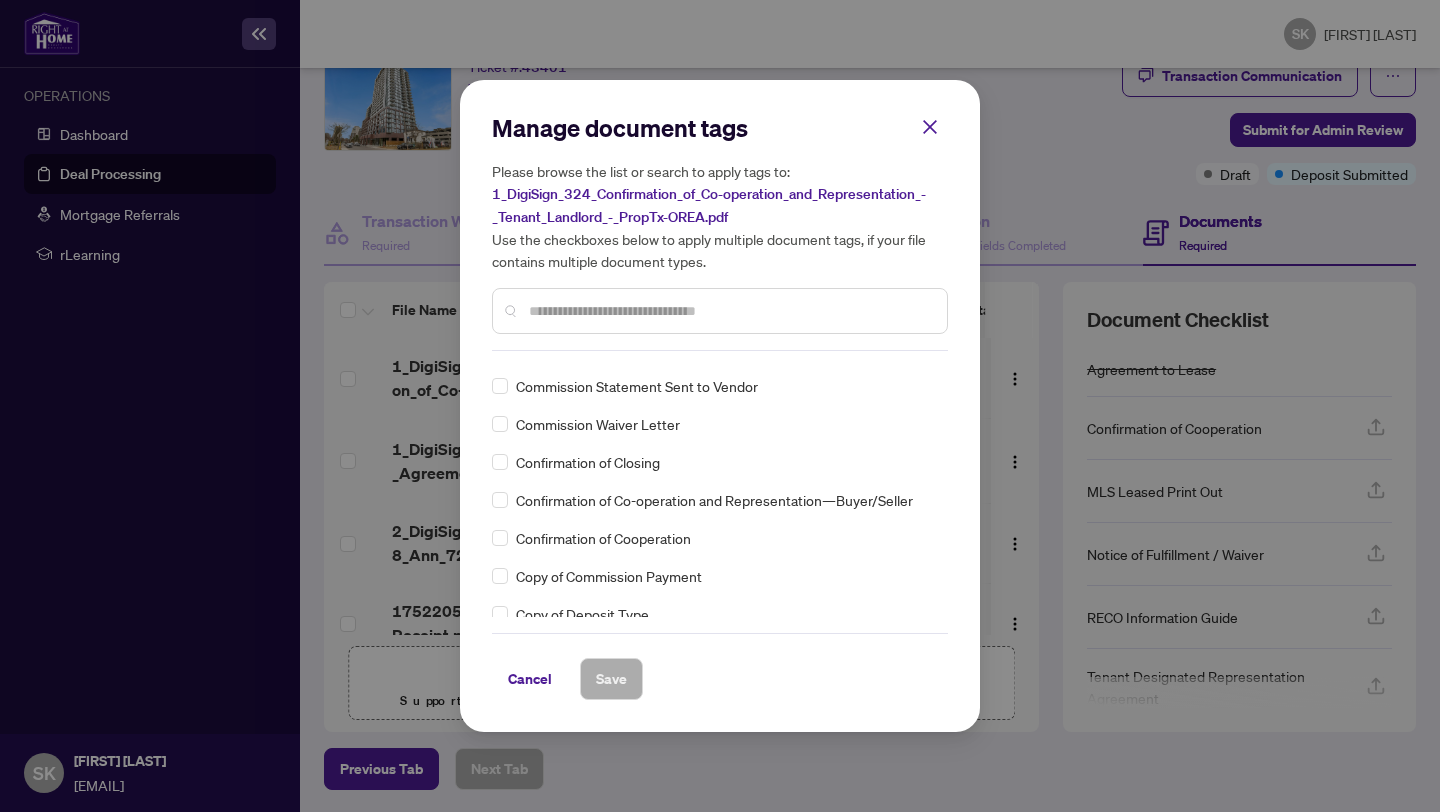 scroll, scrollTop: 1021, scrollLeft: 0, axis: vertical 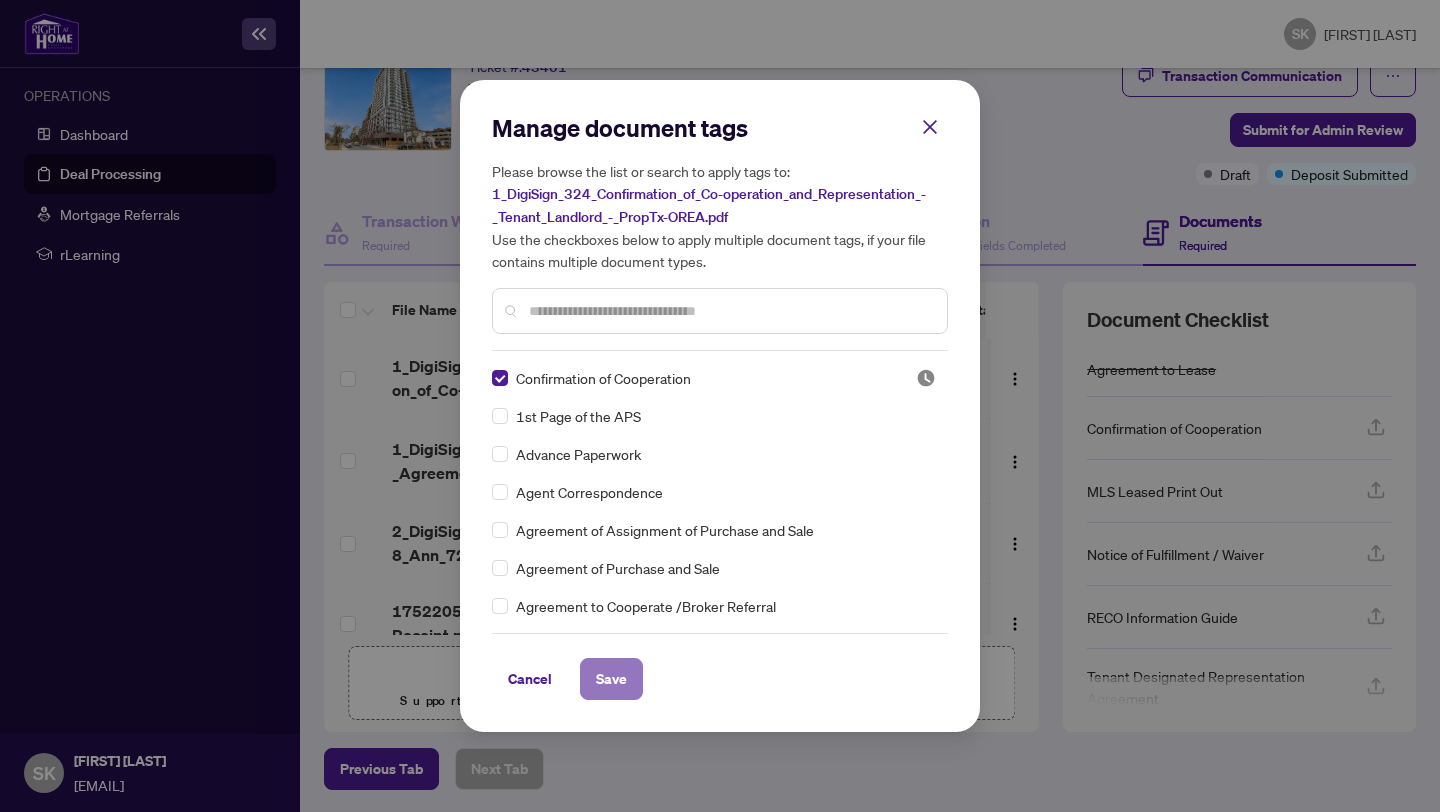 click on "Save" at bounding box center (611, 679) 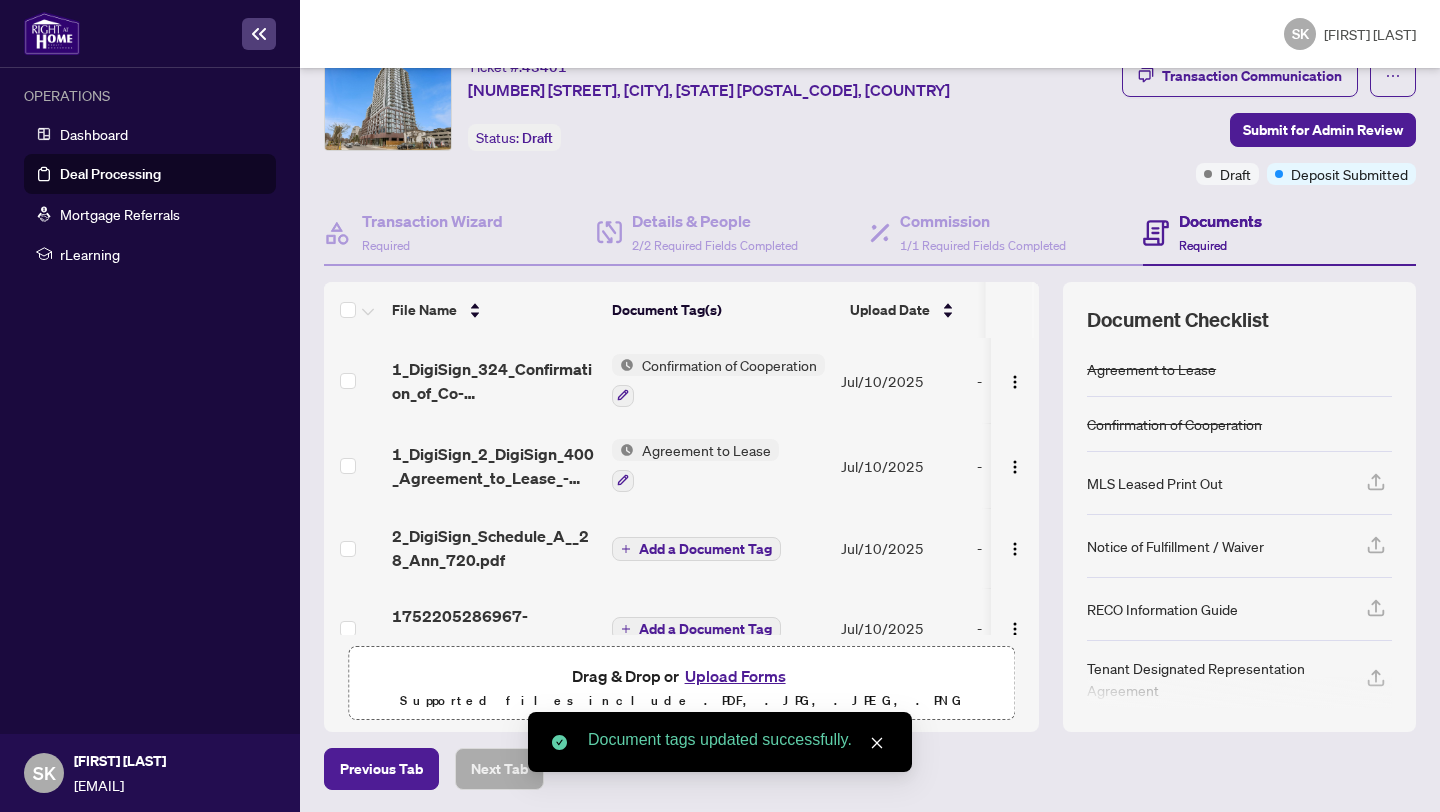 scroll, scrollTop: 15, scrollLeft: 0, axis: vertical 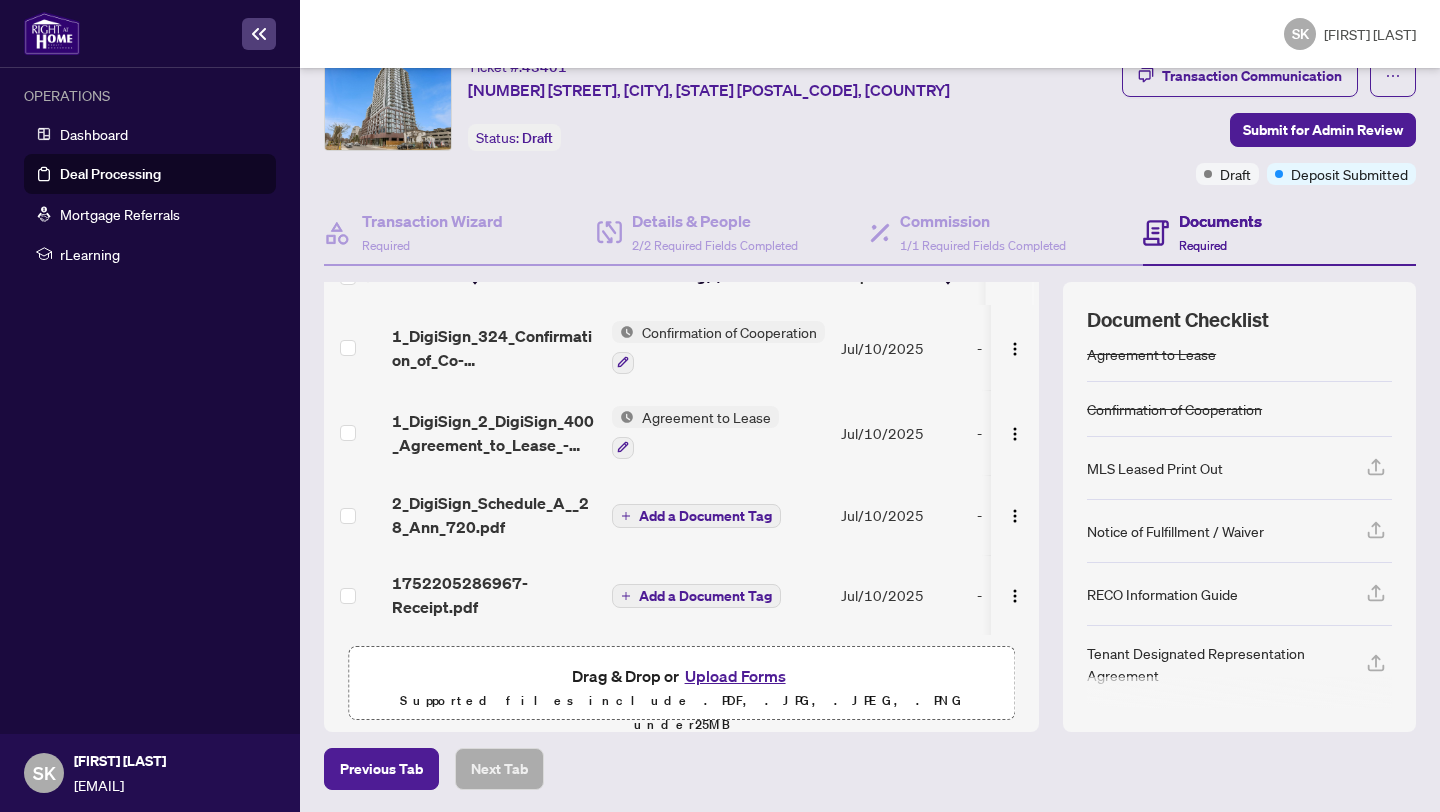 click on "Upload Forms" at bounding box center [735, 676] 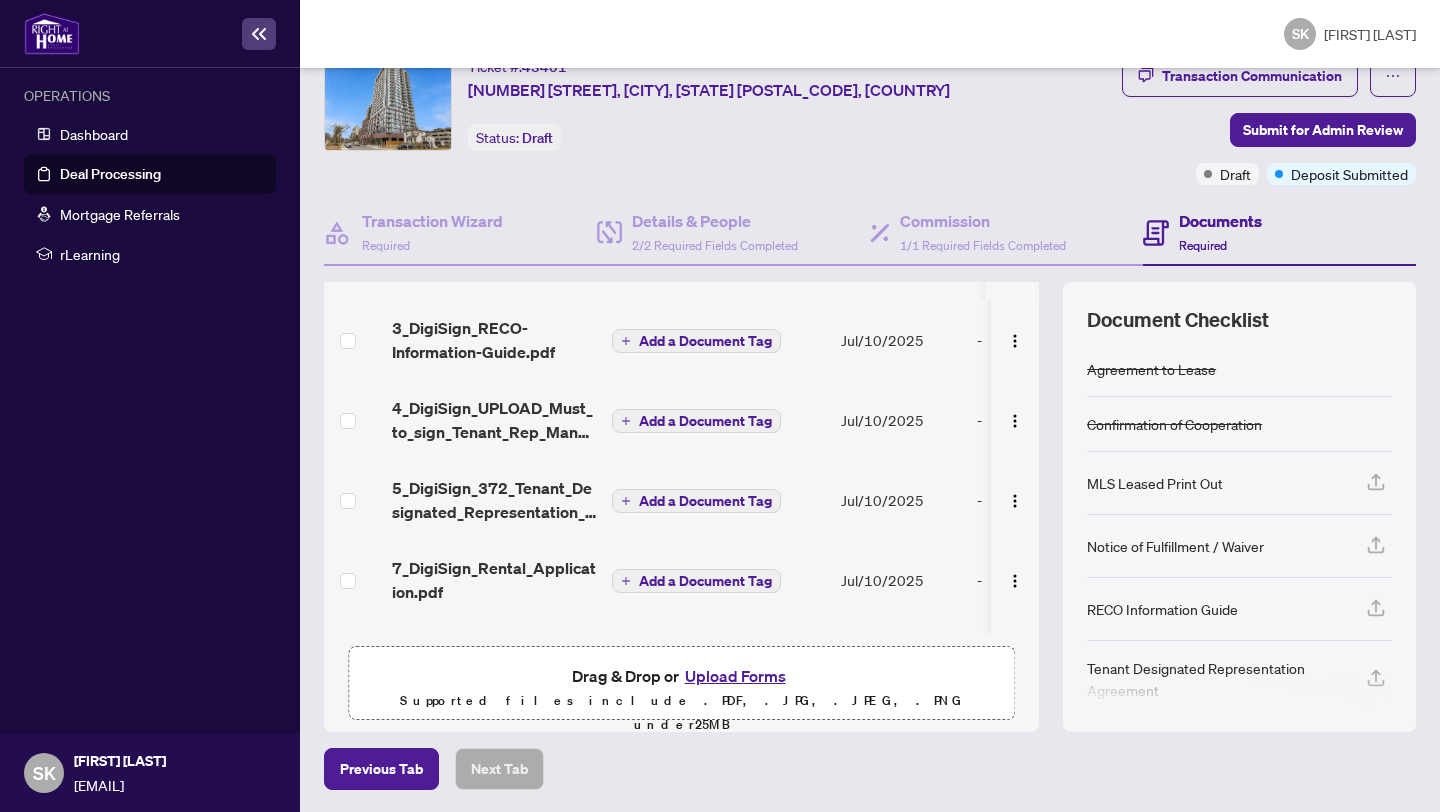 click on "Add a Document Tag" at bounding box center [705, 341] 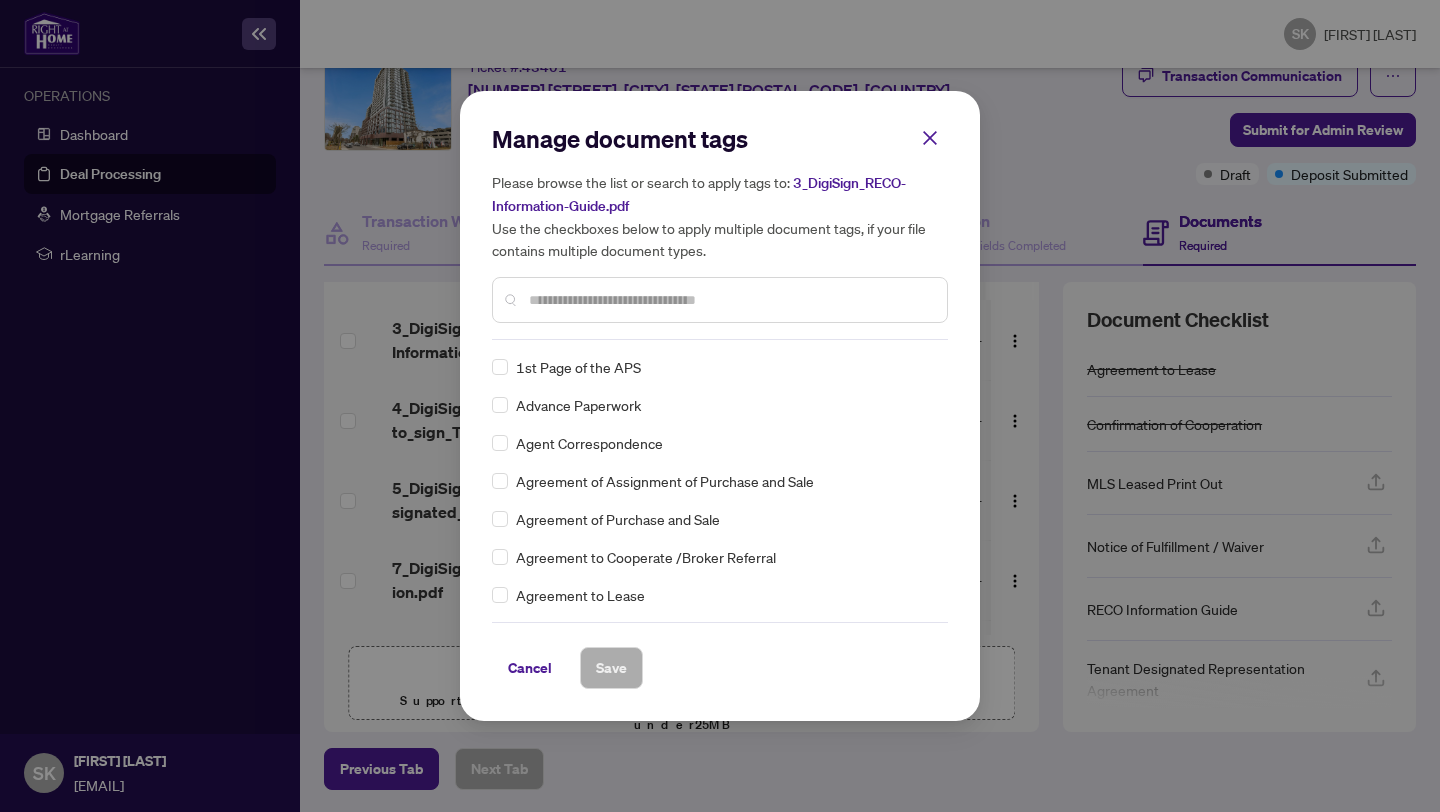 click at bounding box center [730, 300] 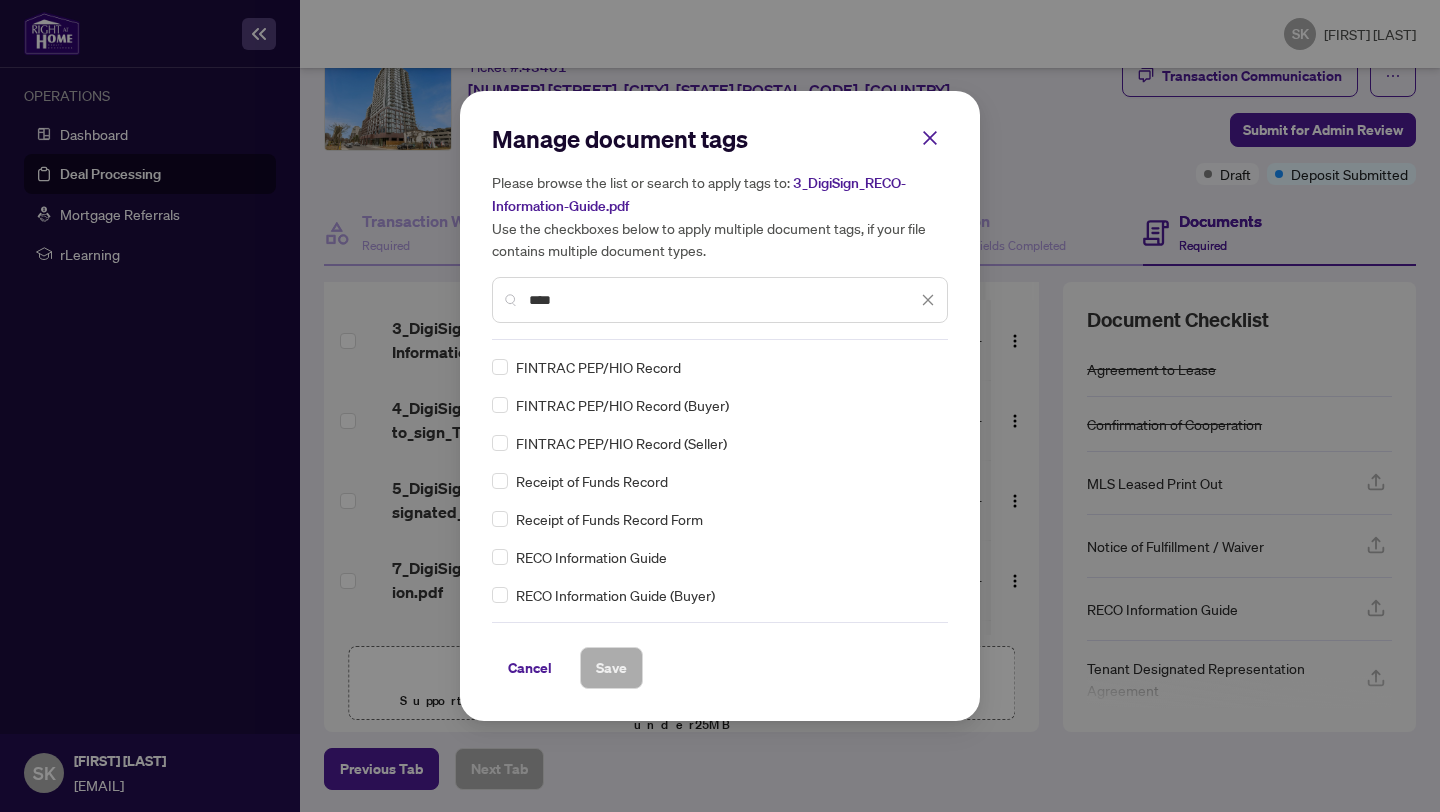 type on "****" 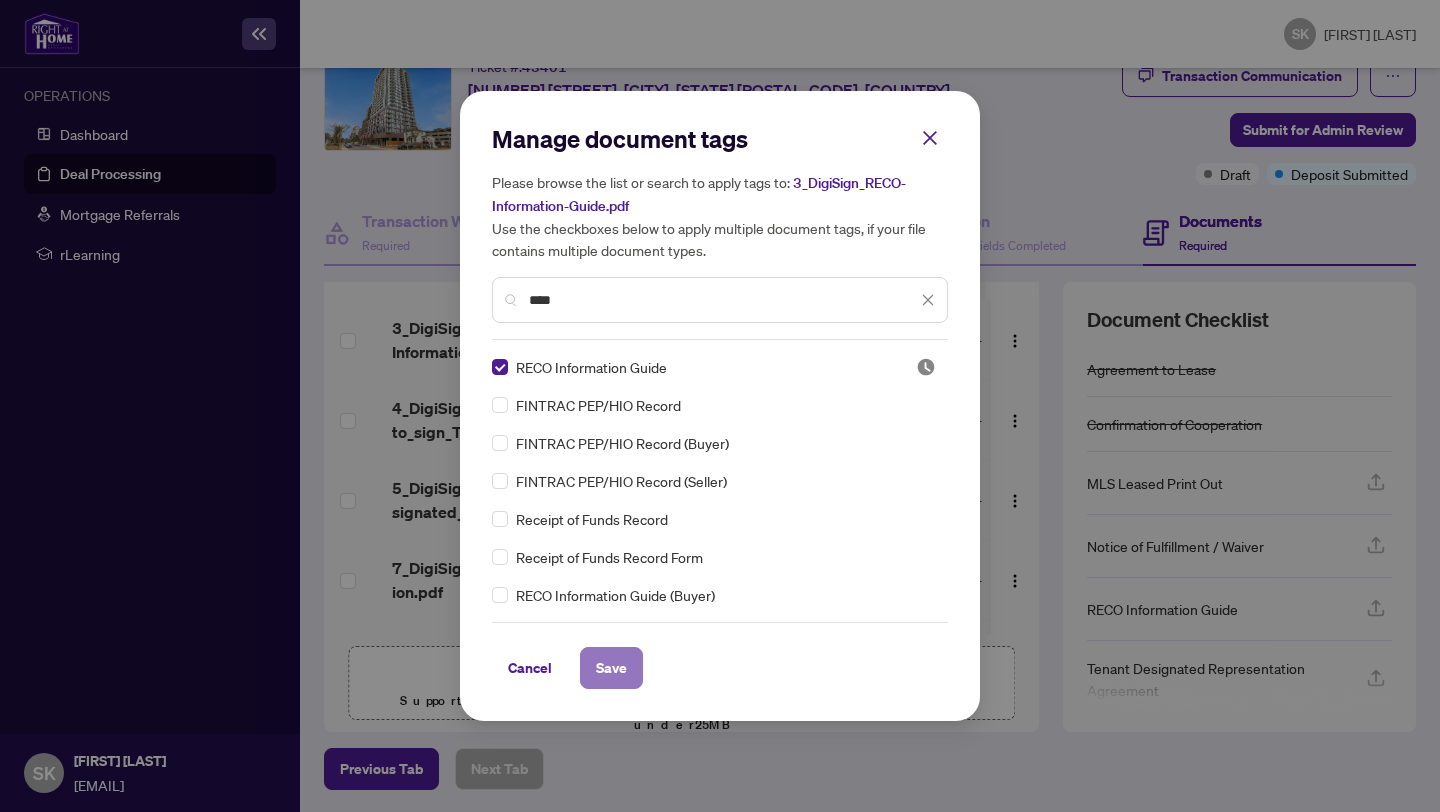 click on "Save" at bounding box center (611, 668) 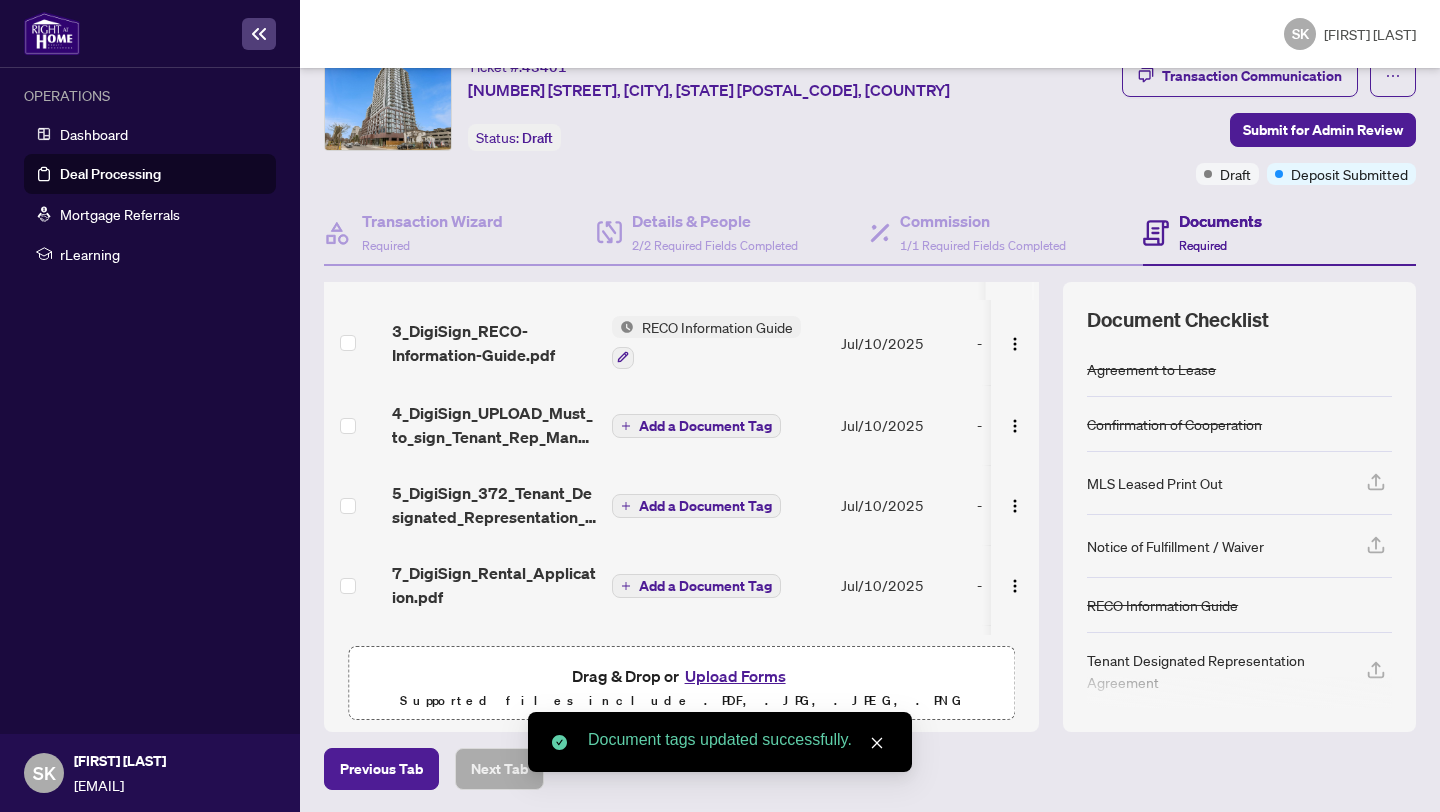 click on "Add a Document Tag" at bounding box center (705, 426) 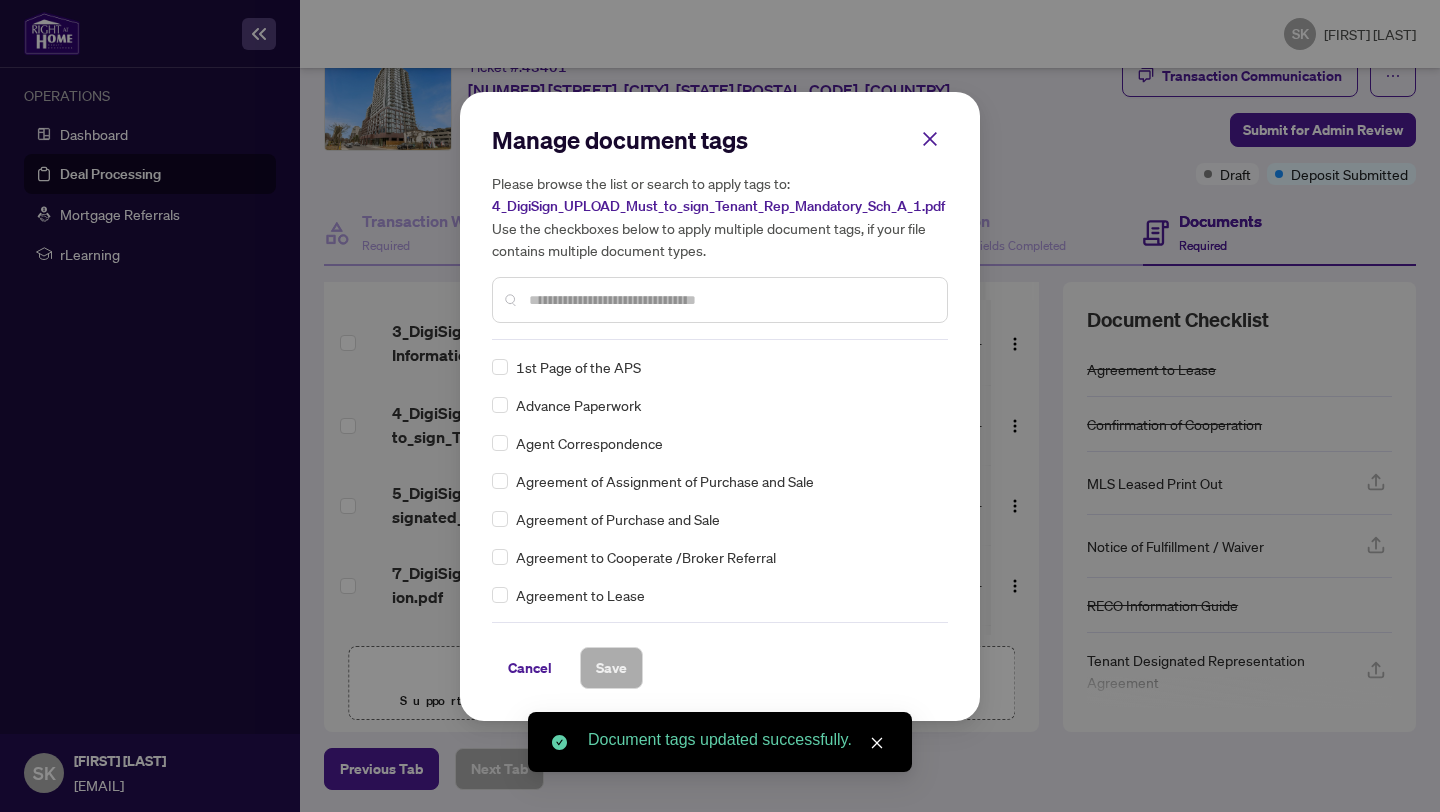 click on "Manage document tags Please browse the list or search to apply tags to:   4_DigiSign_UPLOAD_Must_to_sign_Tenant_Rep_Mandatory_Sch_A_1.pdf   Use the checkboxes below to apply multiple document tags, if your file contains multiple document types." at bounding box center (720, 232) 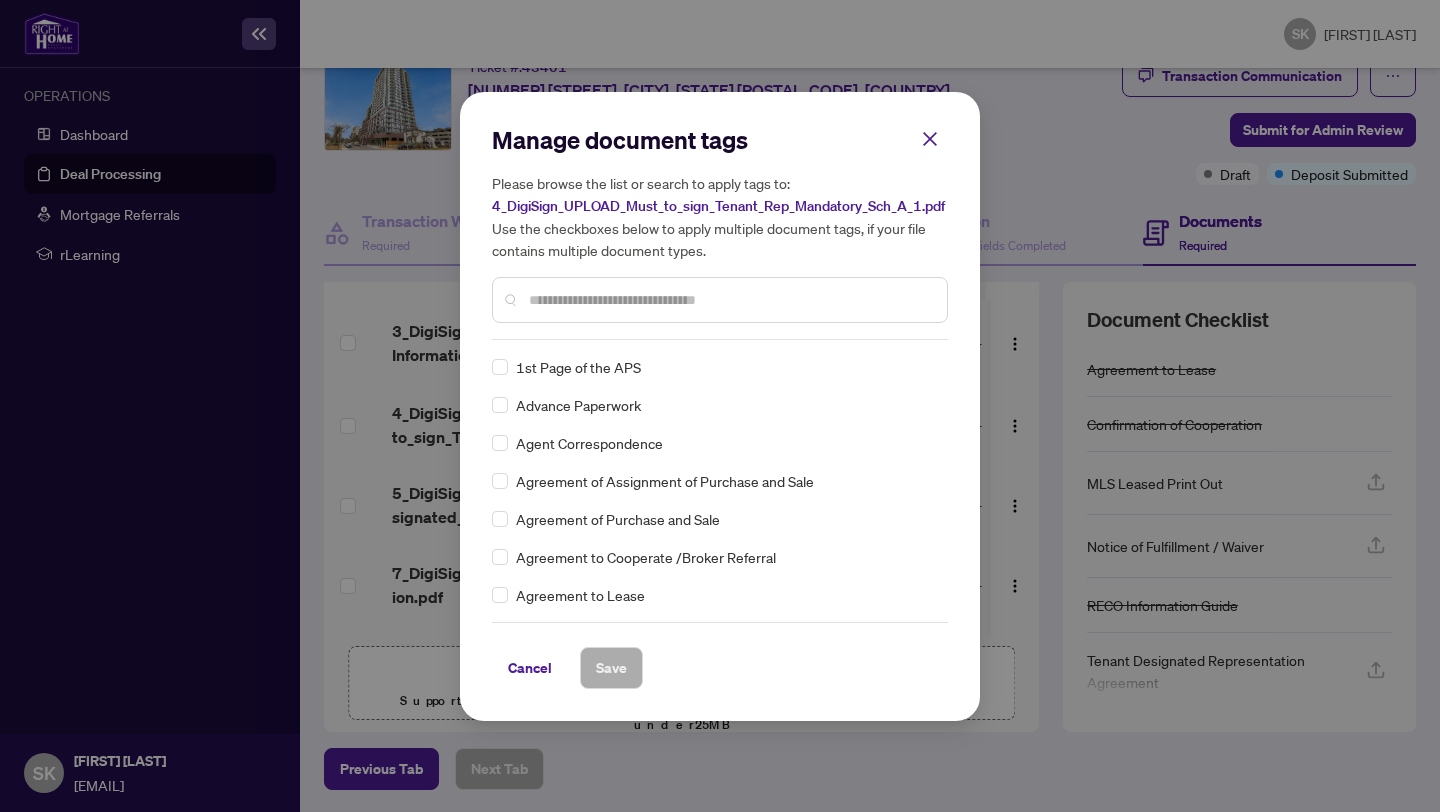 click at bounding box center (720, 300) 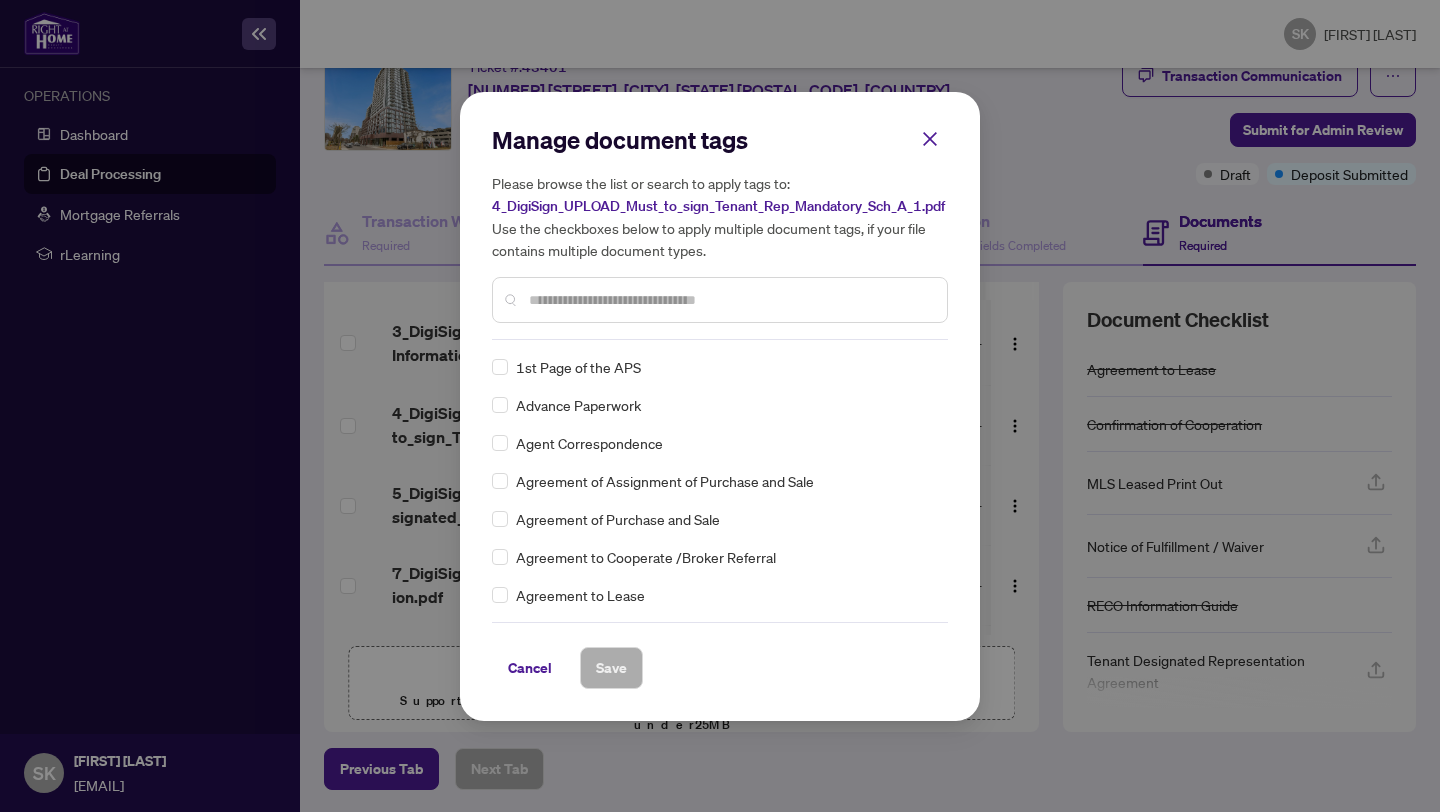 click at bounding box center [730, 300] 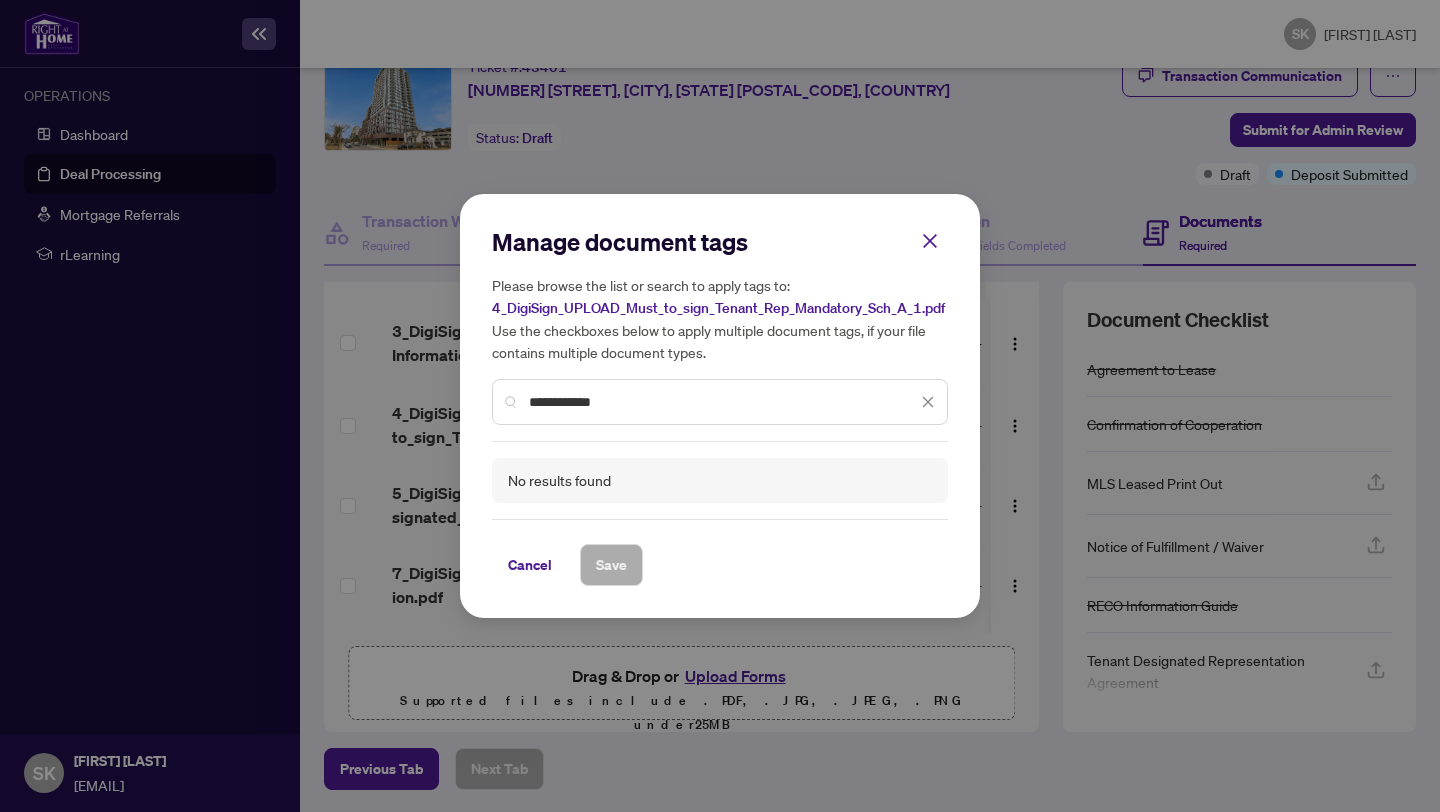 click on "**********" at bounding box center [720, 402] 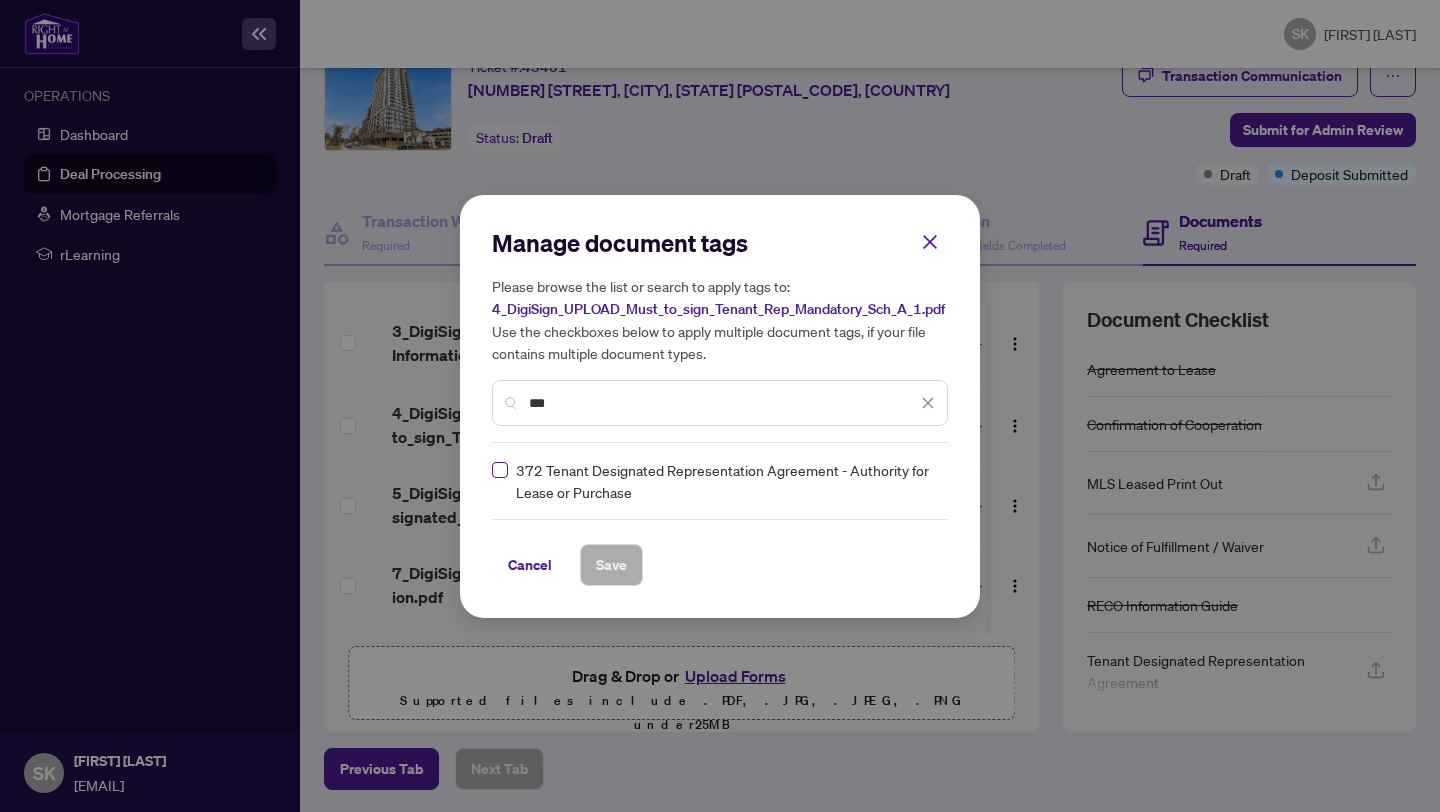 type on "***" 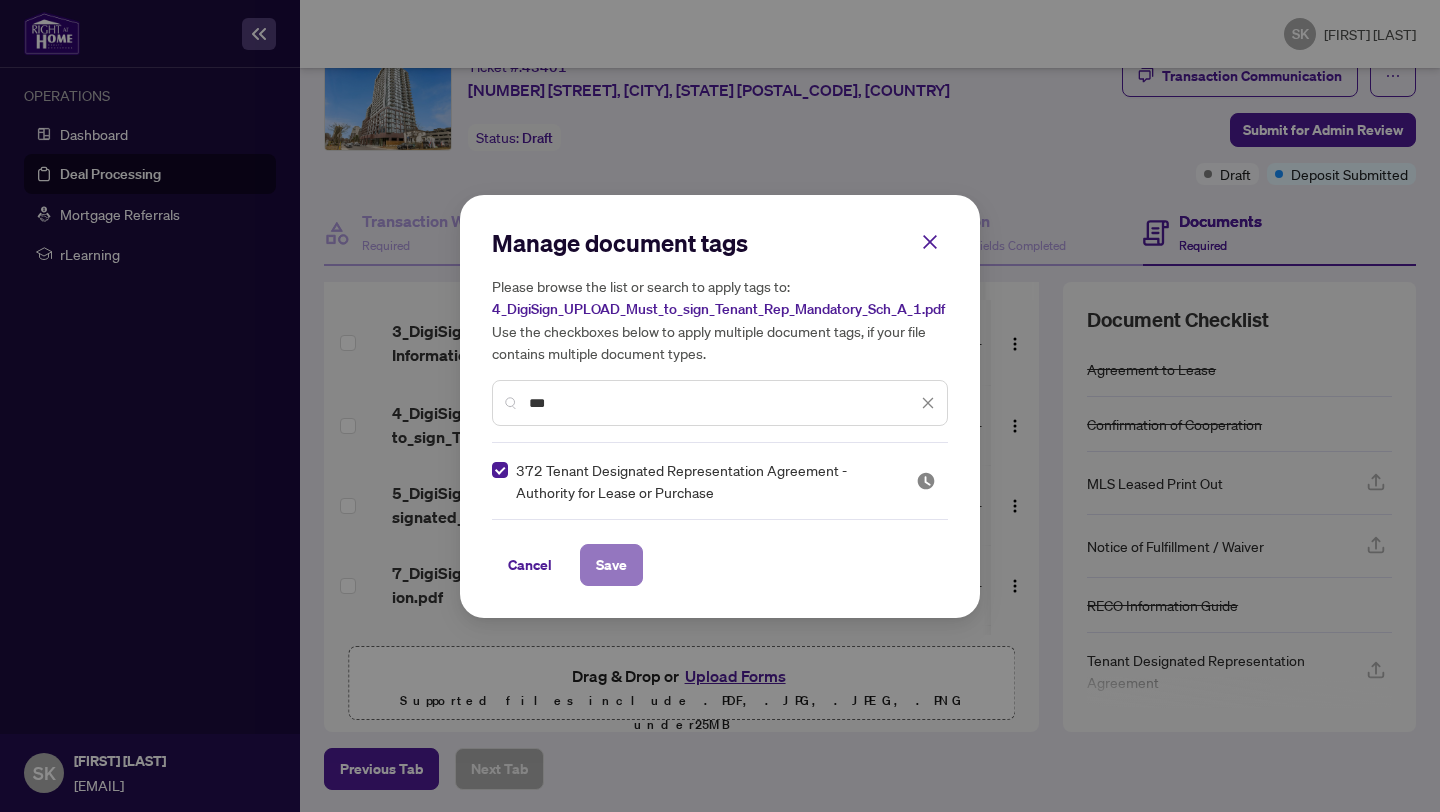 click on "Save" at bounding box center (611, 565) 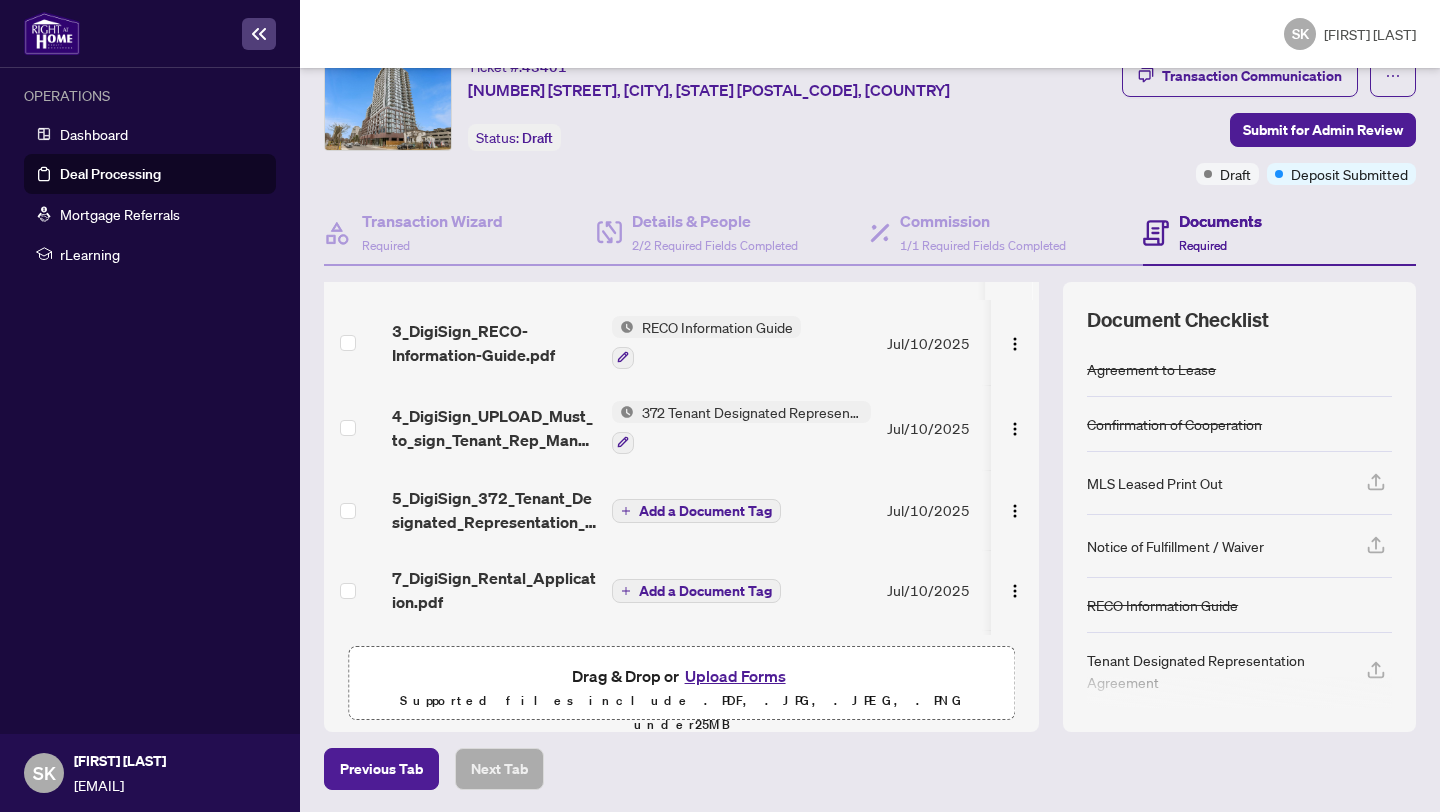 click on "Add a Document Tag" at bounding box center [705, 511] 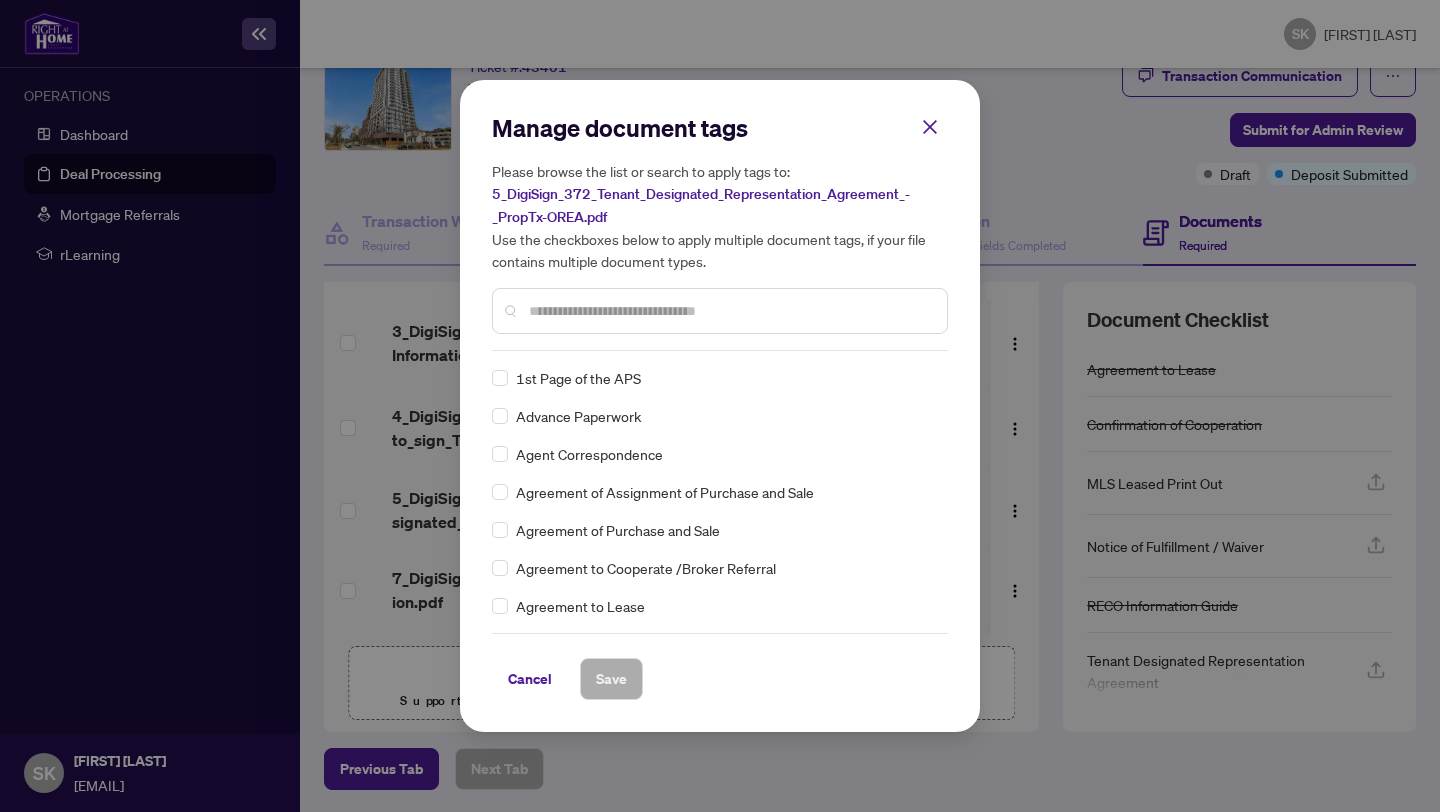 click at bounding box center (720, 311) 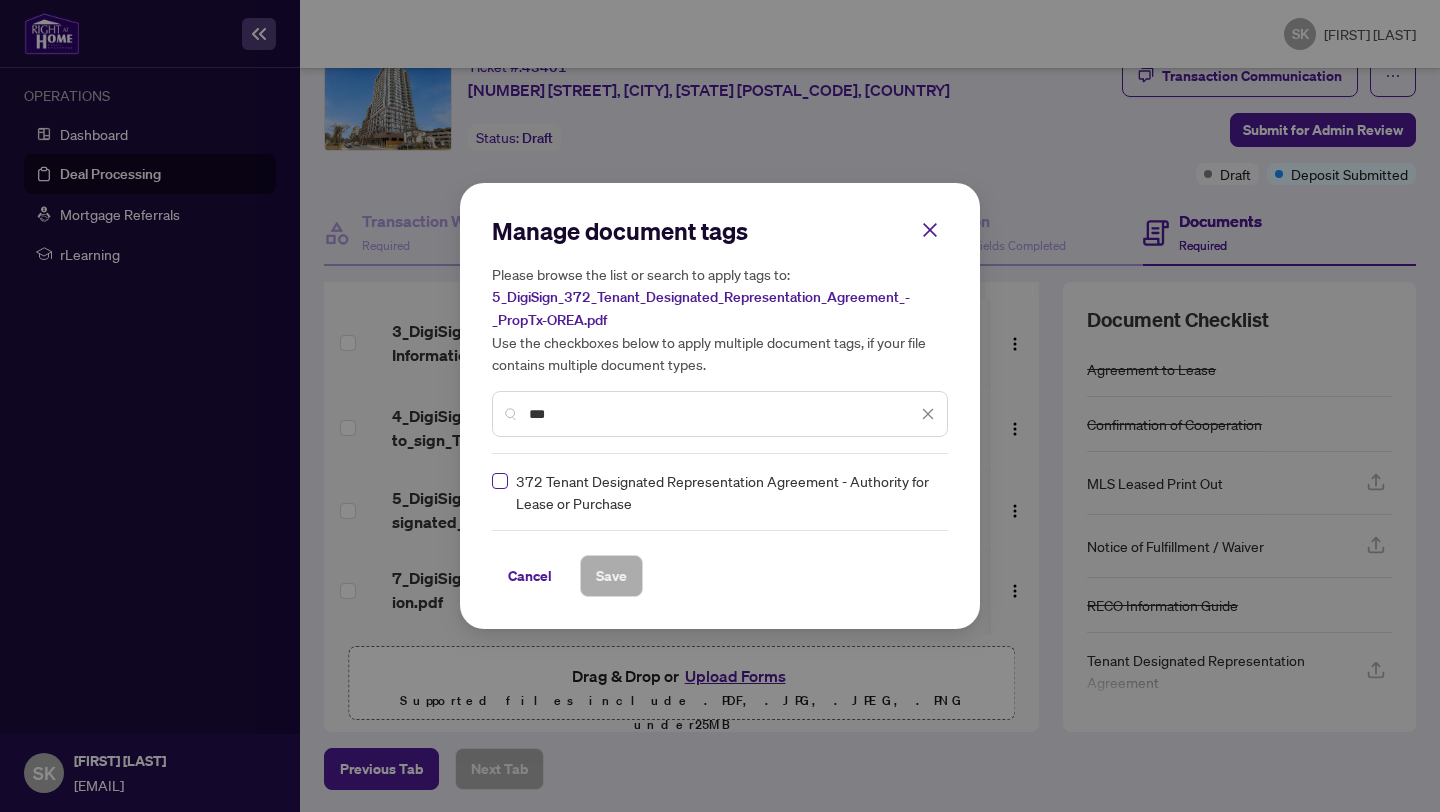 type on "***" 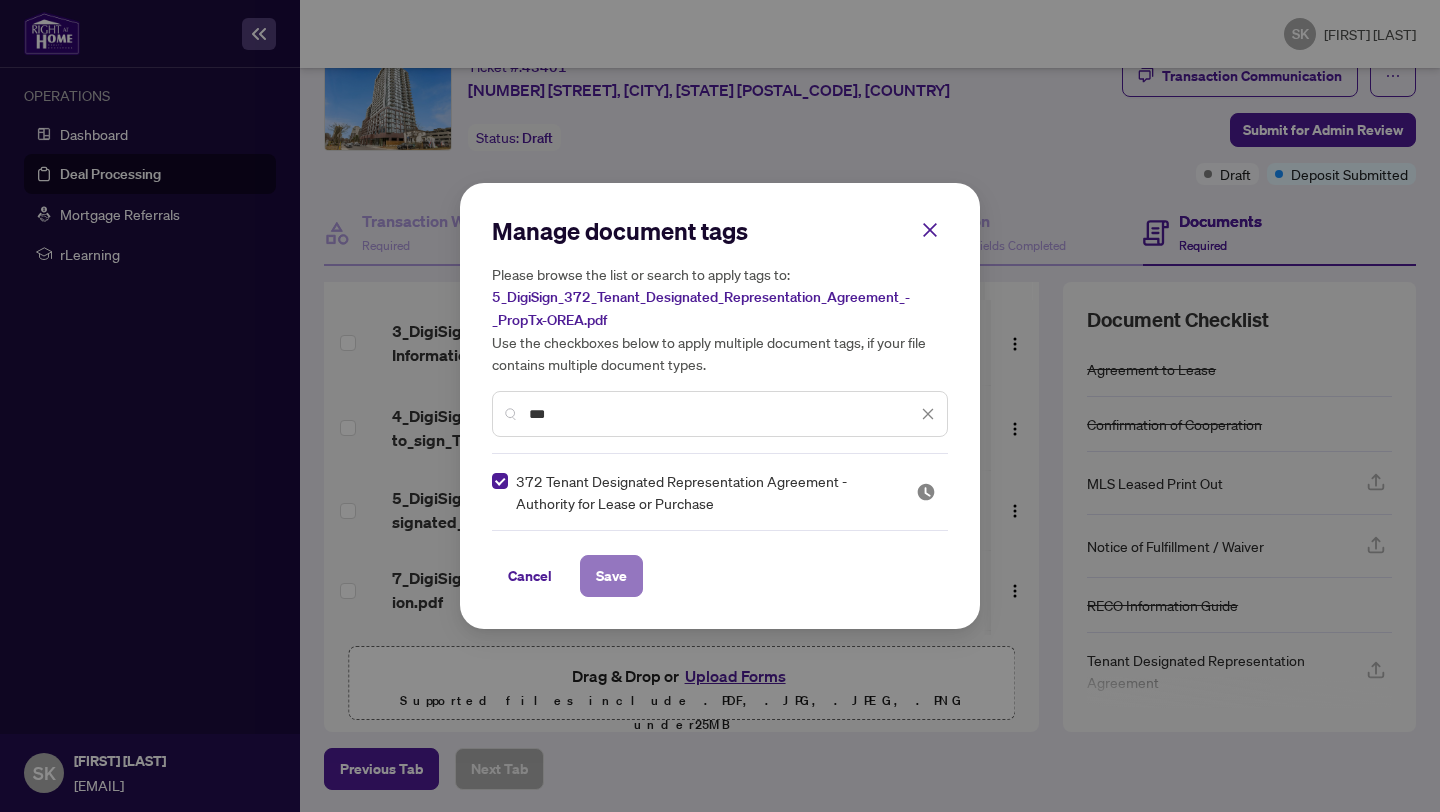 click on "Save" at bounding box center [611, 576] 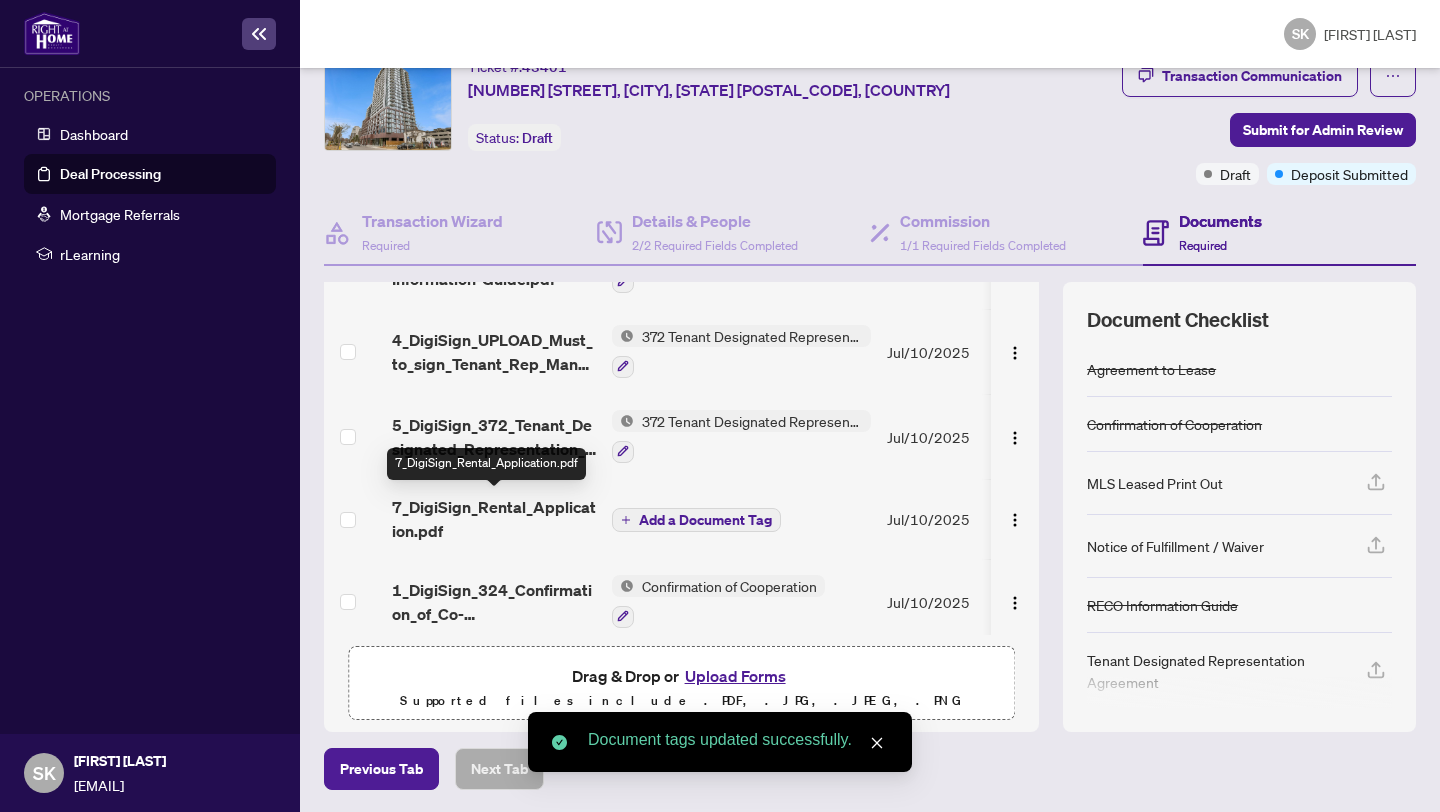 scroll, scrollTop: 119, scrollLeft: 0, axis: vertical 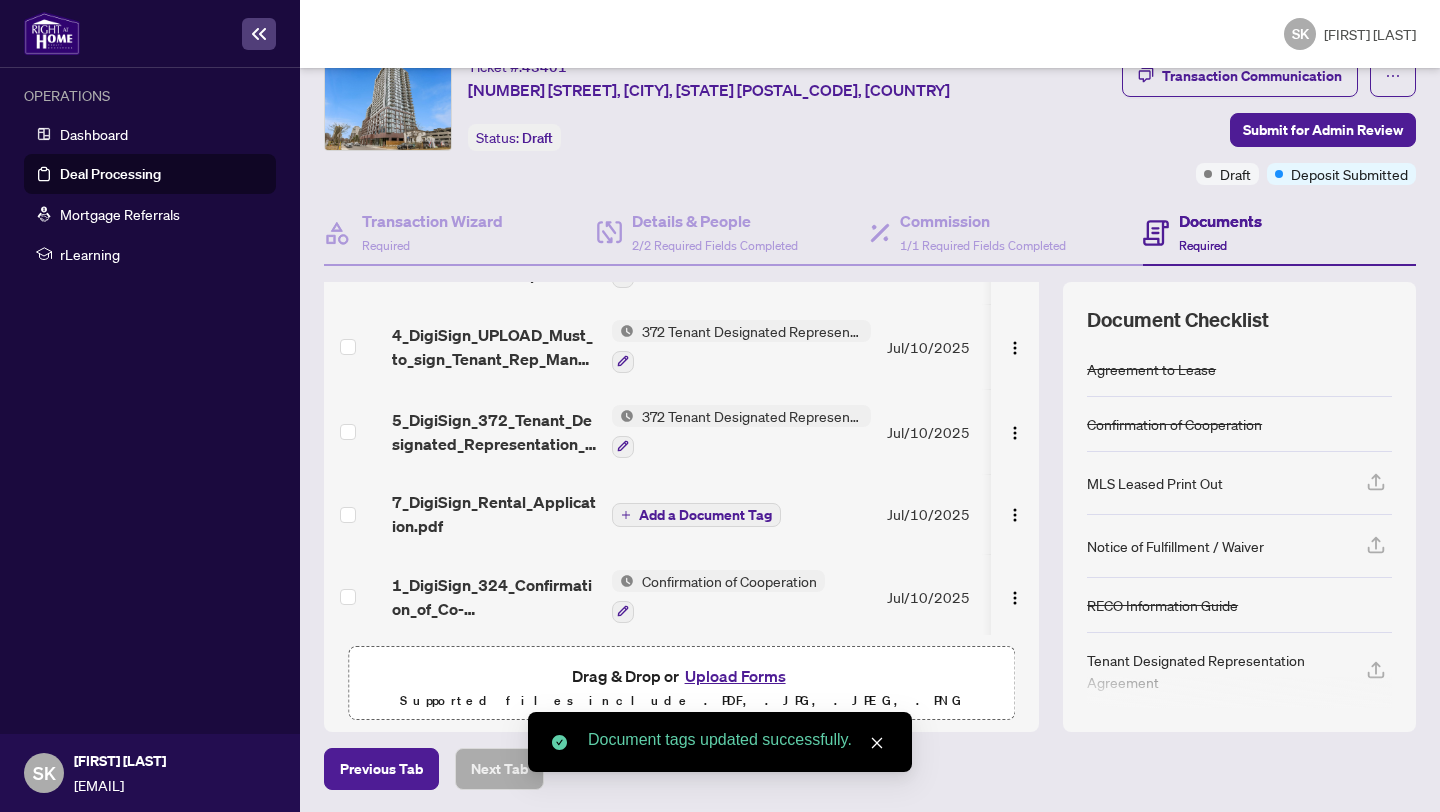 click on "Add a Document Tag" at bounding box center [705, 515] 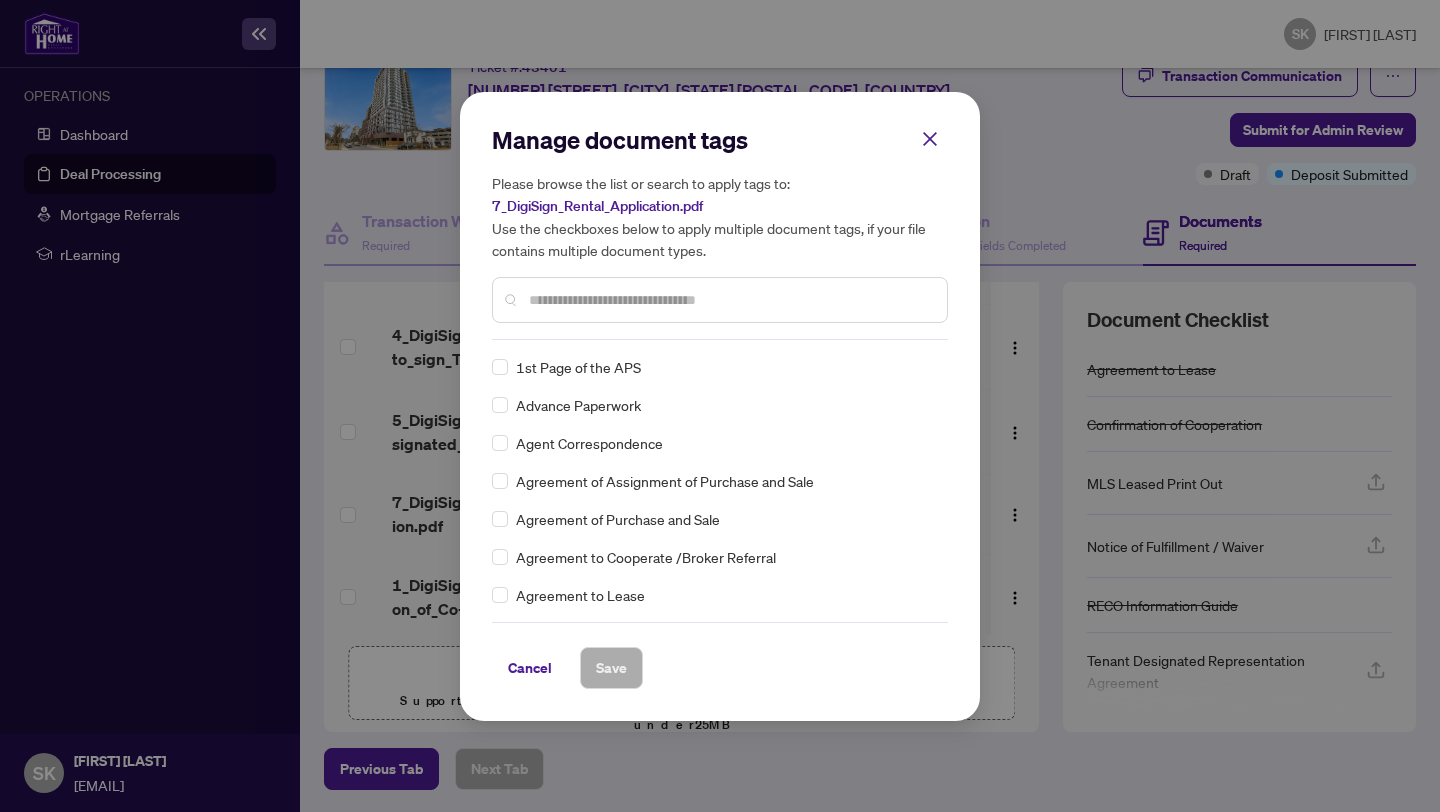 click on "Manage document tags Please browse the list or search to apply tags to:   7_DigiSign_Rental_Application.pdf   Use the checkboxes below to apply multiple document tags, if your file contains multiple document types." at bounding box center (720, 232) 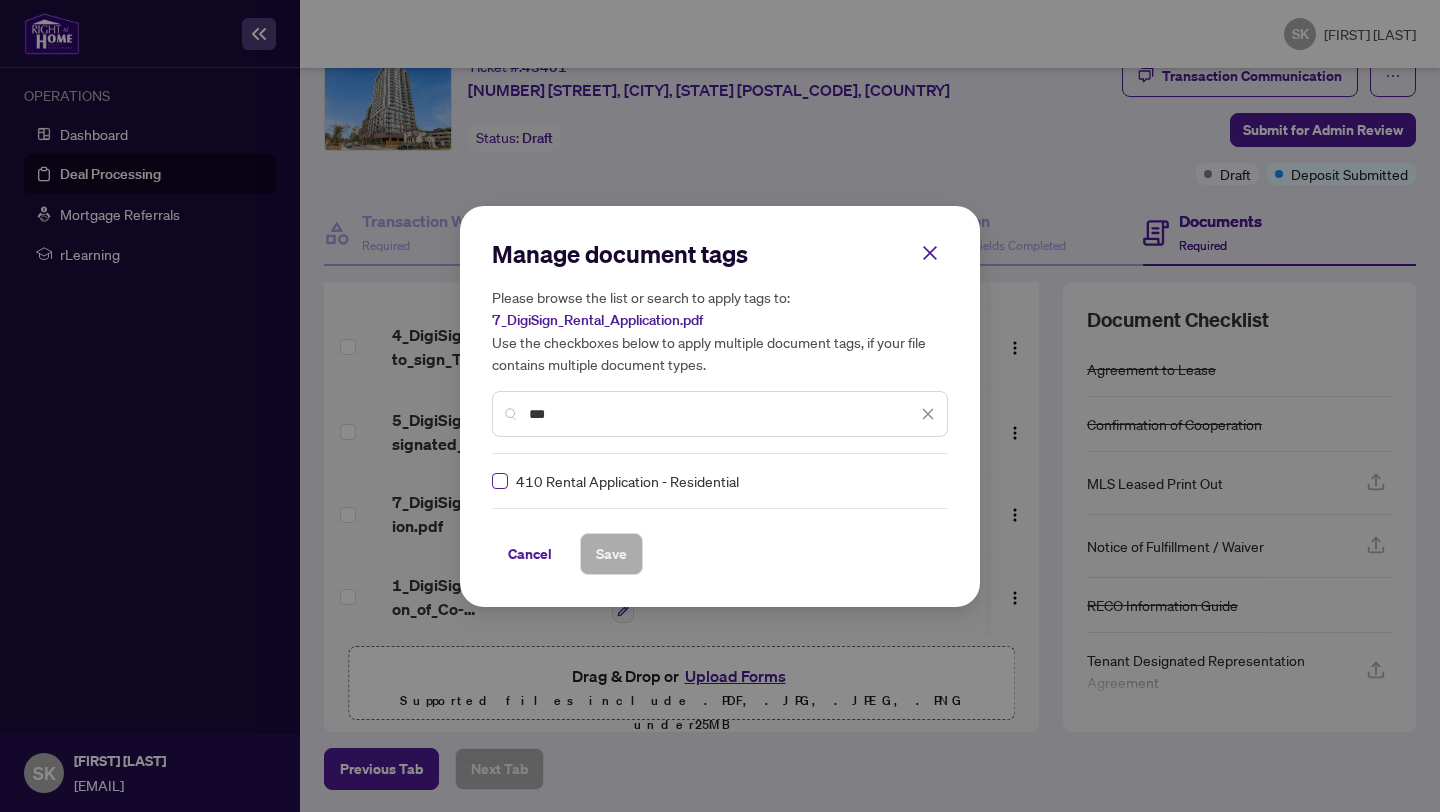 type on "***" 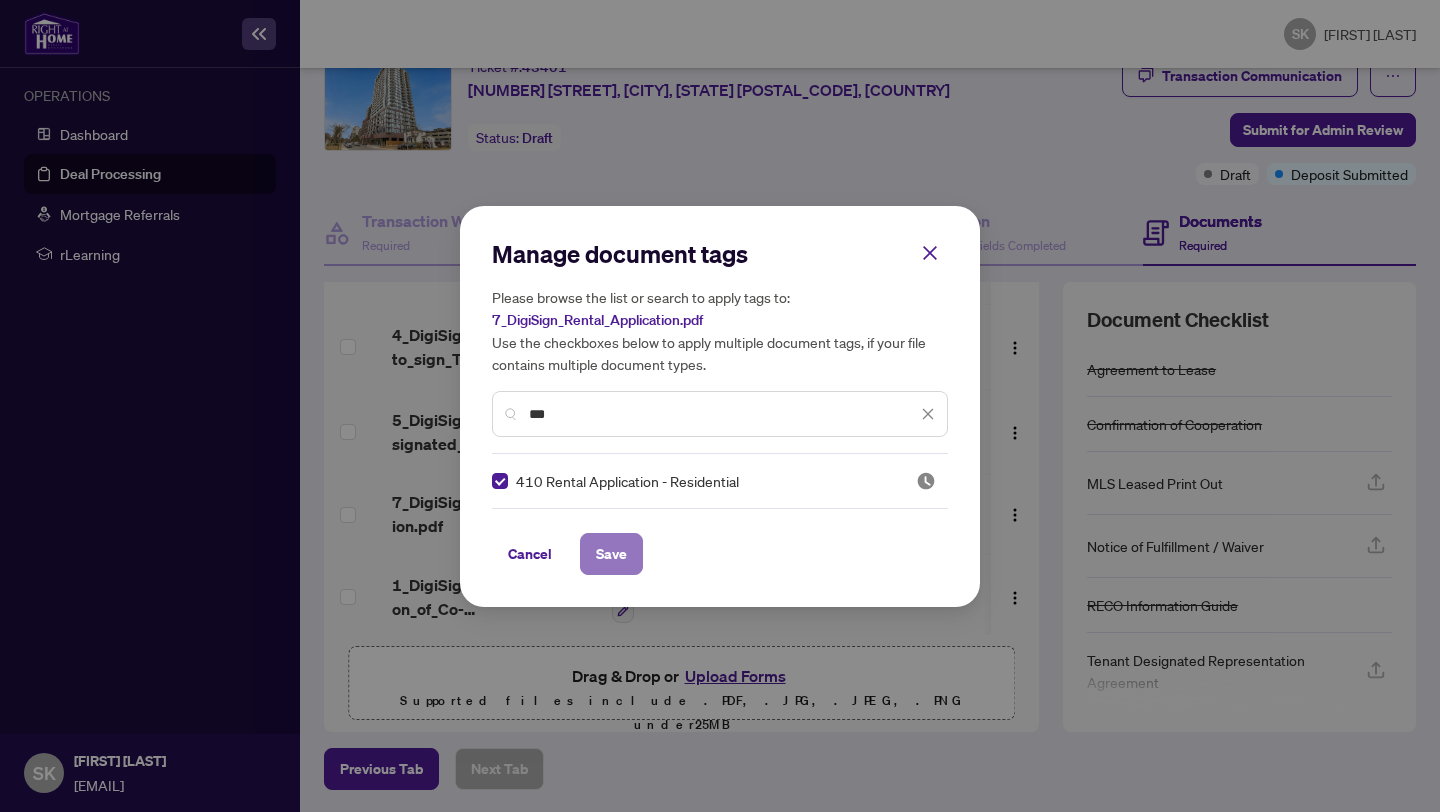 click on "Save" at bounding box center (611, 554) 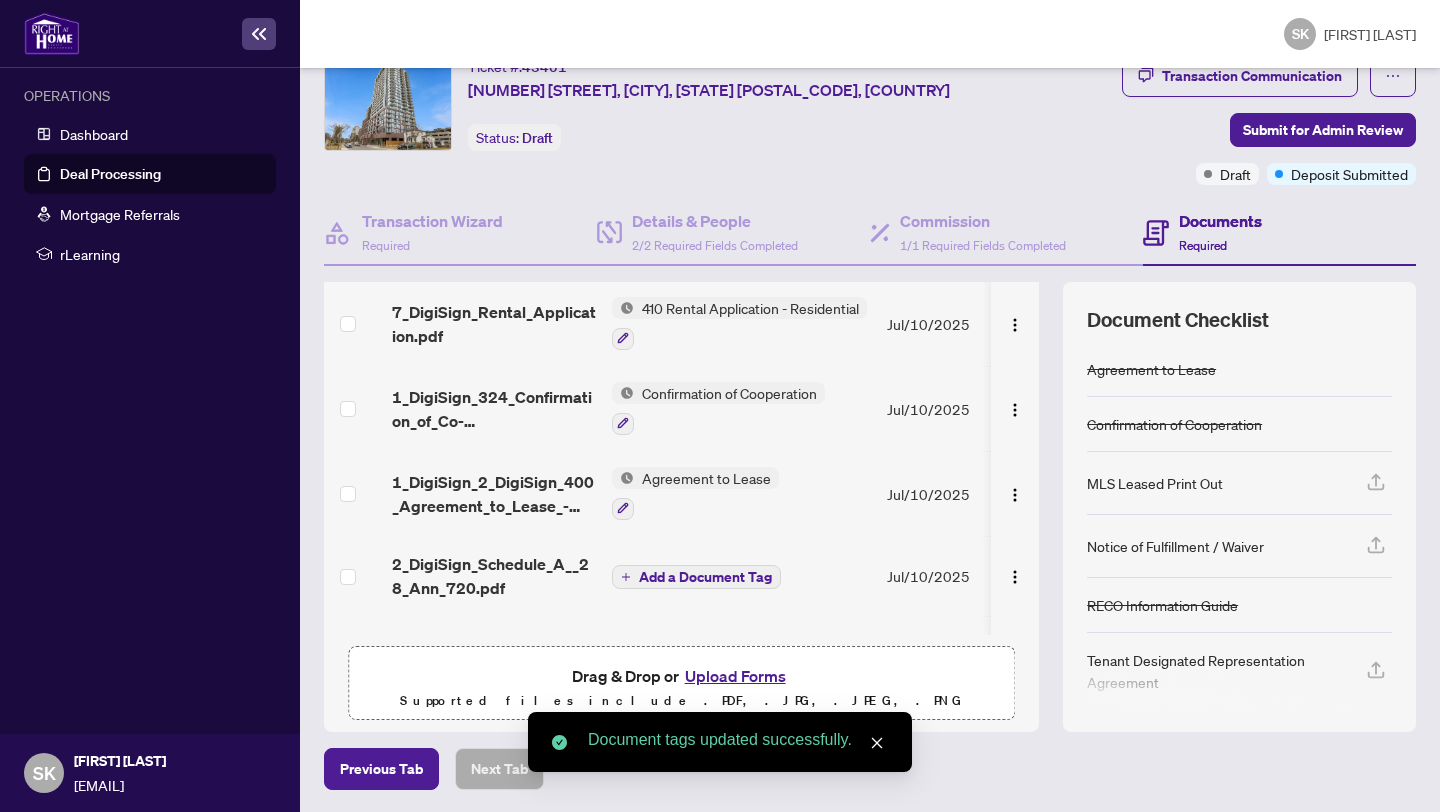 scroll, scrollTop: 344, scrollLeft: 0, axis: vertical 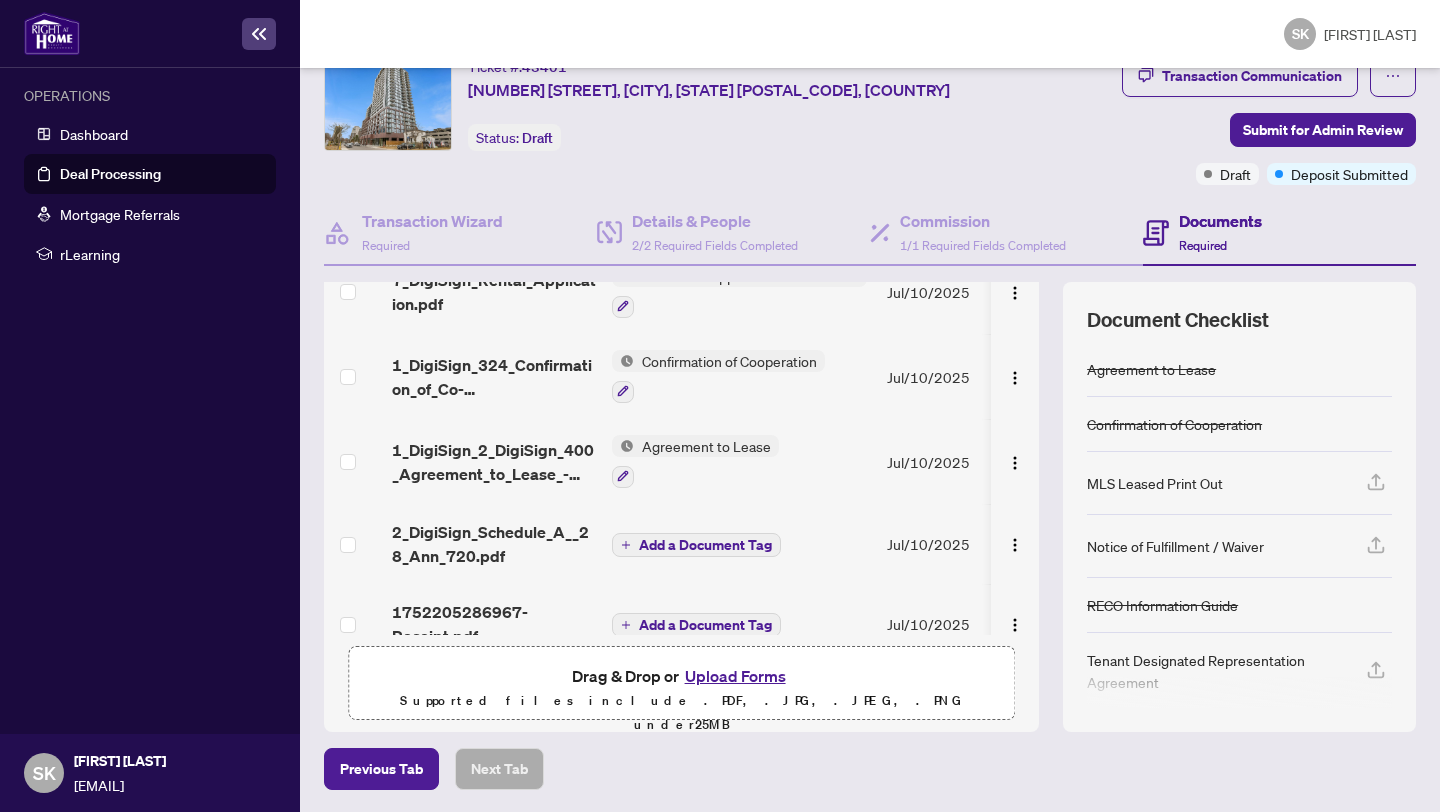 click on "Upload Forms" at bounding box center [735, 676] 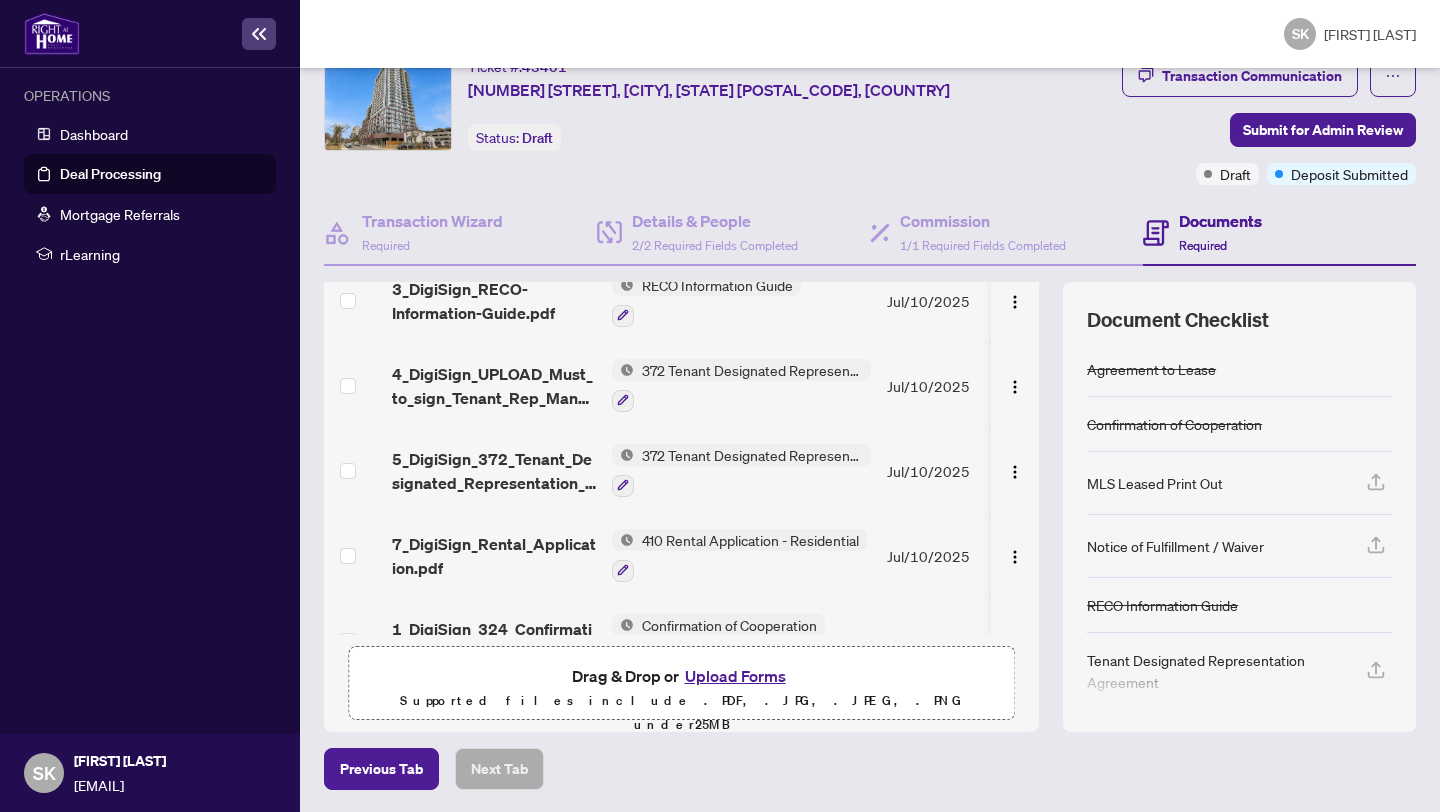 scroll, scrollTop: 0, scrollLeft: 0, axis: both 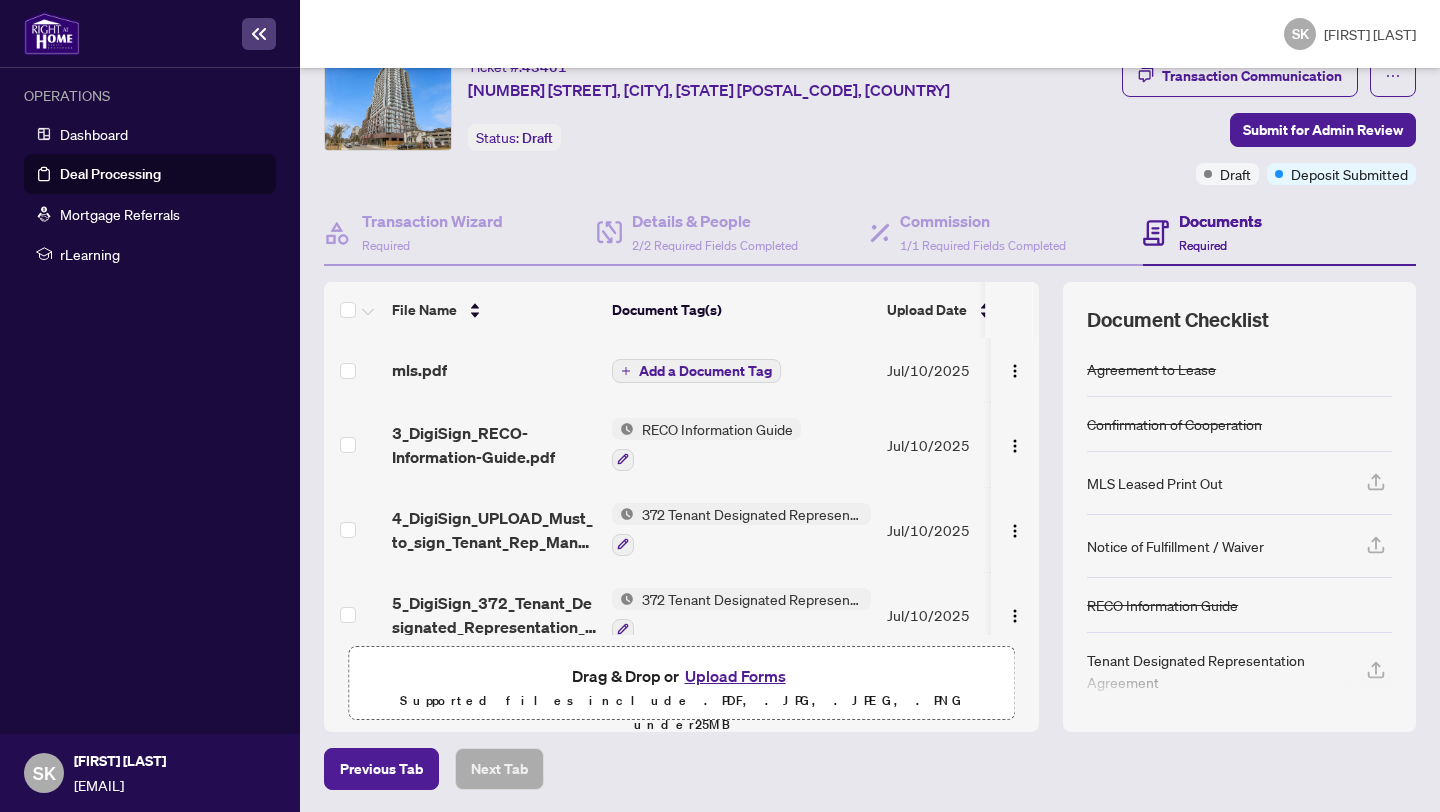 click on "Add a Document Tag" at bounding box center (705, 371) 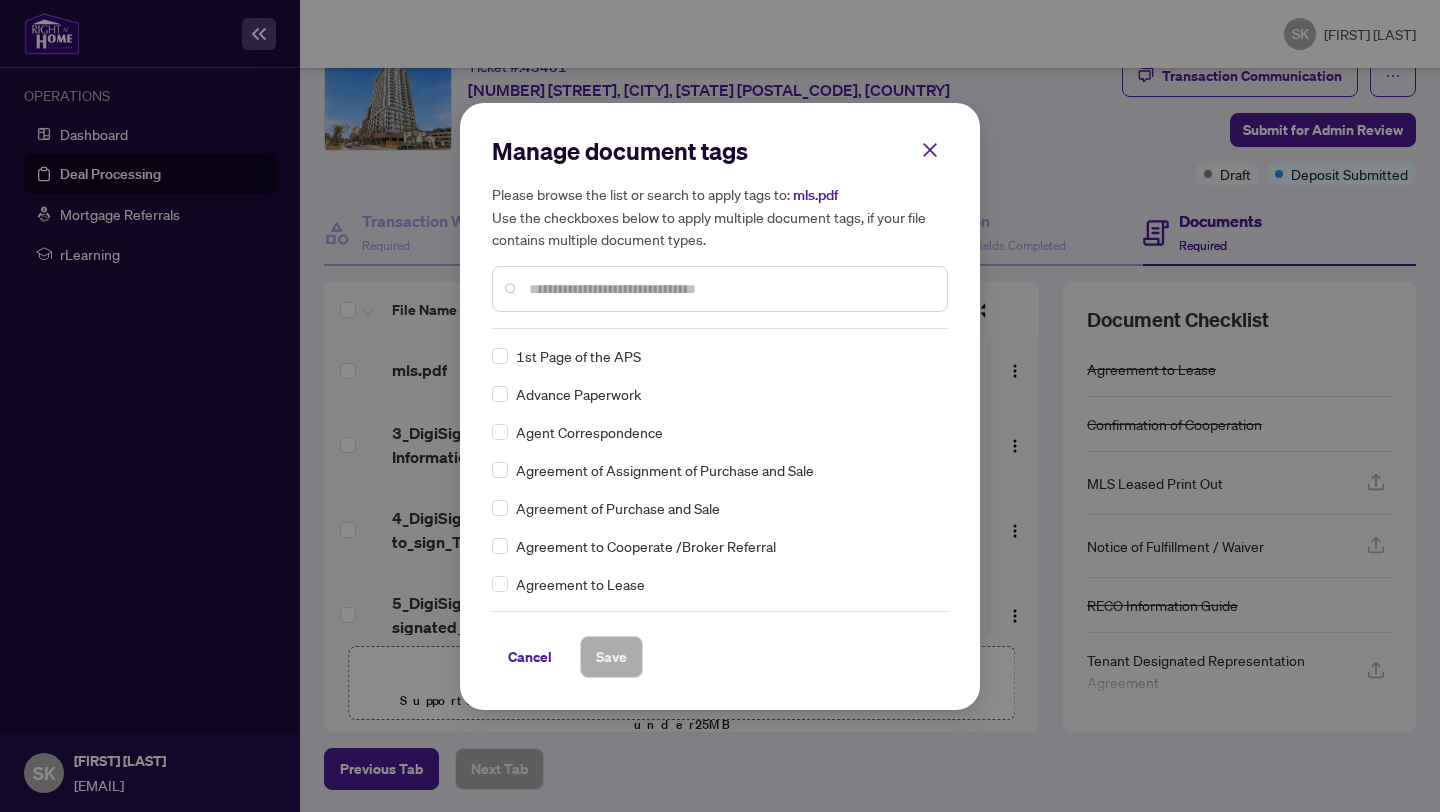 click on "Manage document tags Please browse the list or search to apply tags to:   mls.pdf   Use the checkboxes below to apply multiple document tags, if your file contains multiple document types." at bounding box center [720, 232] 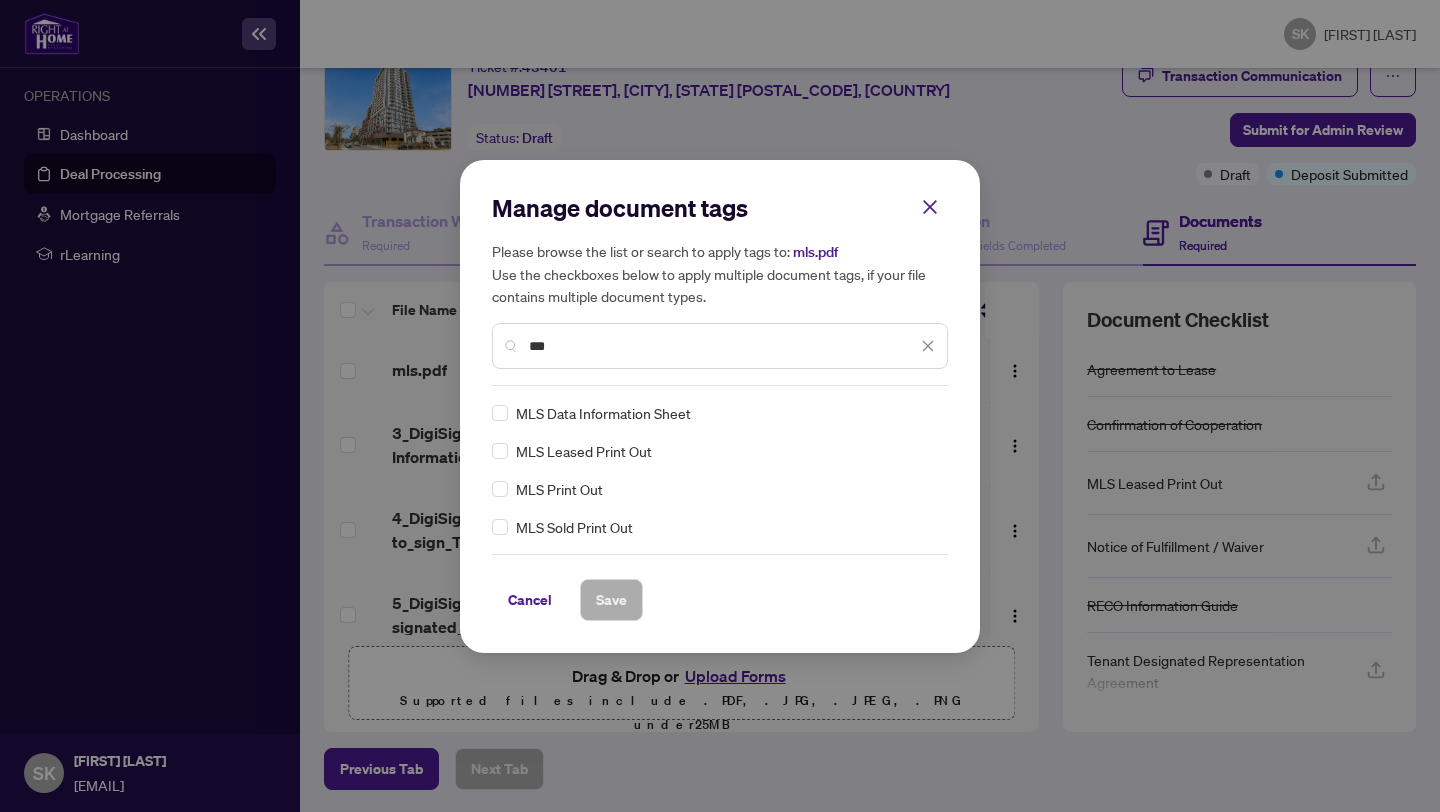 type on "***" 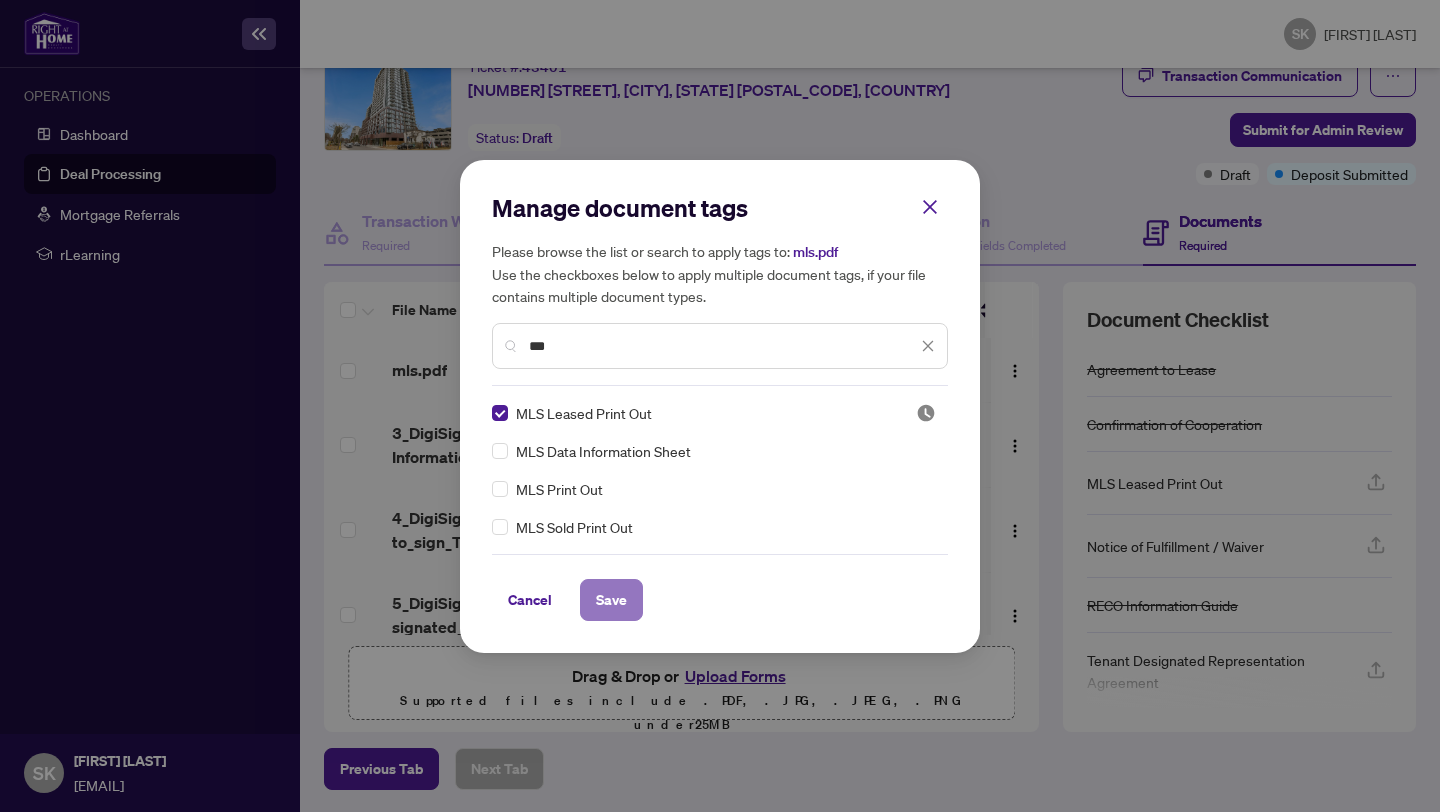 click on "Save" at bounding box center (611, 600) 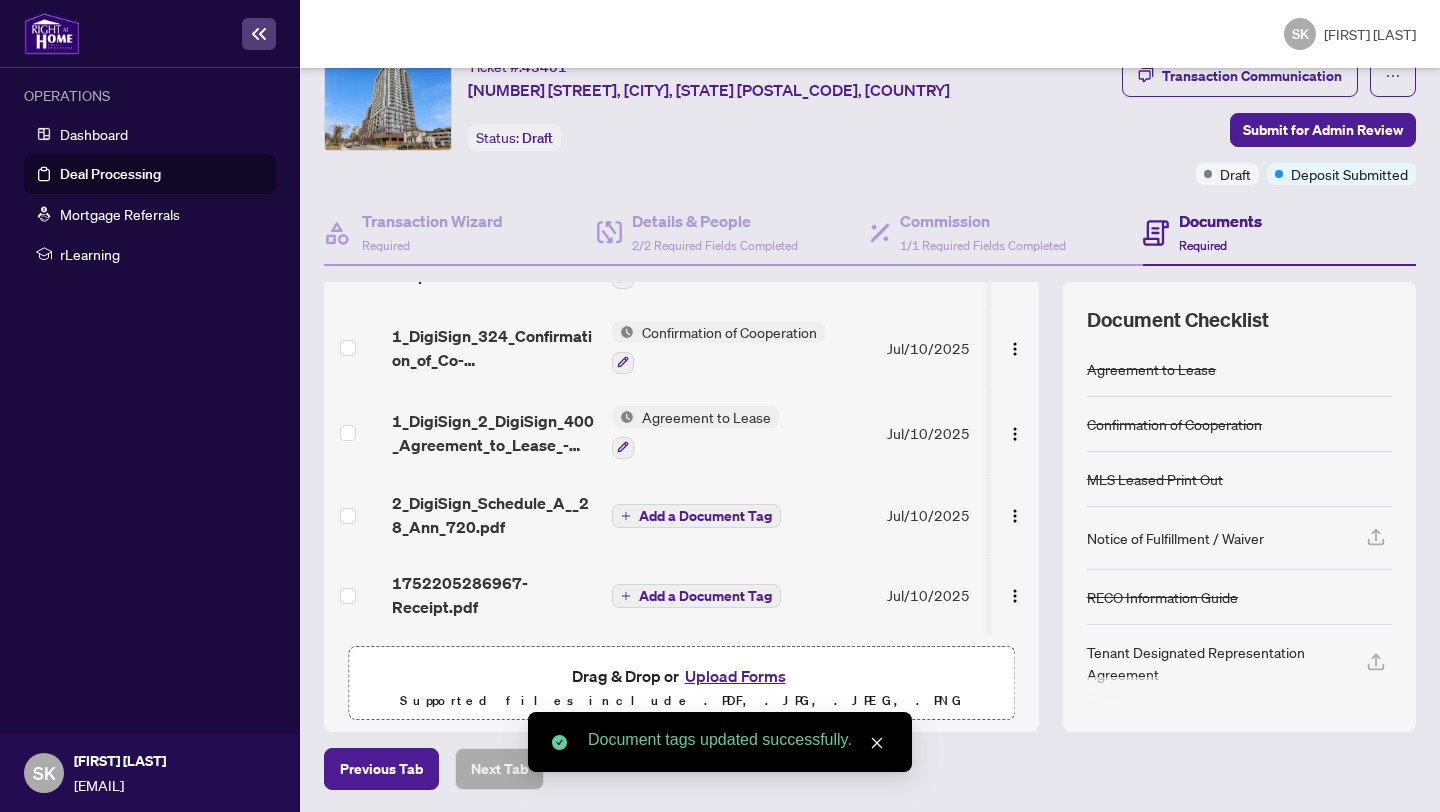 scroll, scrollTop: 0, scrollLeft: 0, axis: both 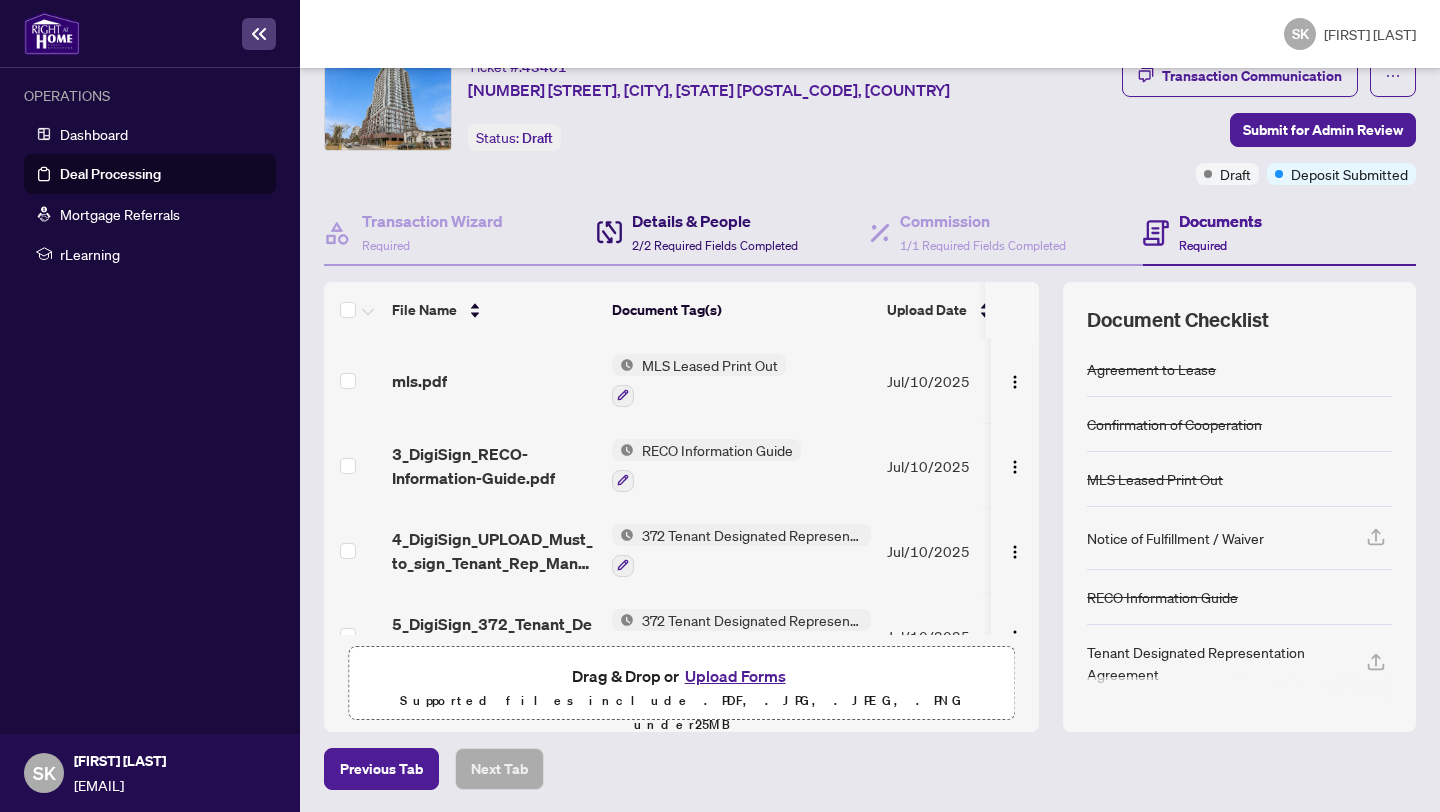 click on "2/2 Required Fields Completed" at bounding box center (715, 245) 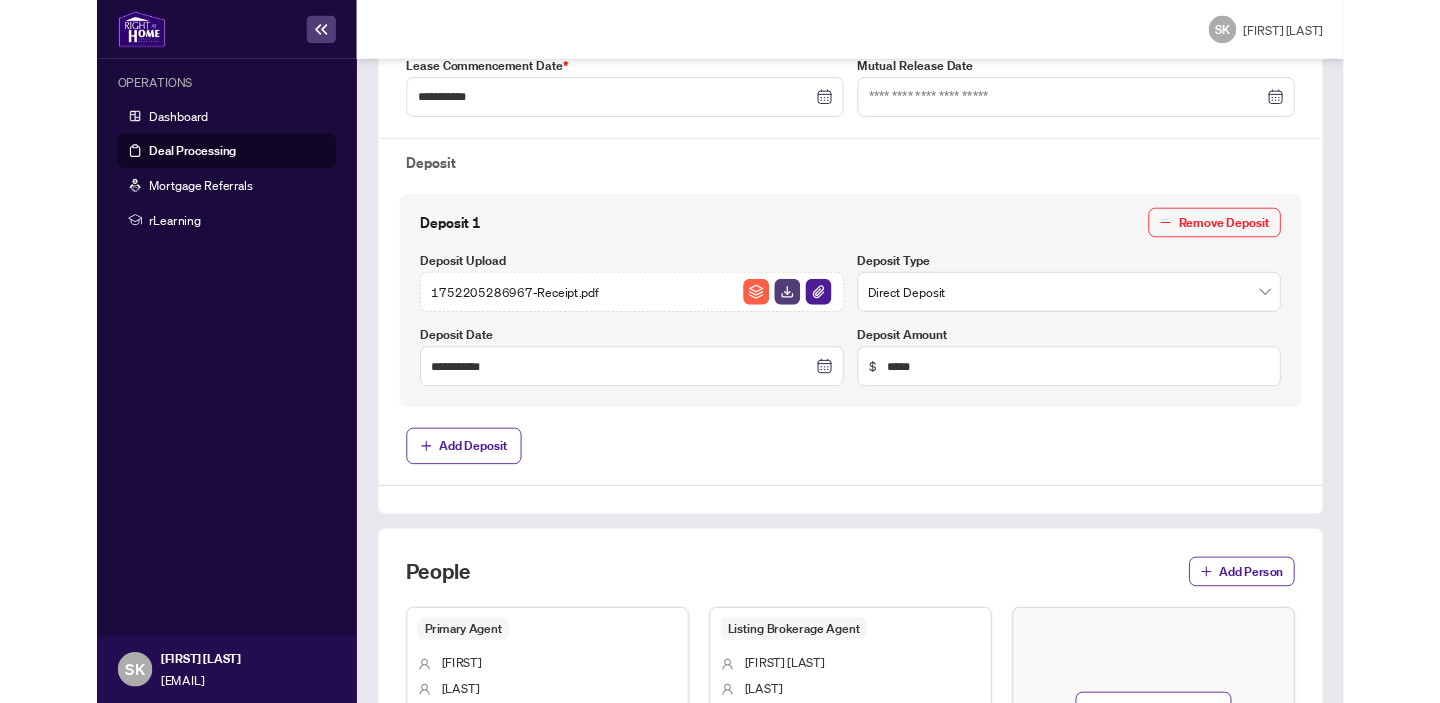 scroll, scrollTop: 671, scrollLeft: 0, axis: vertical 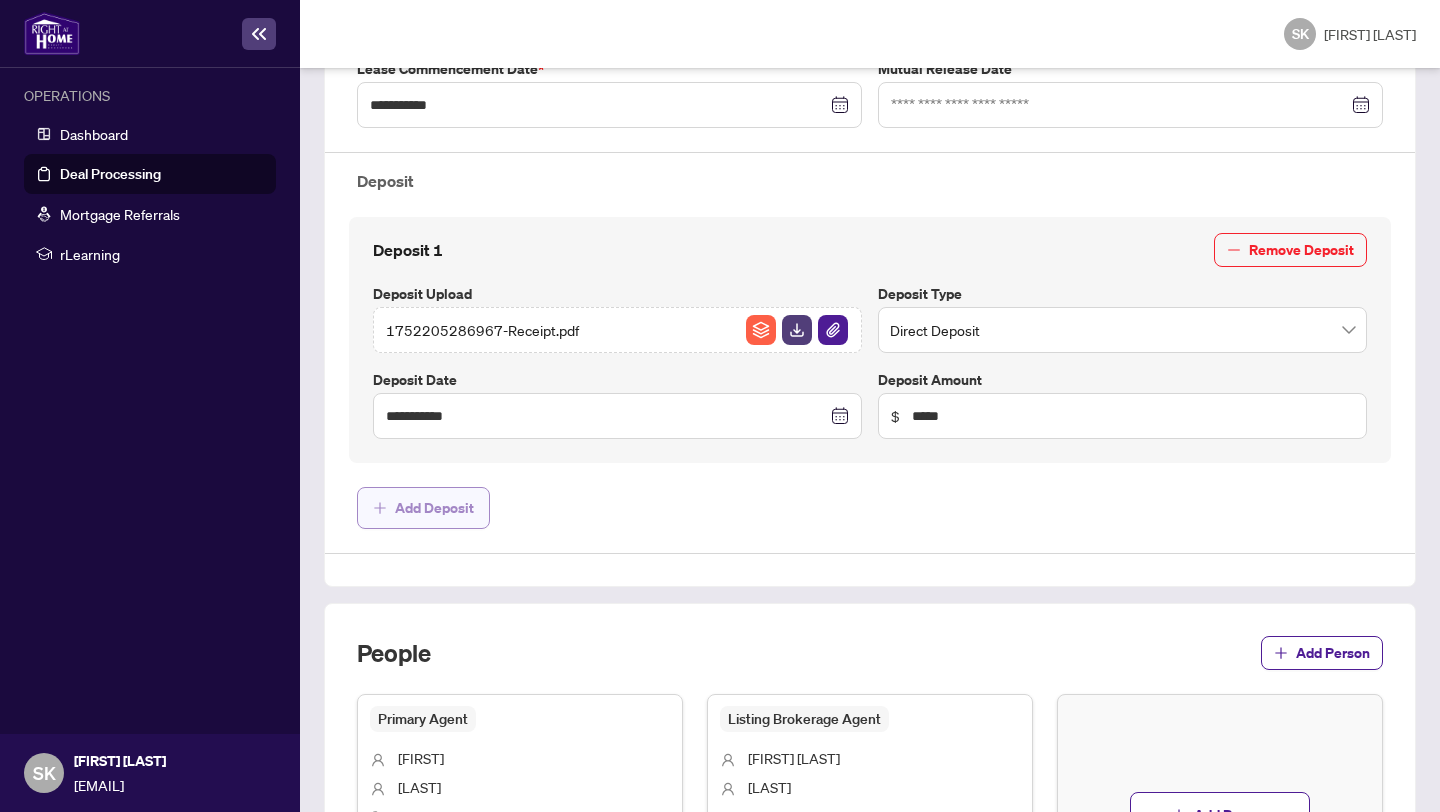 click on "Add Deposit" at bounding box center [434, 508] 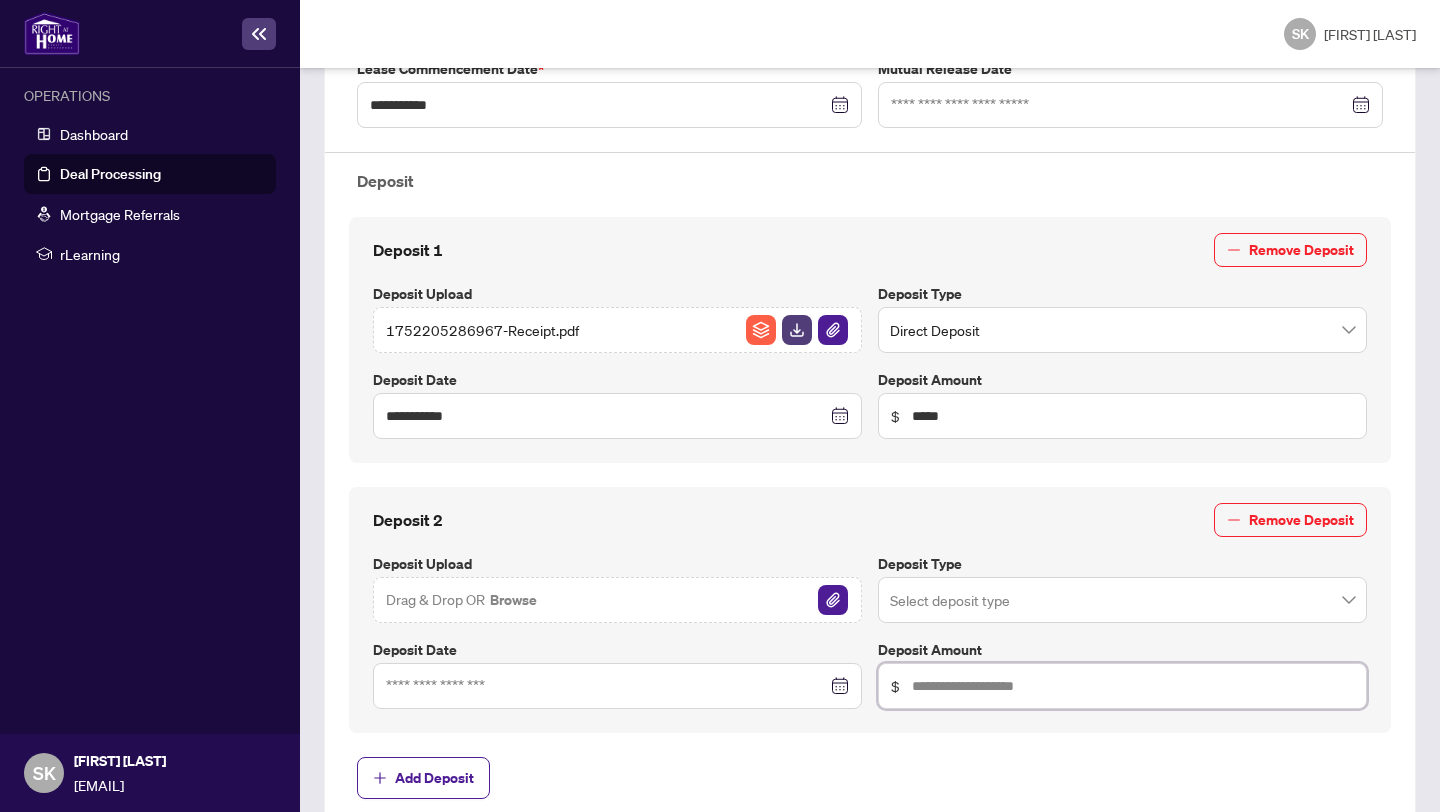 click at bounding box center [1133, 416] 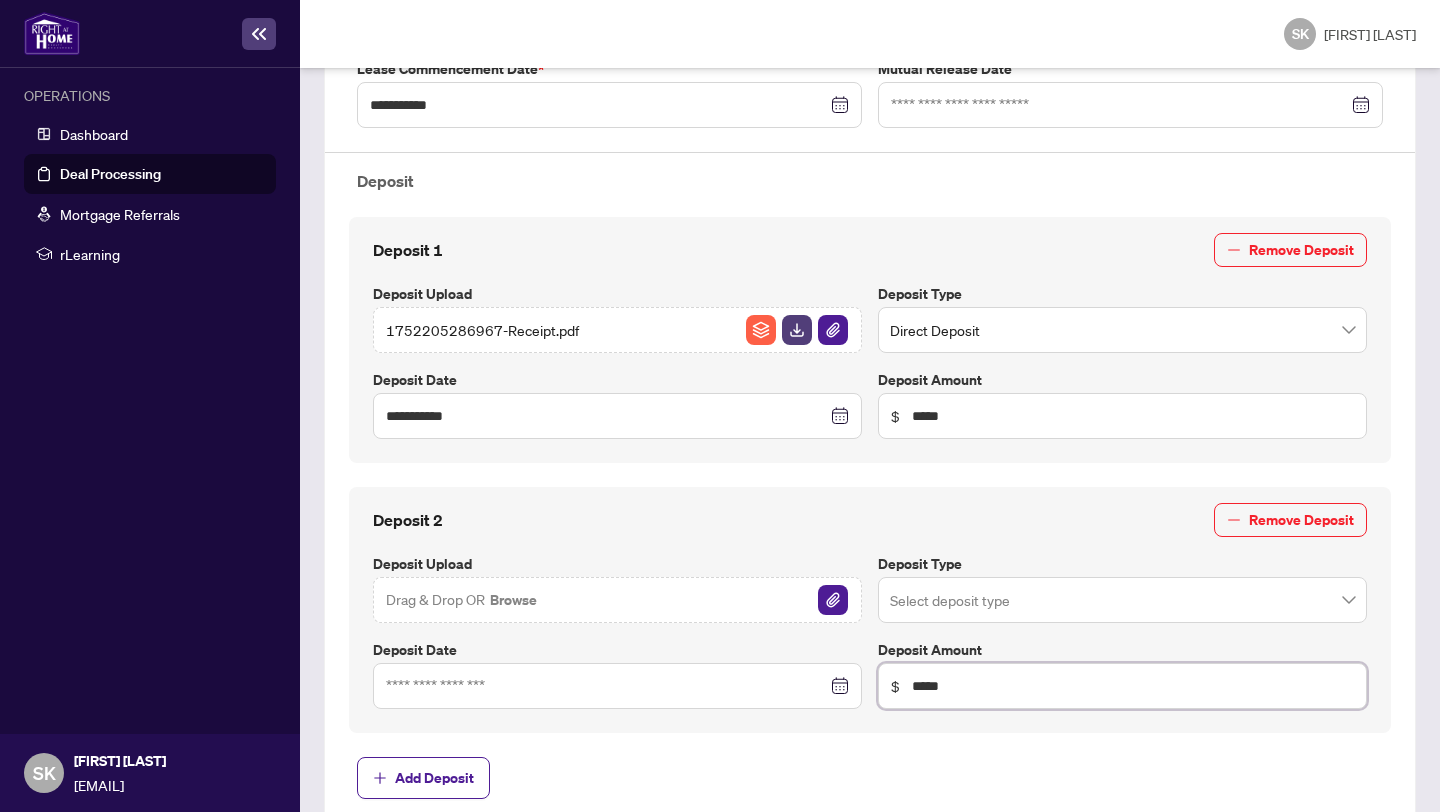 type on "*****" 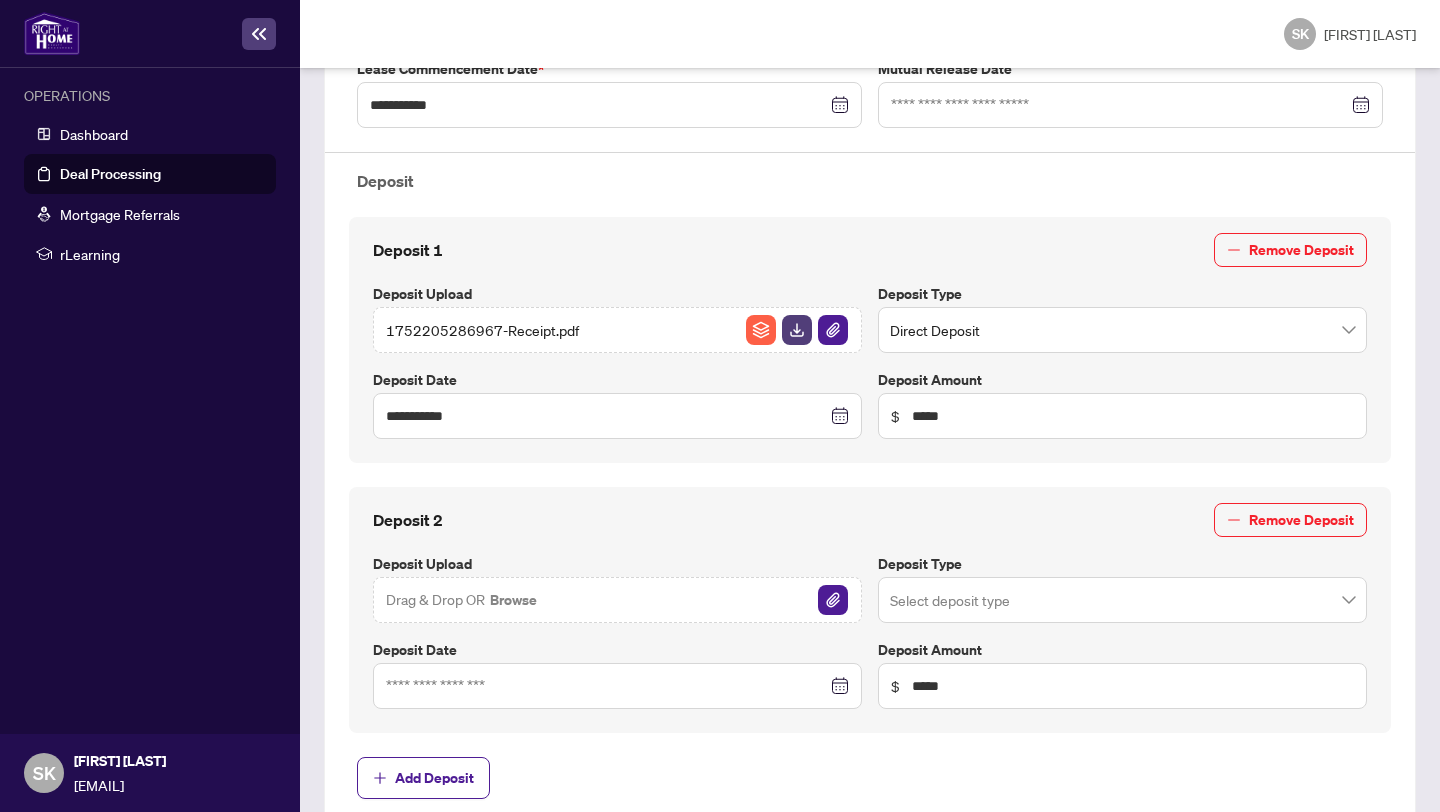 click on "**********" at bounding box center (870, 300) 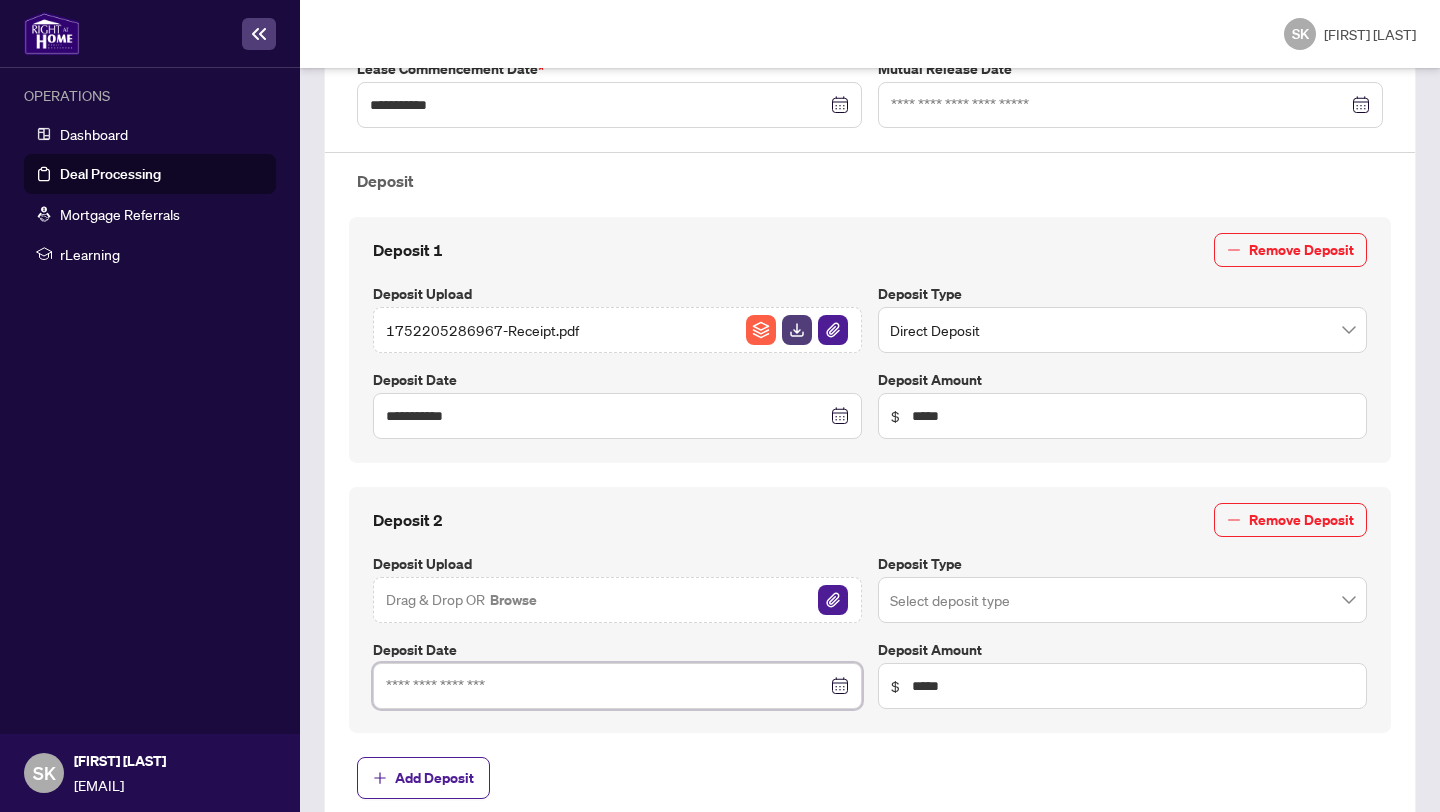 click at bounding box center (606, 686) 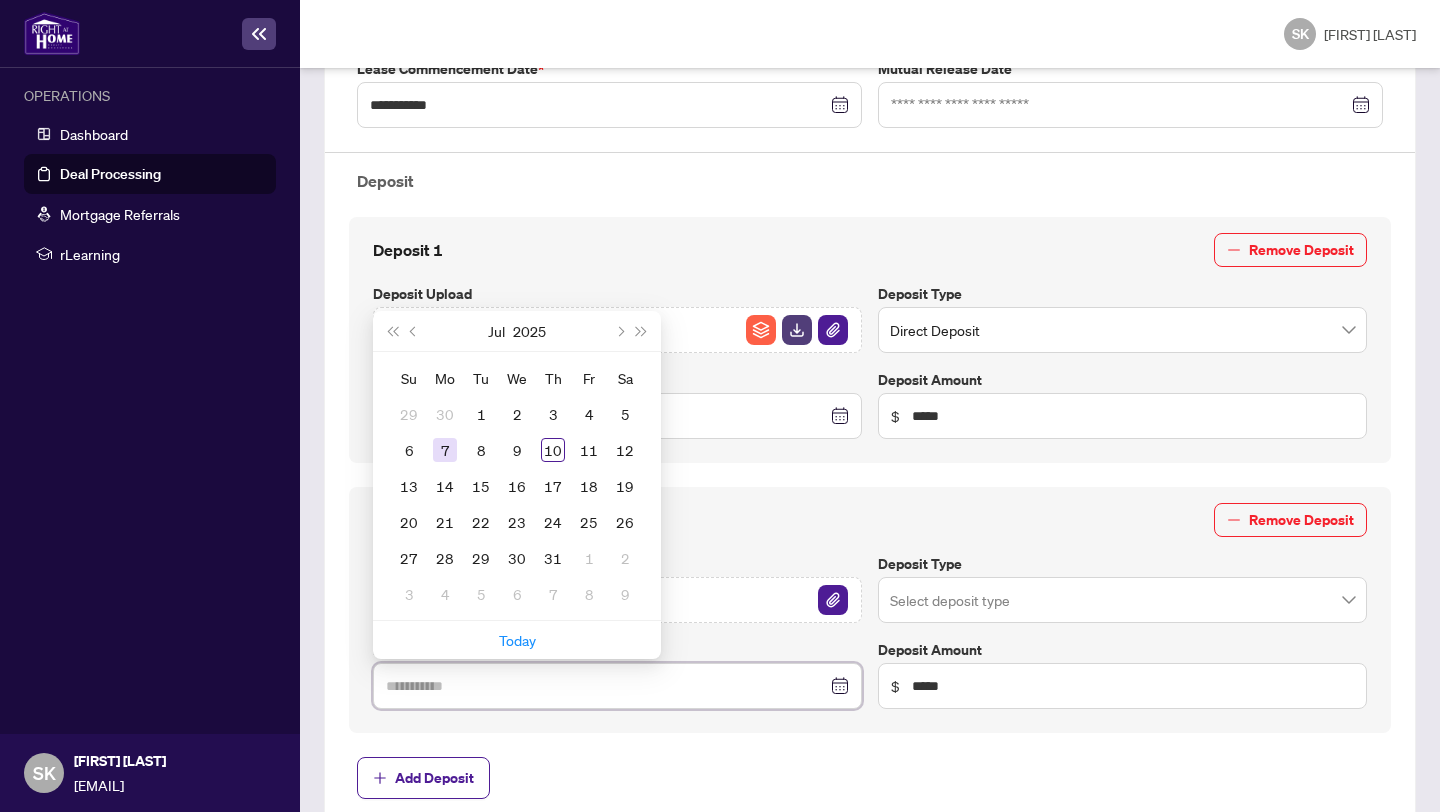 type on "**********" 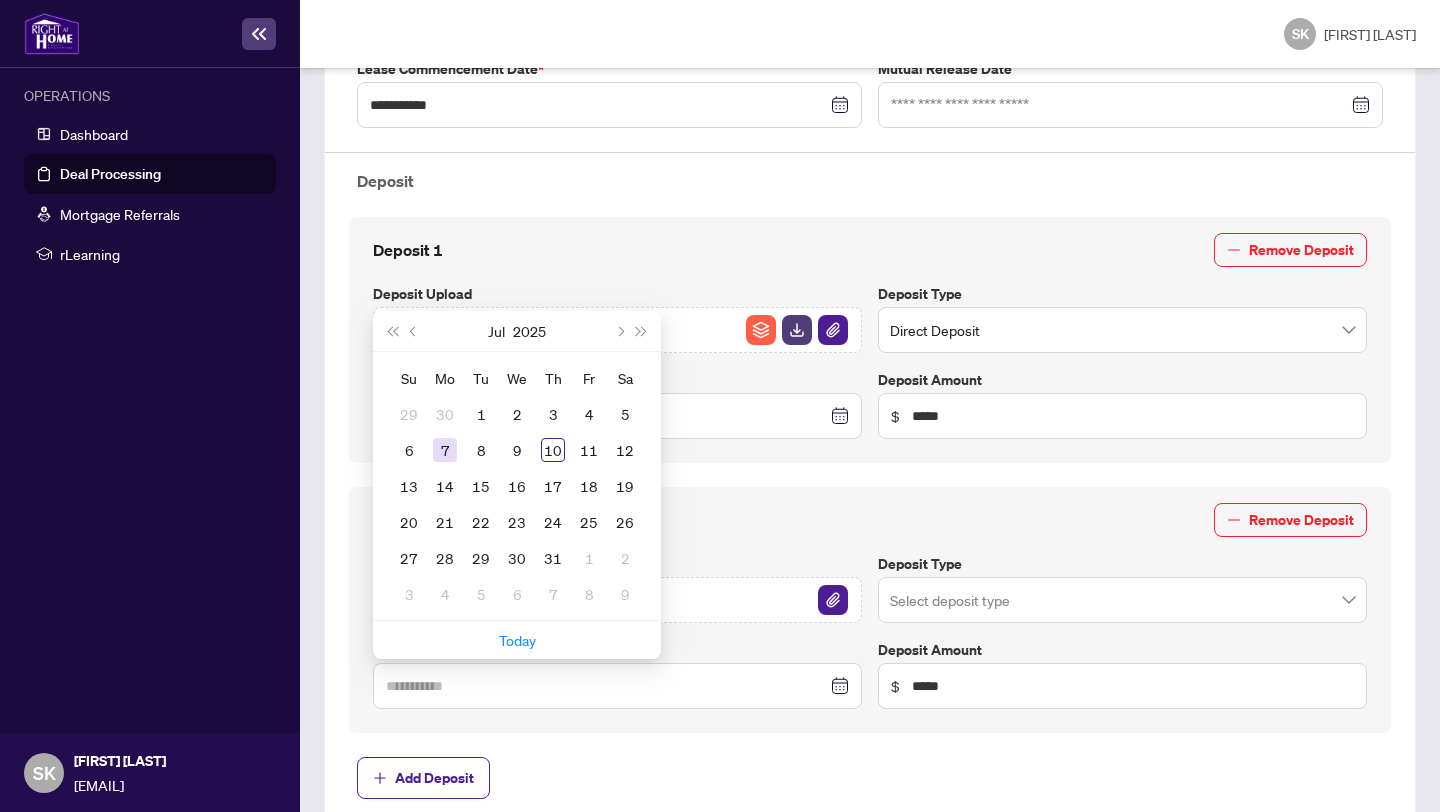 click on "7" at bounding box center [445, 450] 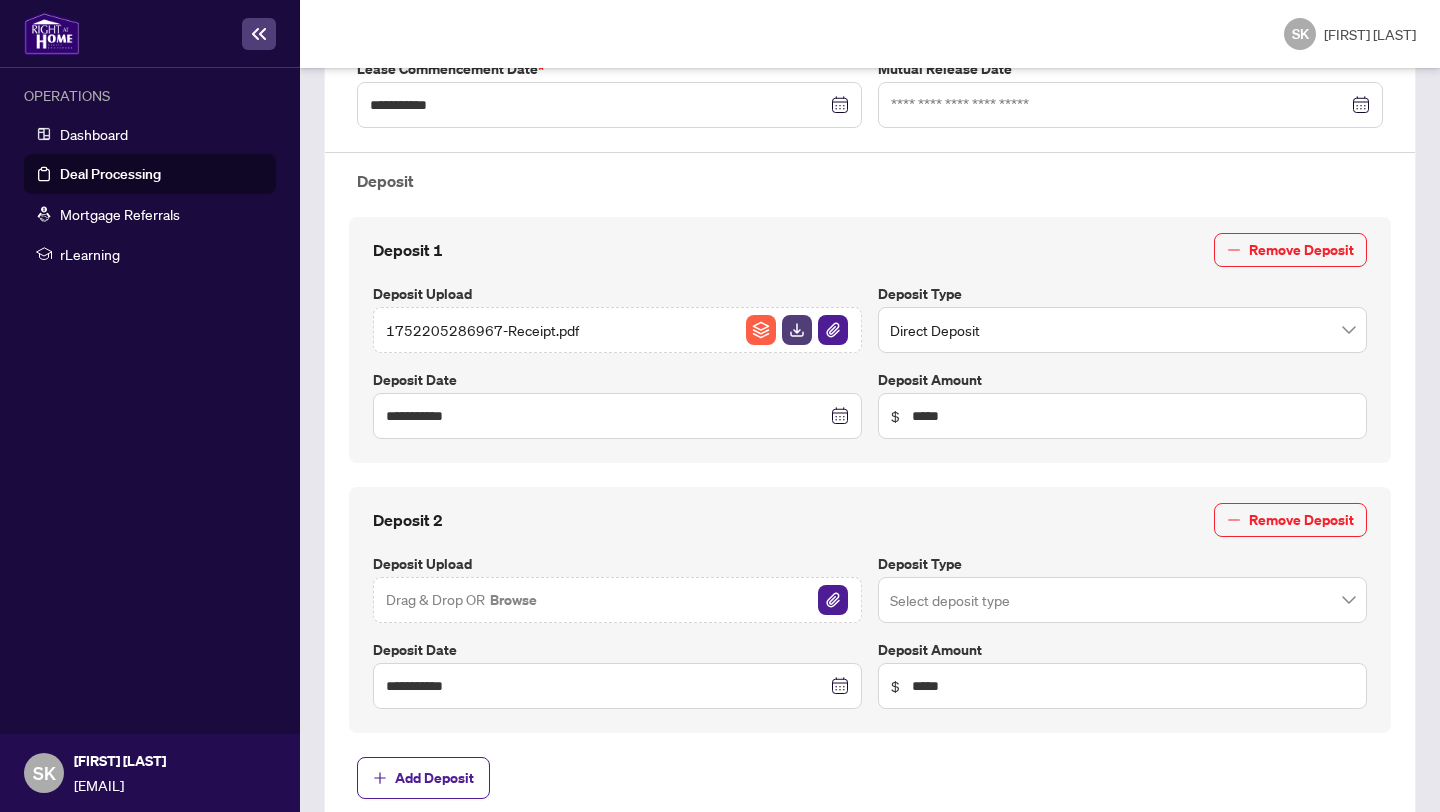 click at bounding box center [1122, 330] 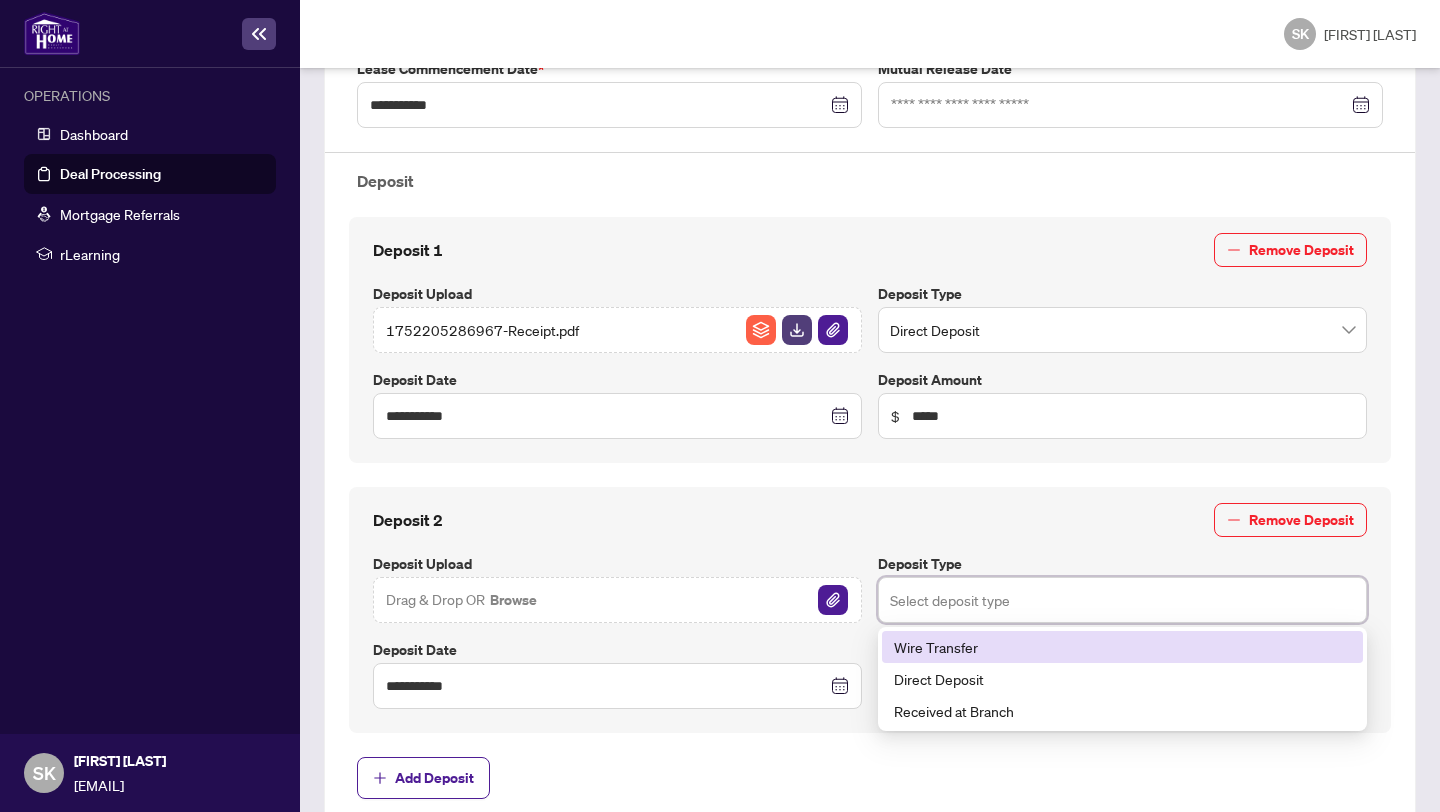 click on "Wire Transfer" at bounding box center [1122, 647] 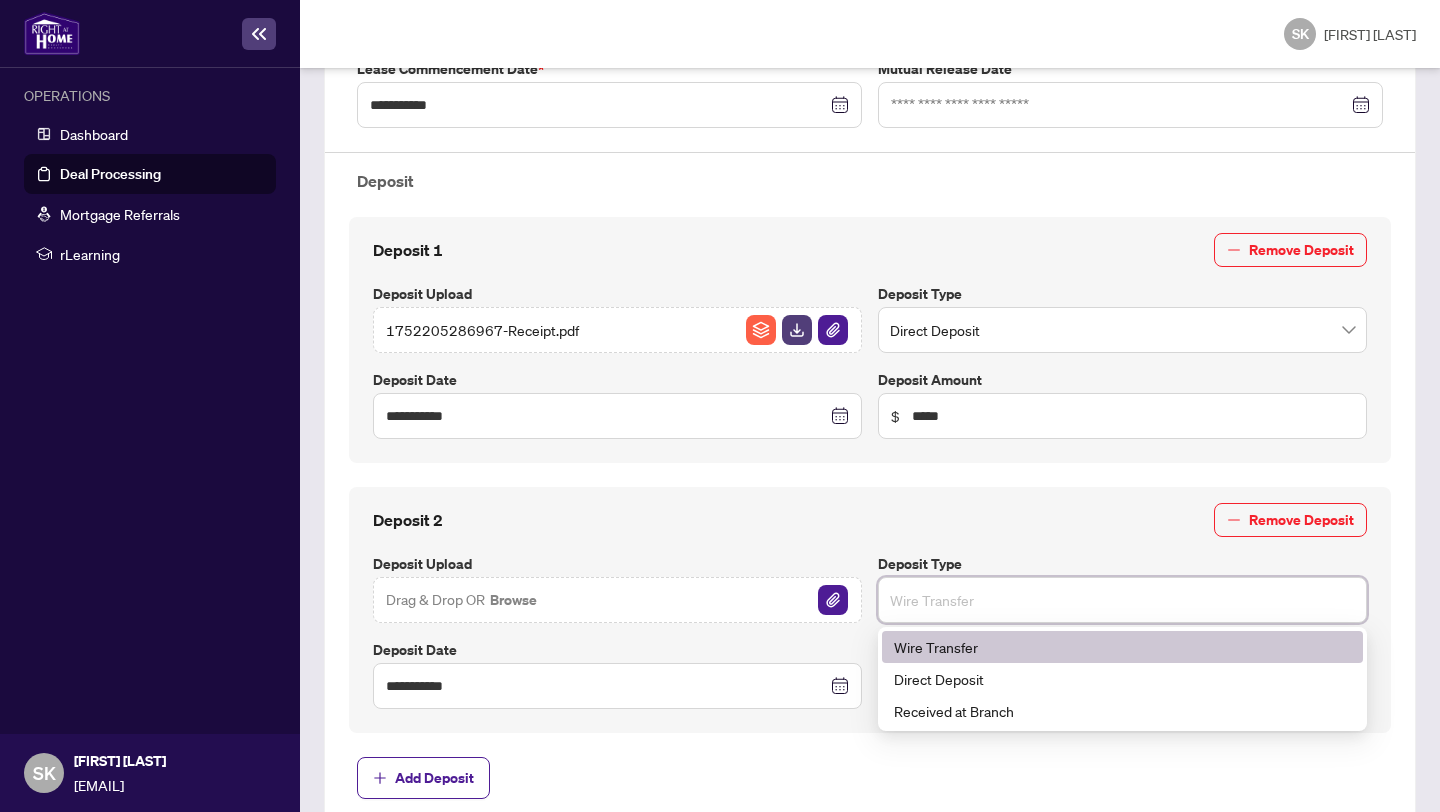 click on "Wire Transfer" at bounding box center (1122, 600) 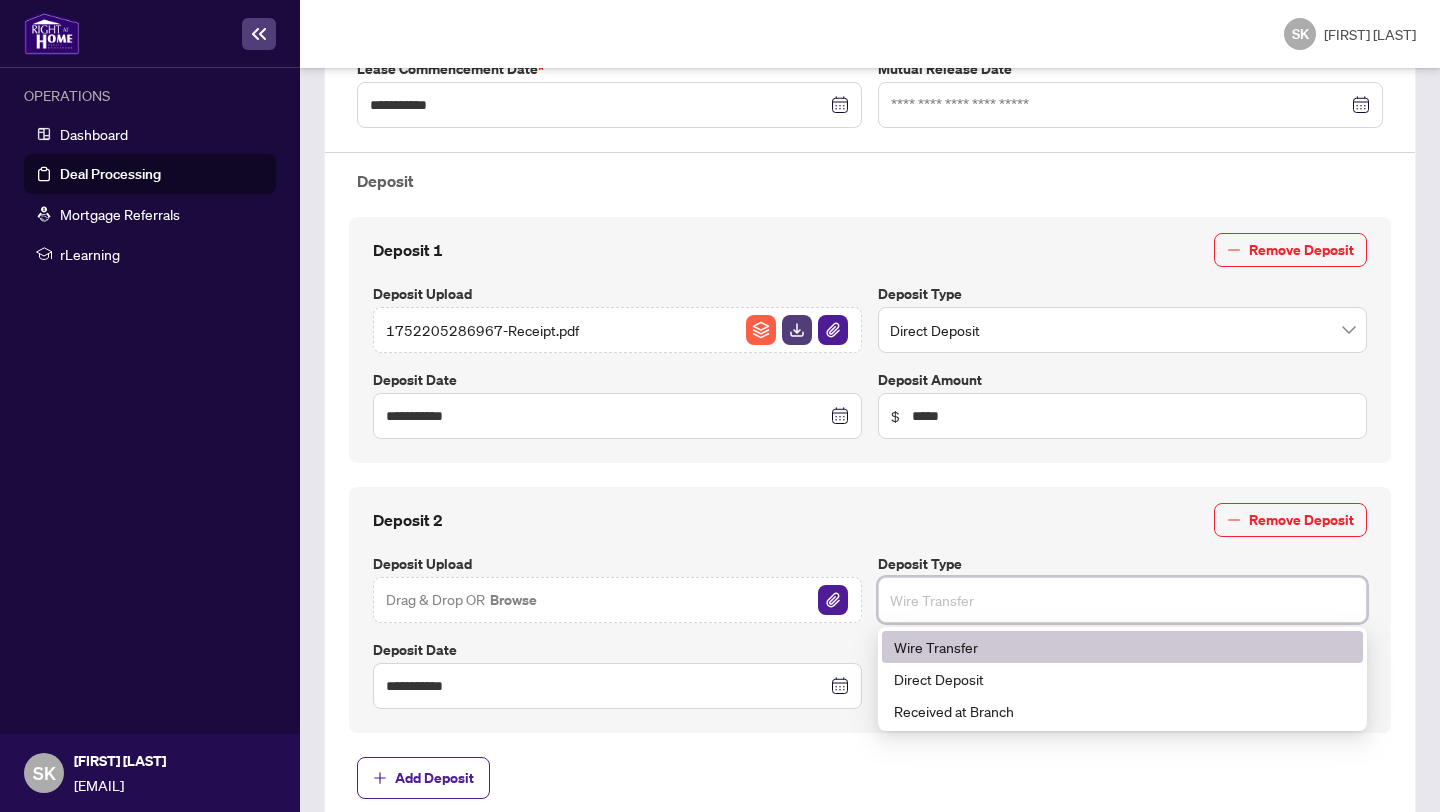 click on "Direct Deposit" at bounding box center (1122, 679) 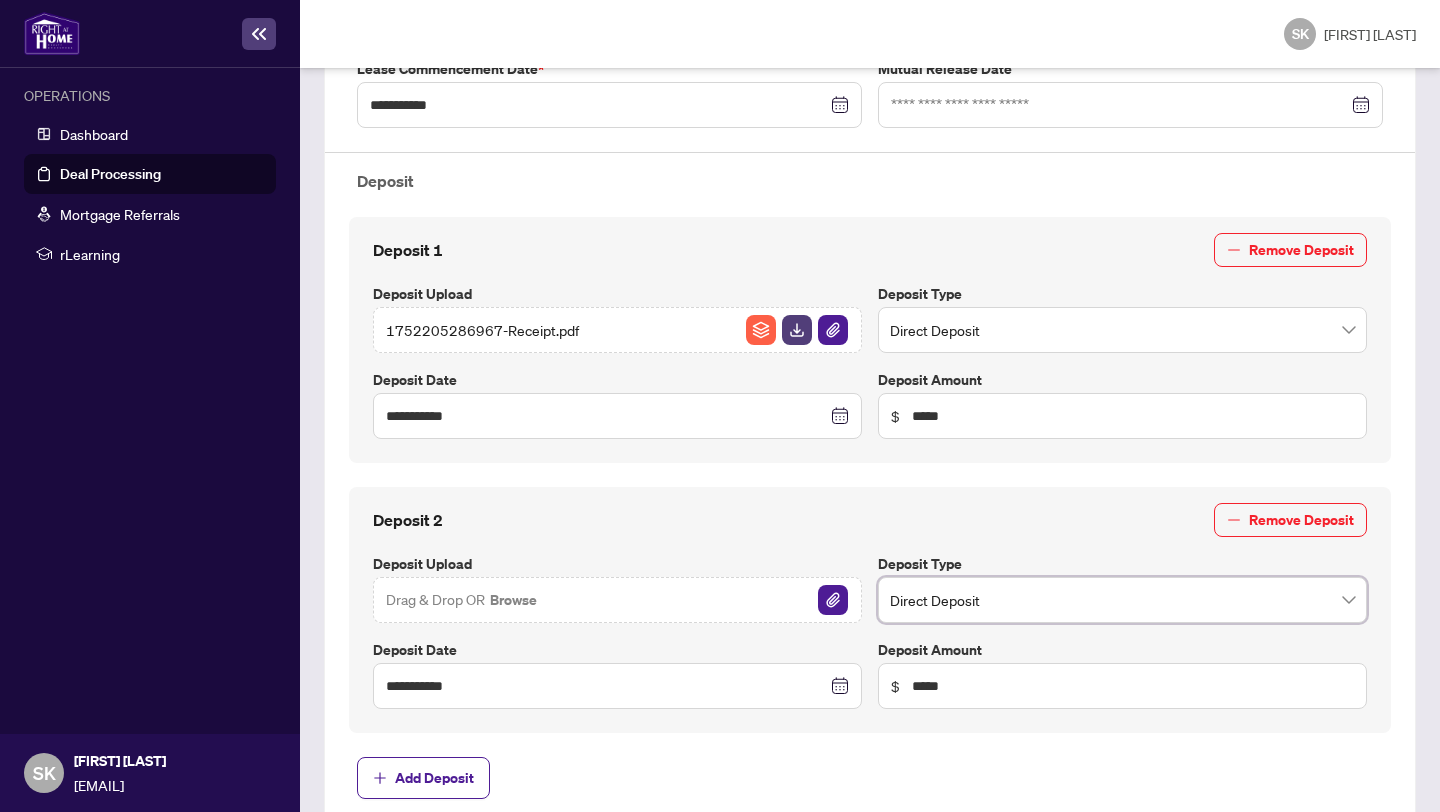 click on "Drag & Drop OR   Browse" at bounding box center (617, 600) 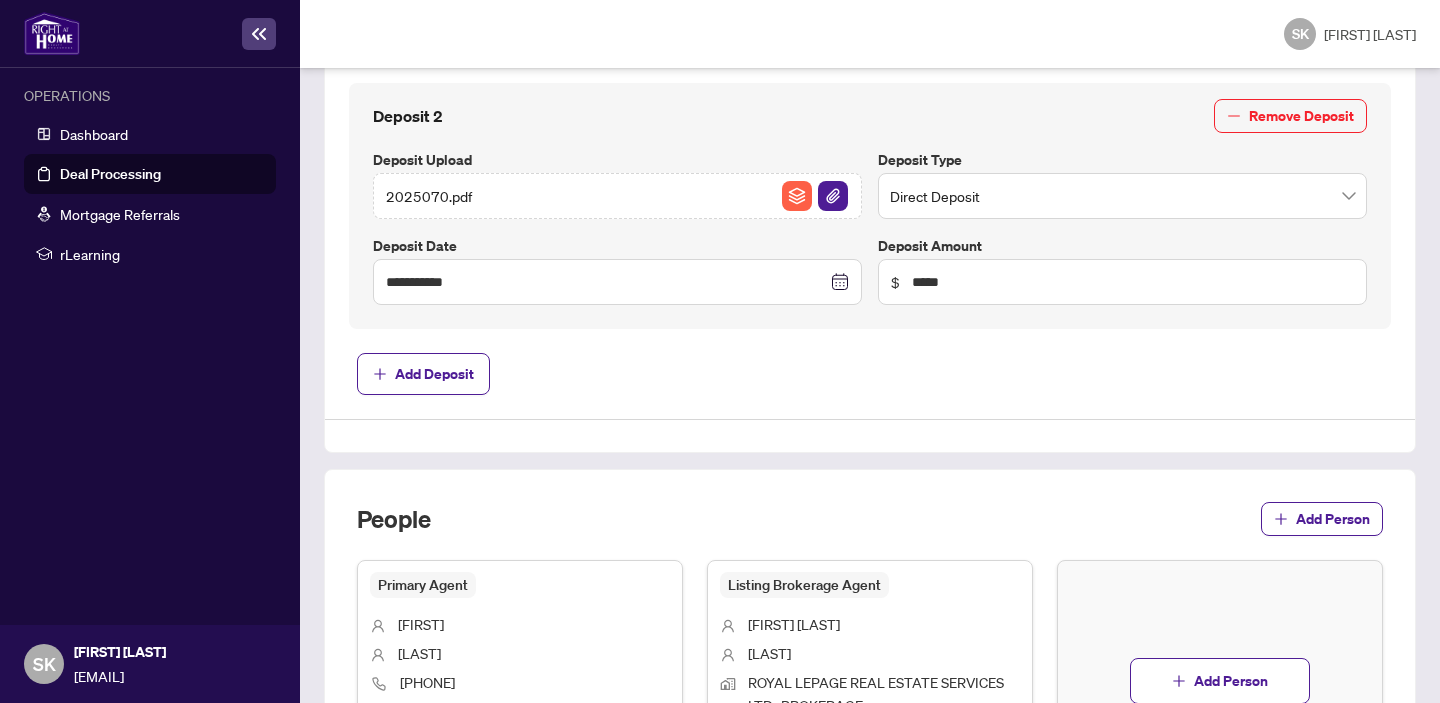 scroll, scrollTop: 1106, scrollLeft: 0, axis: vertical 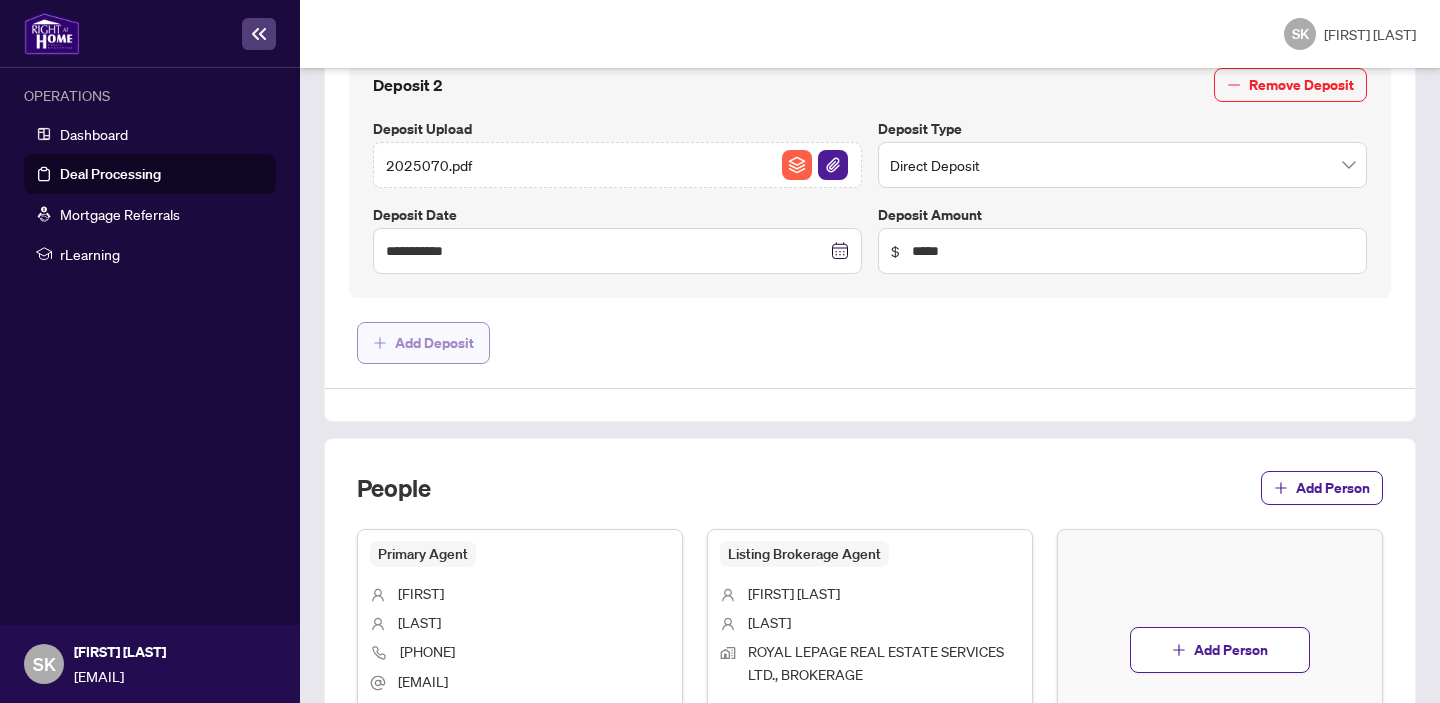 click on "Add Deposit" at bounding box center [423, 343] 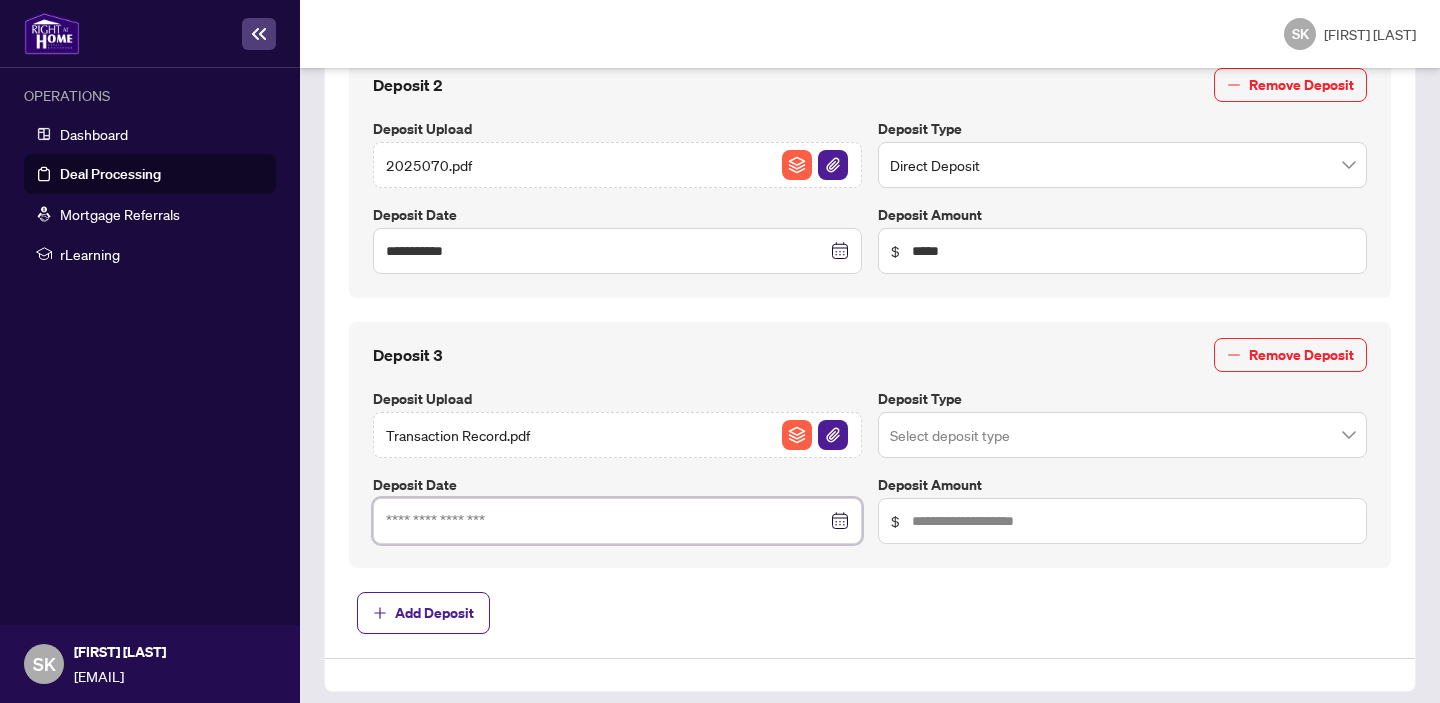 click at bounding box center (606, 521) 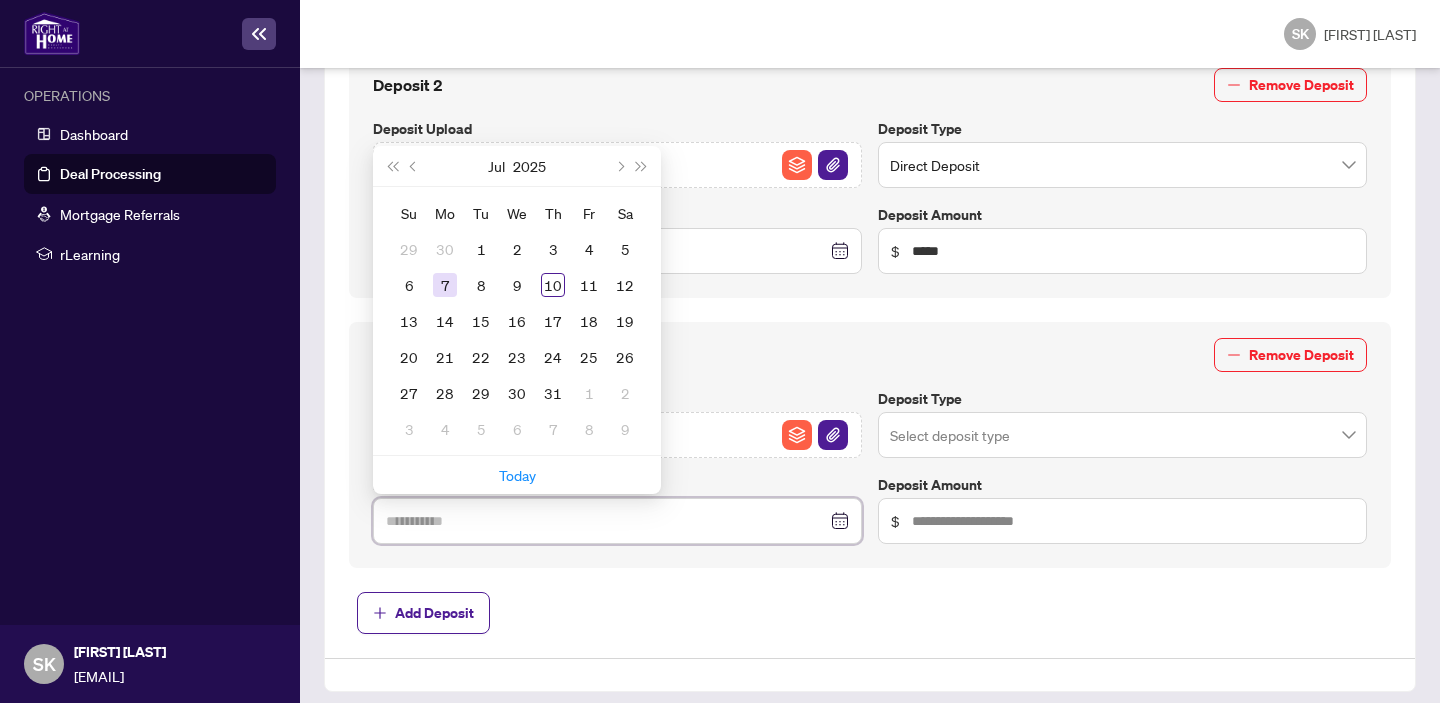 type on "**********" 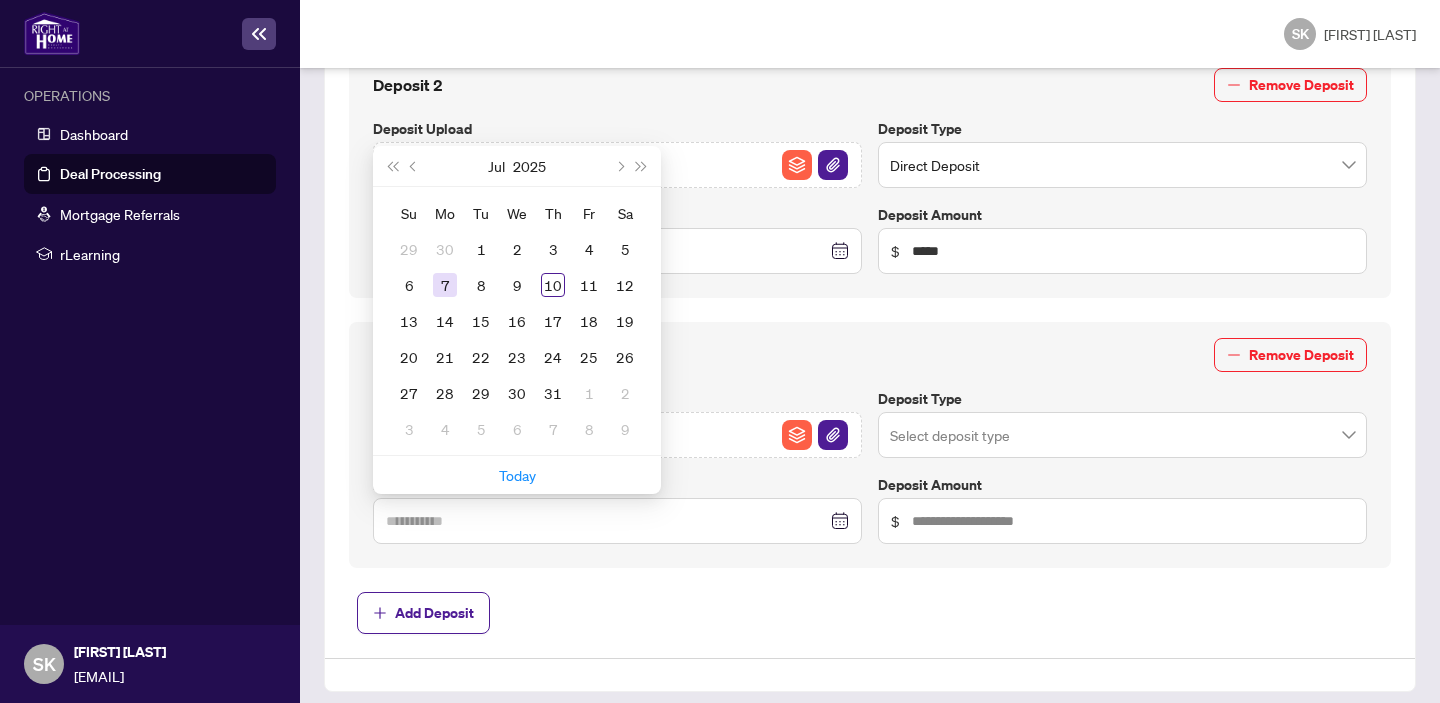 click on "7" at bounding box center [445, 285] 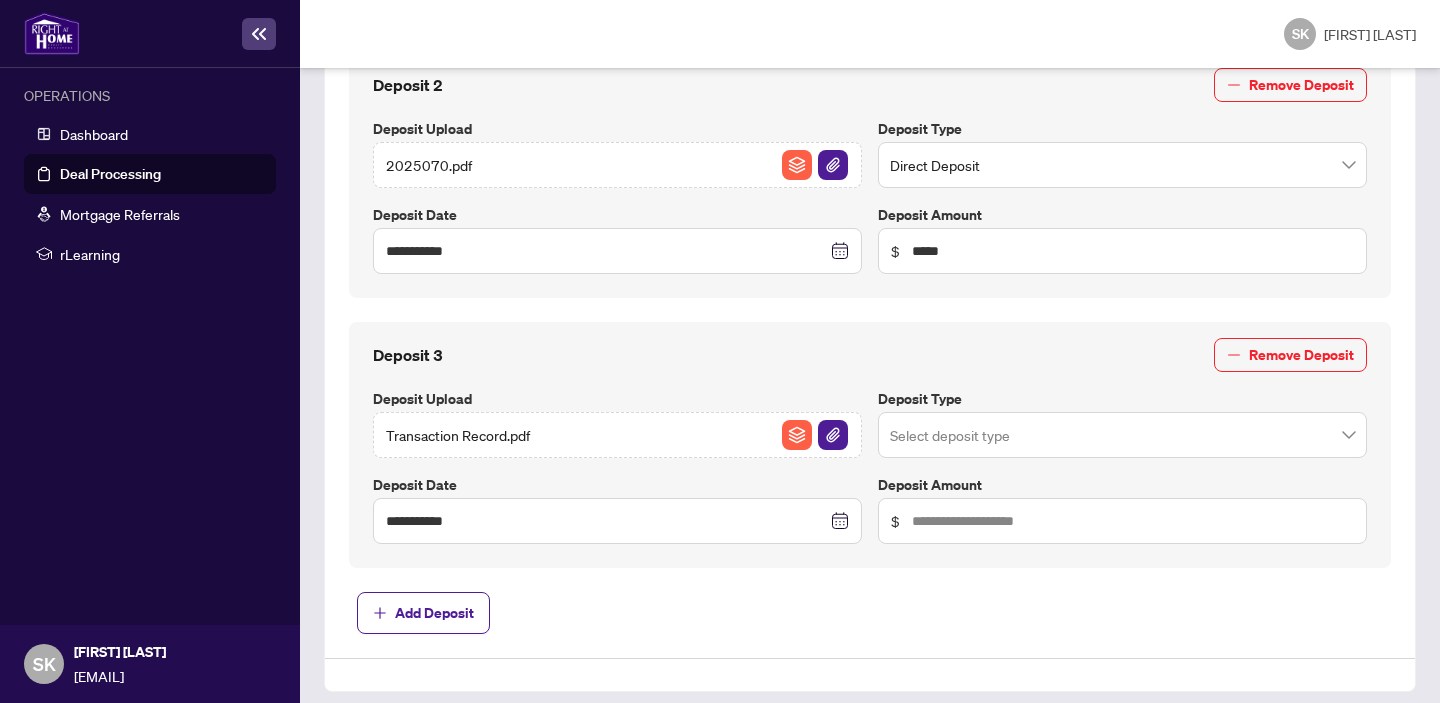 click at bounding box center [1122, -105] 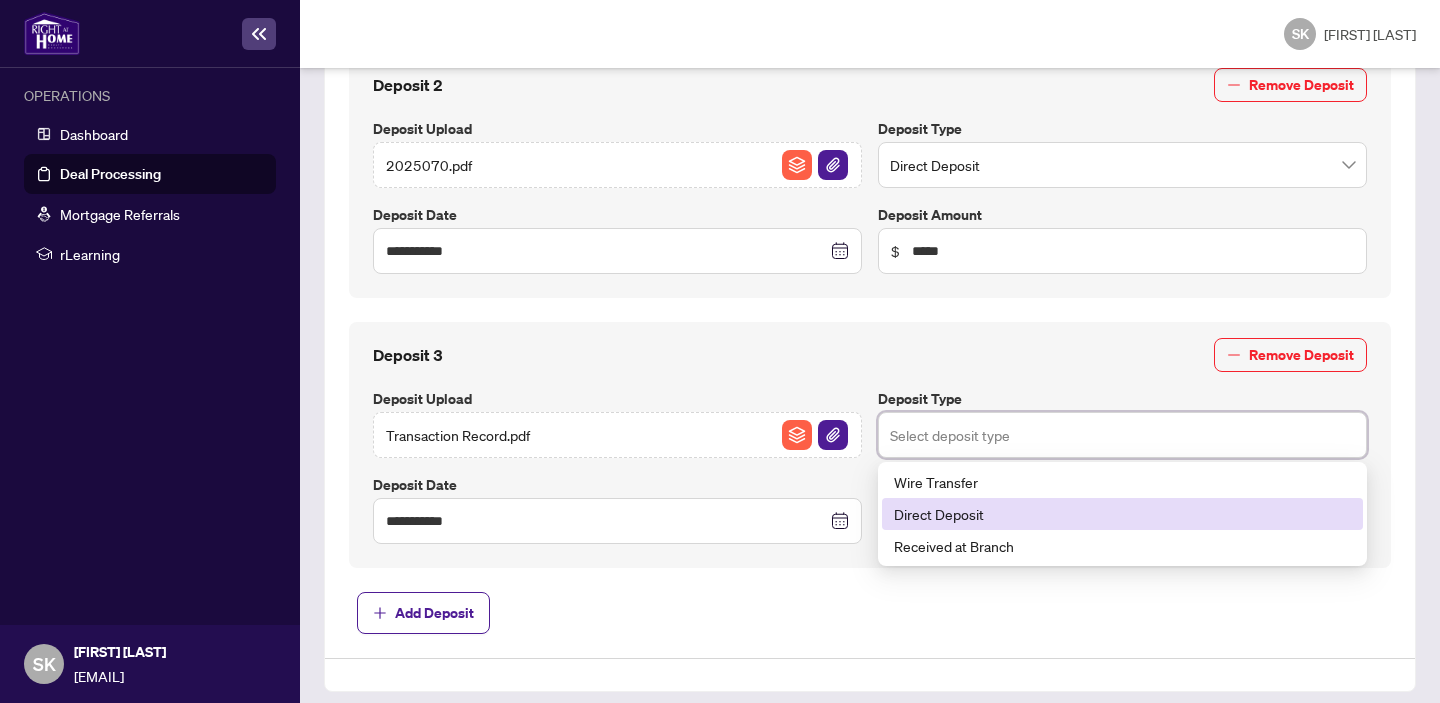 click on "Direct Deposit" at bounding box center (1122, 514) 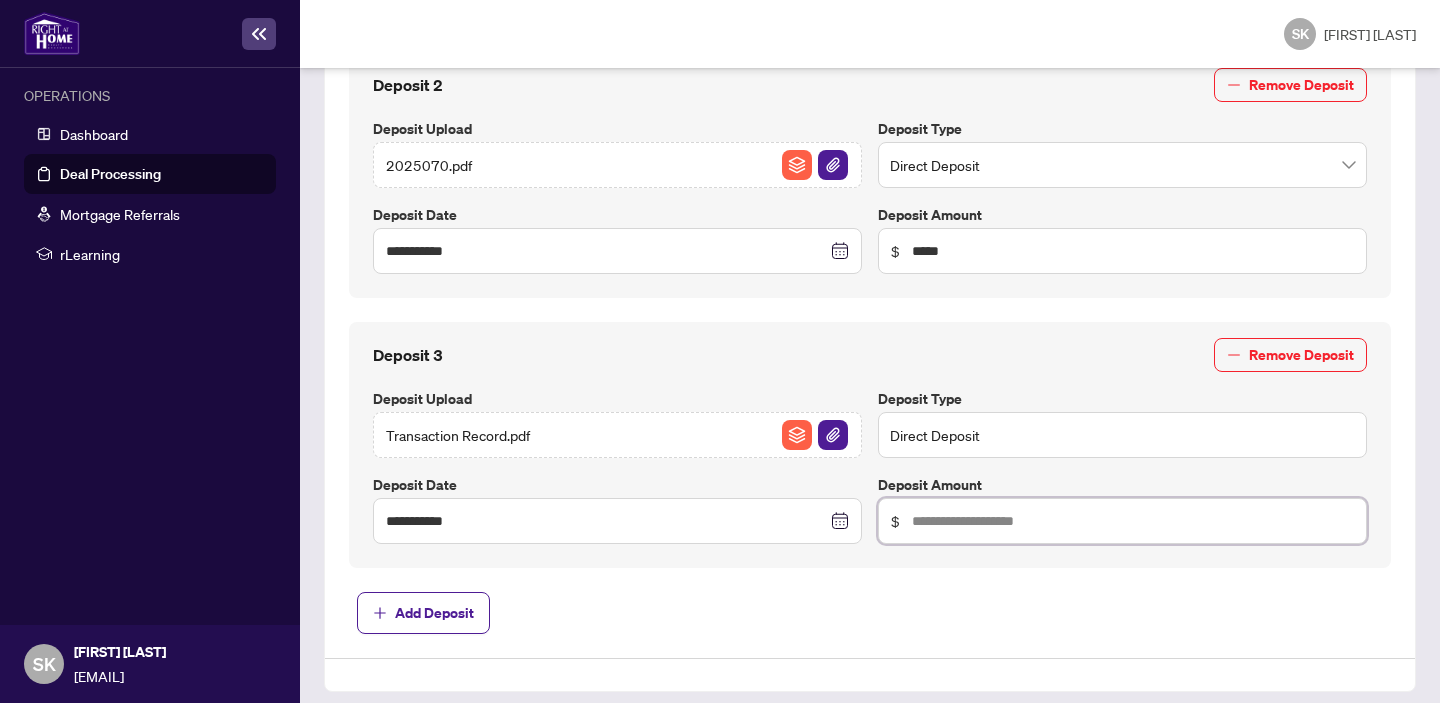 click at bounding box center [1133, 521] 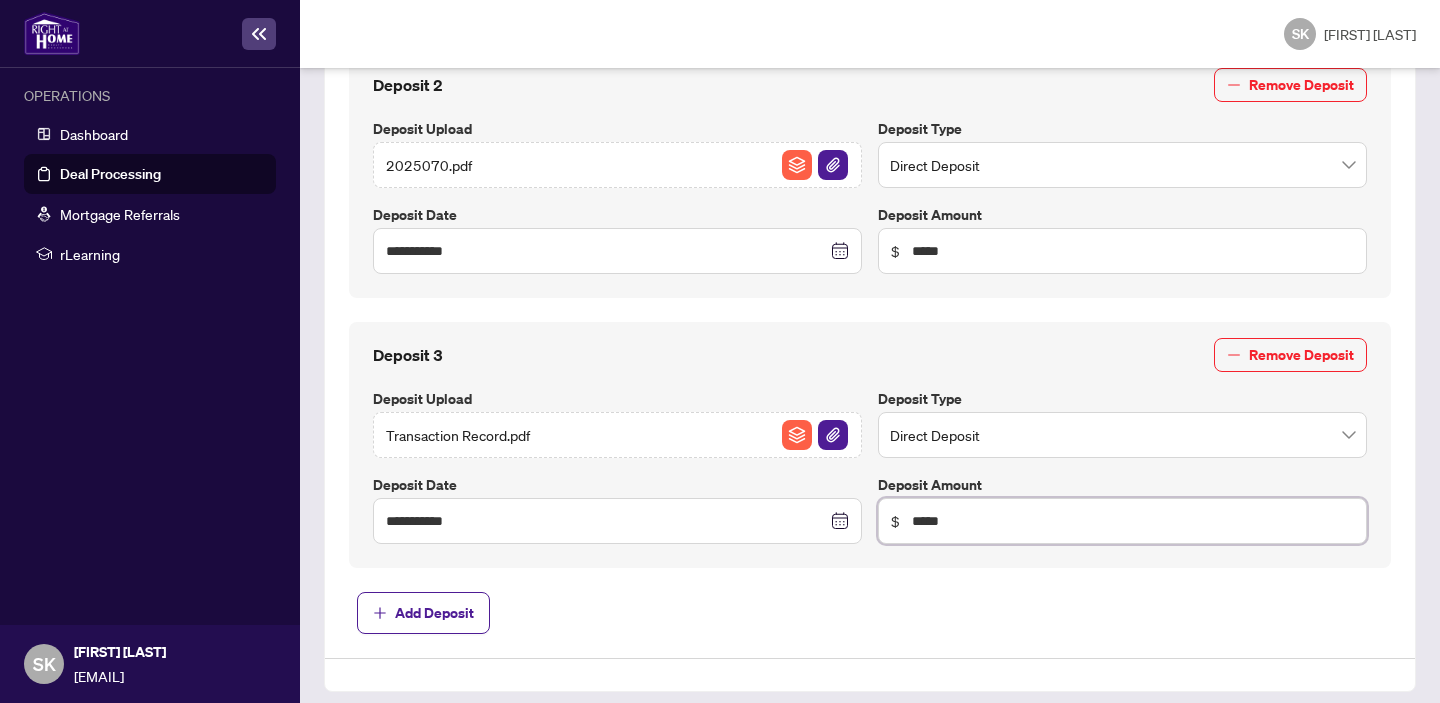 type on "*****" 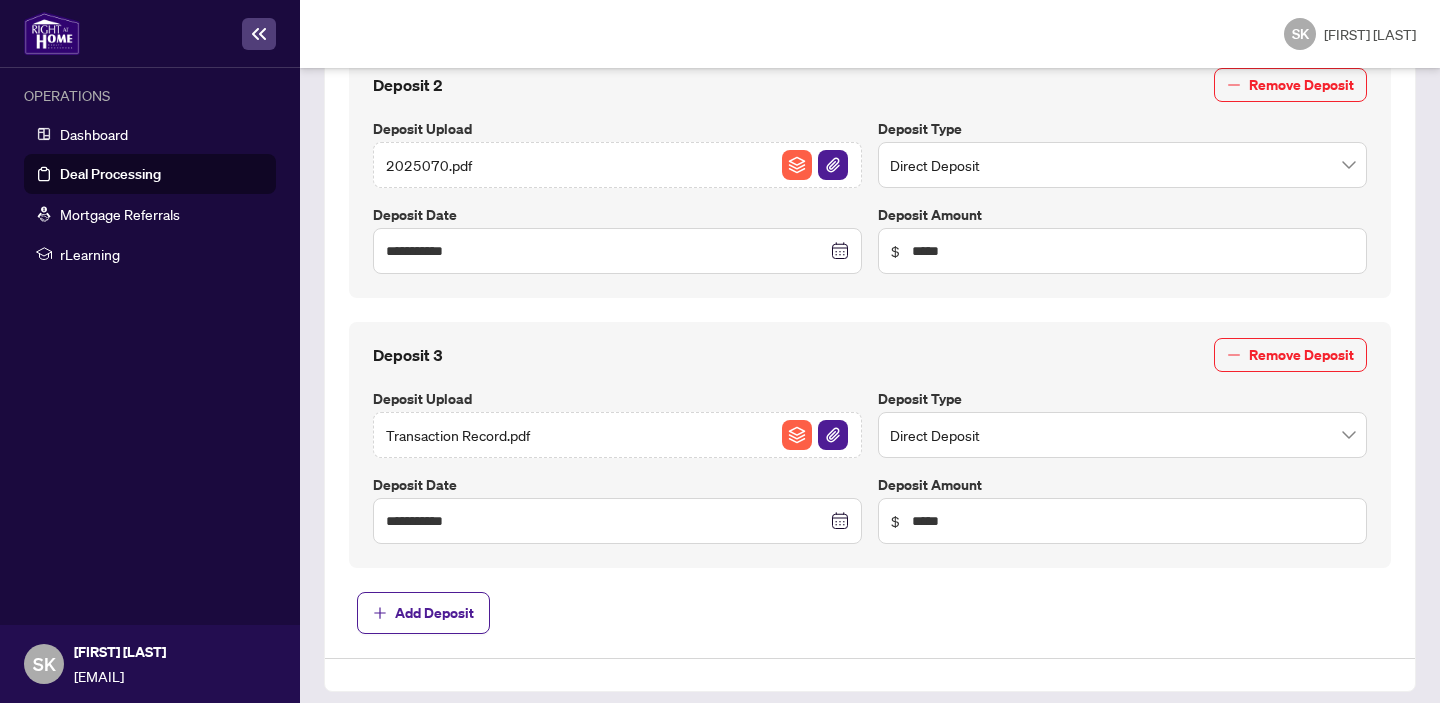 click on "**********" at bounding box center (870, 0) 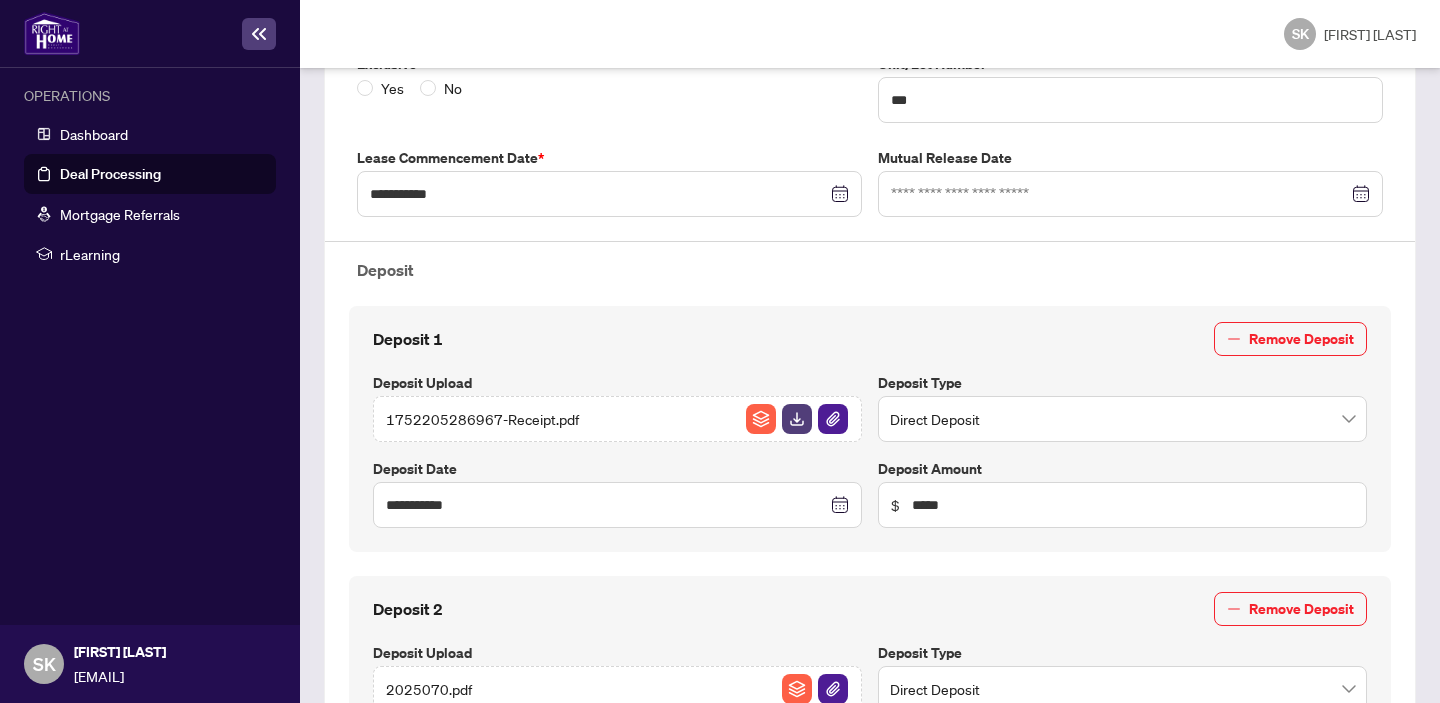 scroll, scrollTop: 0, scrollLeft: 0, axis: both 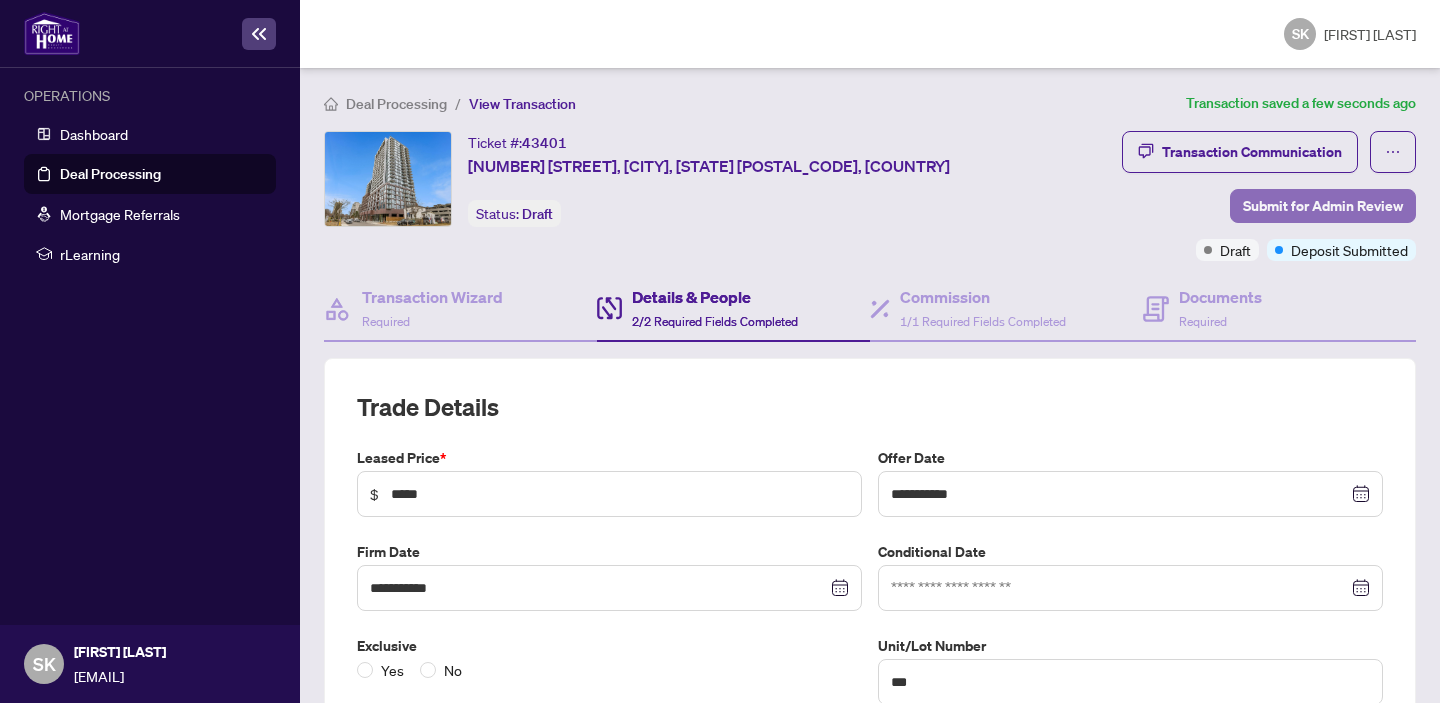 click on "Submit for Admin Review" at bounding box center [1323, 206] 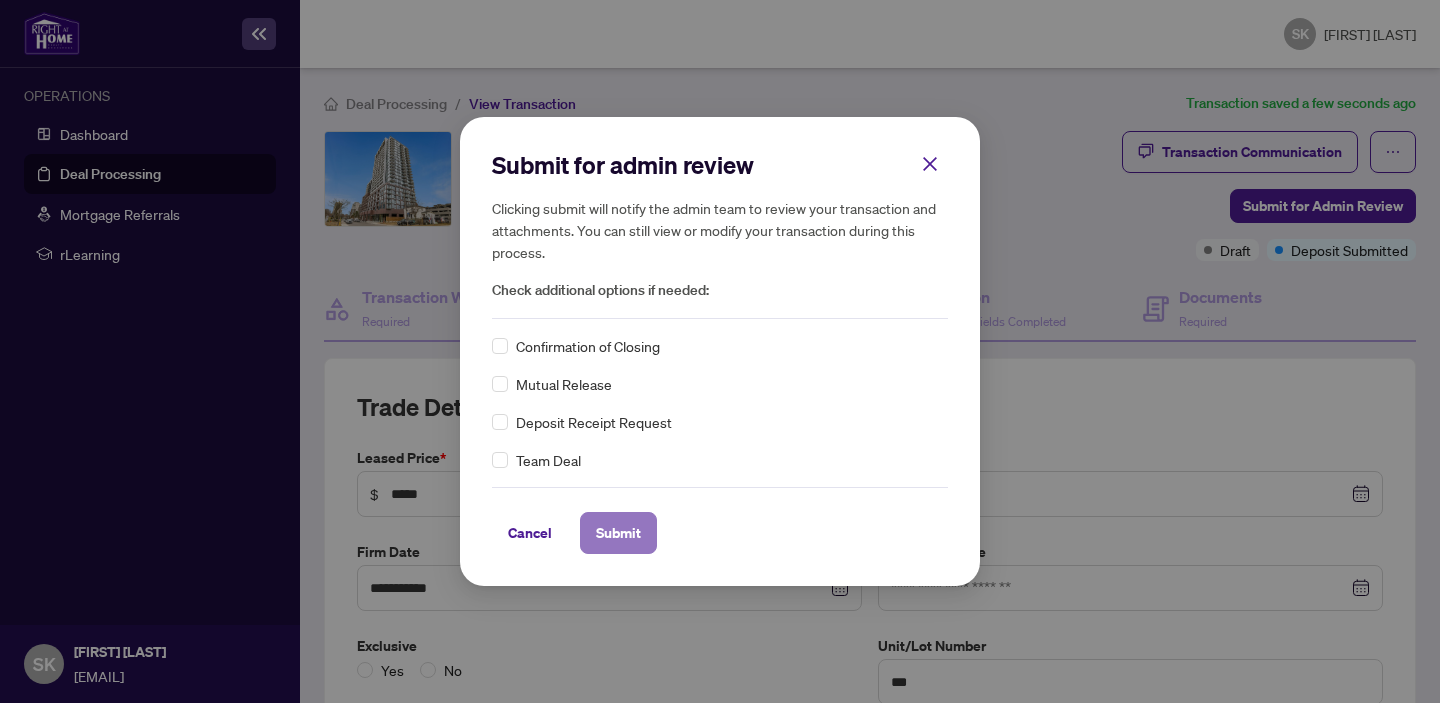click on "Submit" at bounding box center [618, 533] 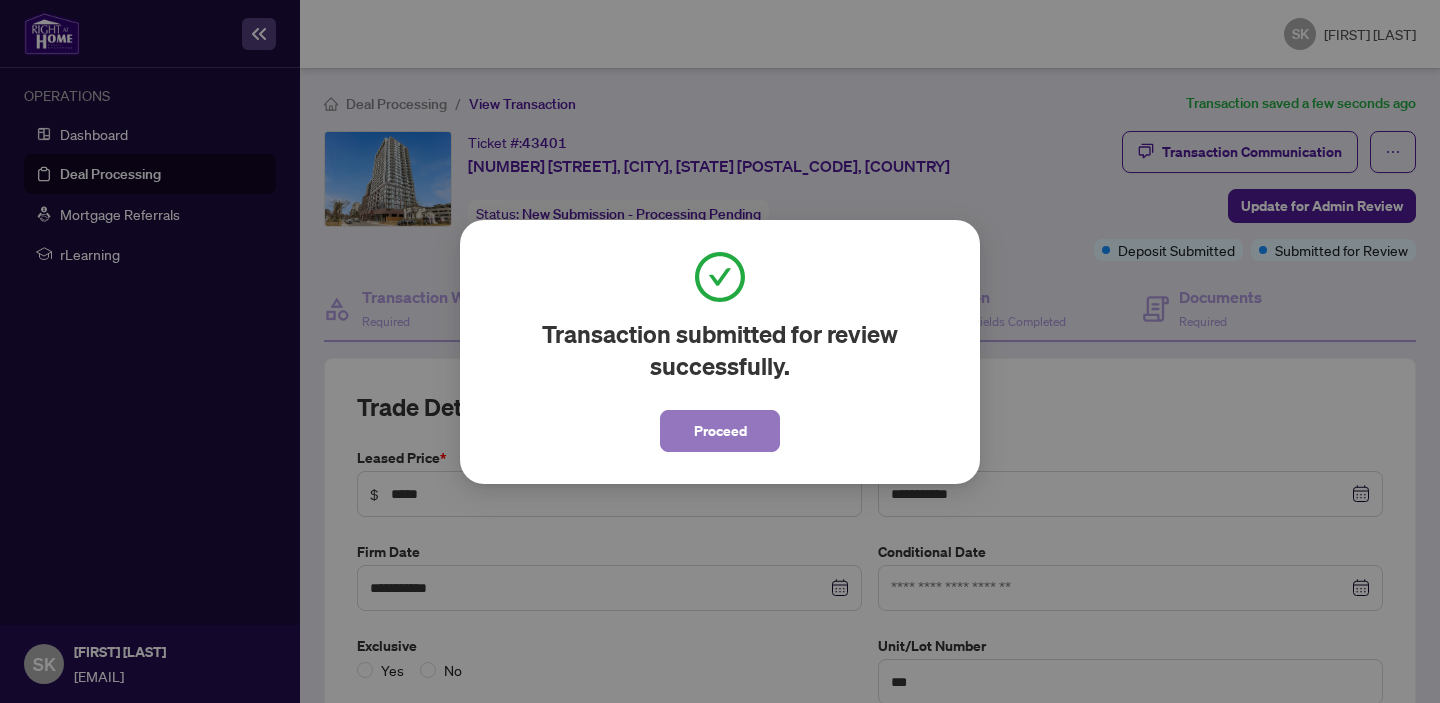 click on "Proceed" at bounding box center (720, 431) 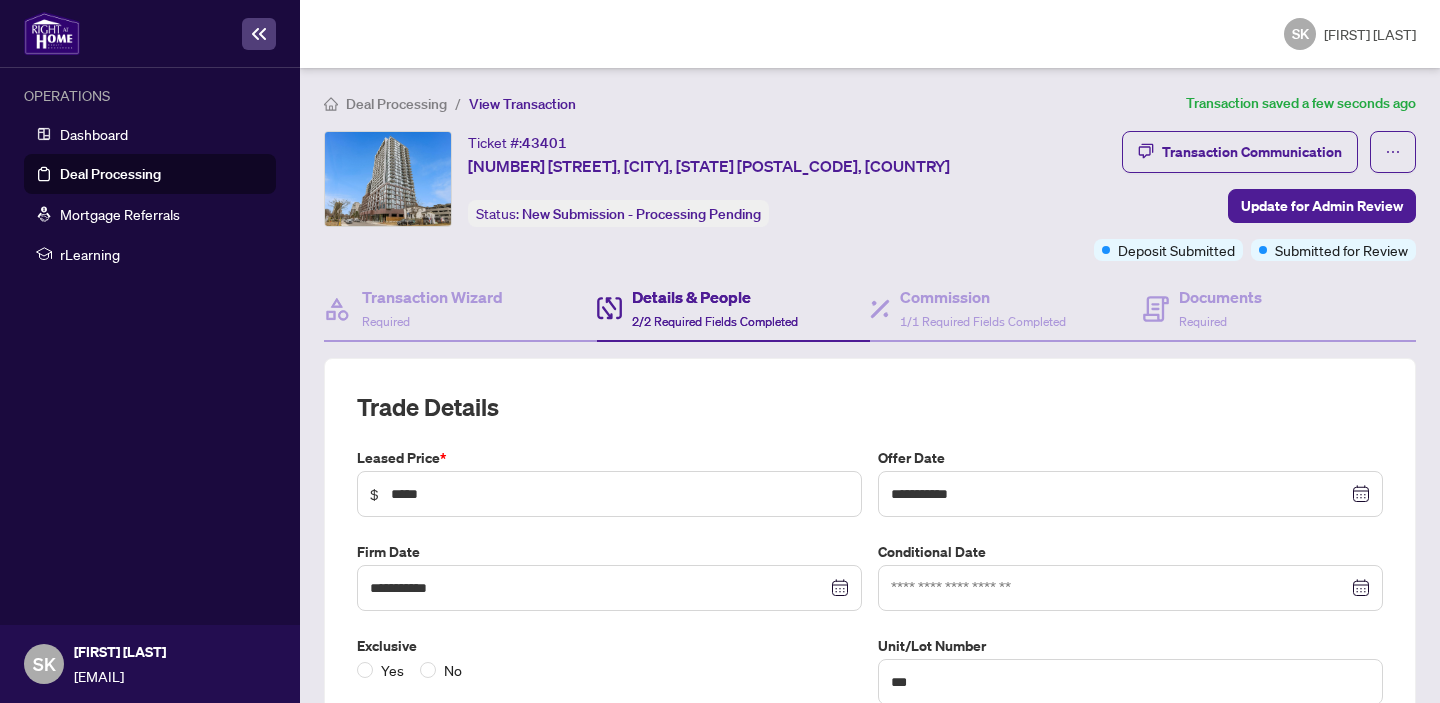 click on "Deal Processing" at bounding box center [396, 104] 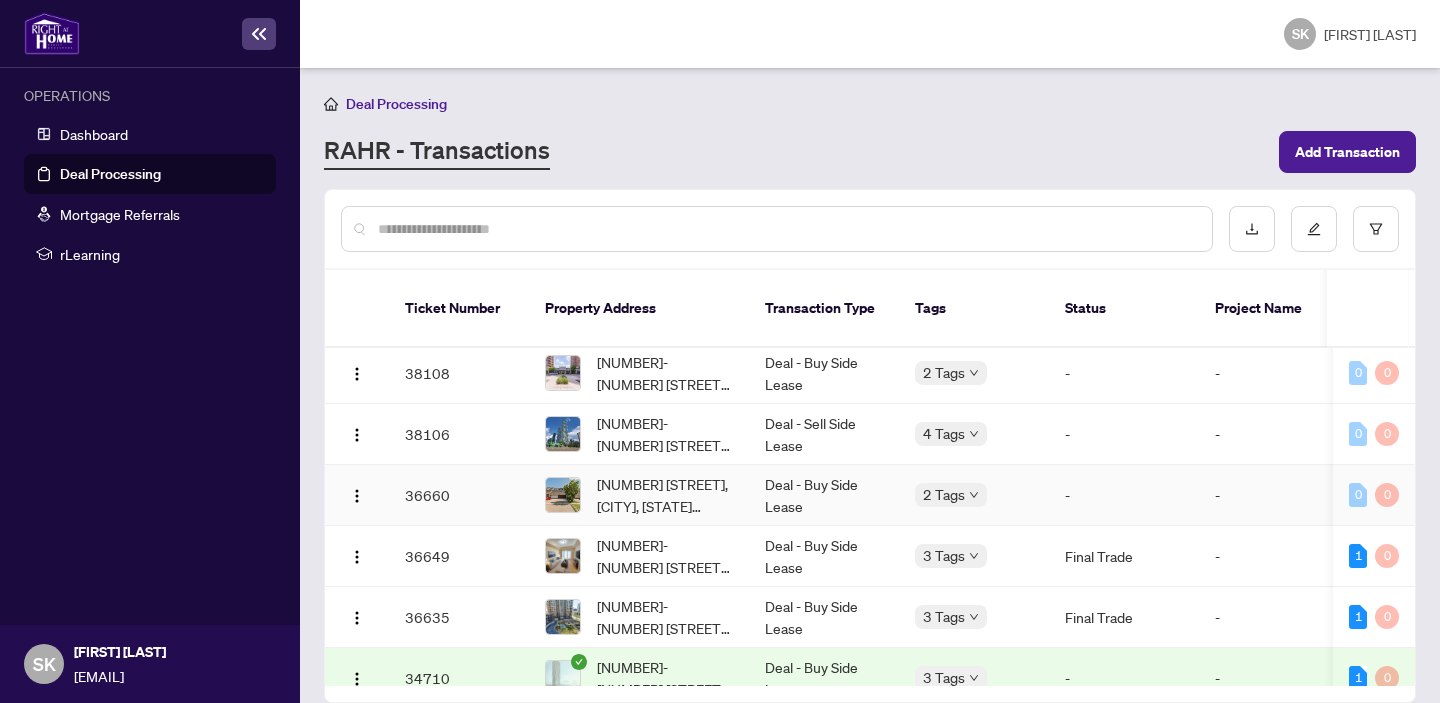 scroll, scrollTop: 254, scrollLeft: 127, axis: both 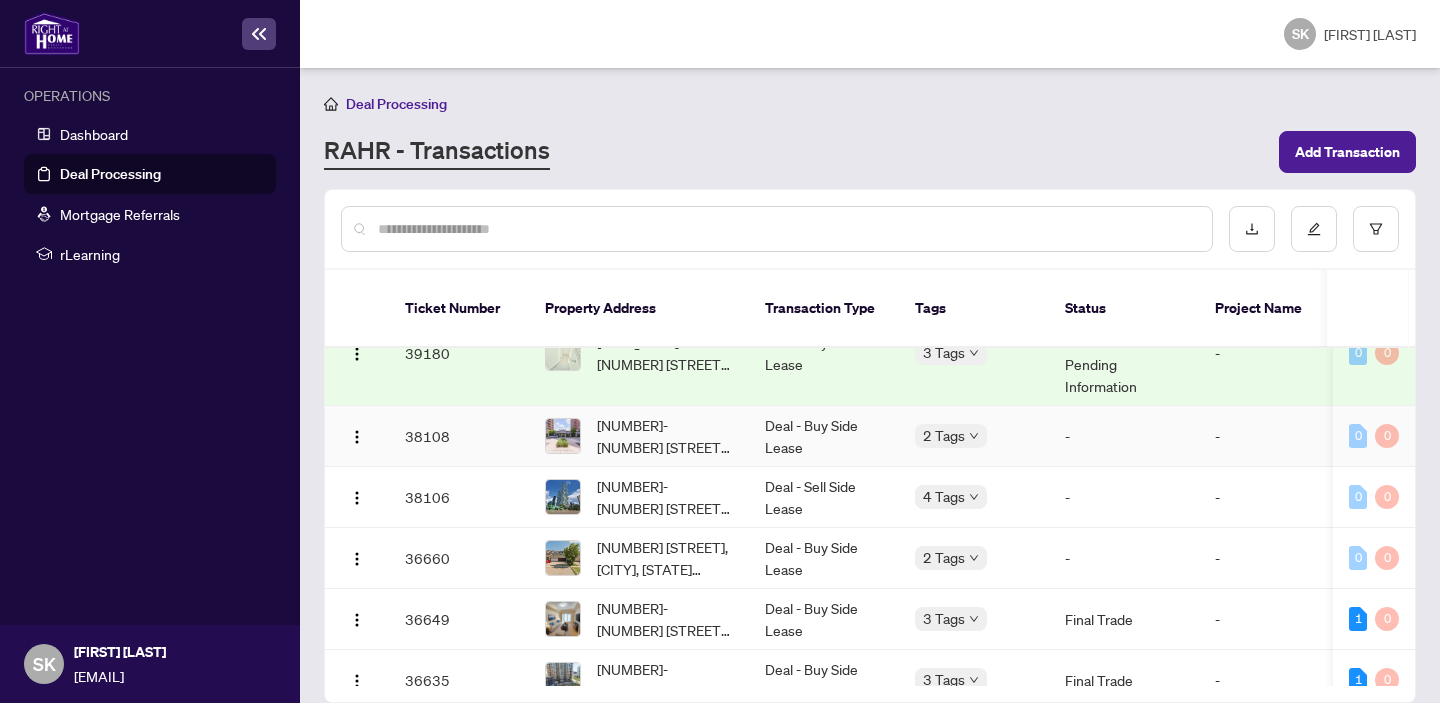 click on "[NUMBER]-[NUMBER] [STREET], [CITY], [STATE] [POSTAL_CODE], [COUNTRY]" at bounding box center (665, 436) 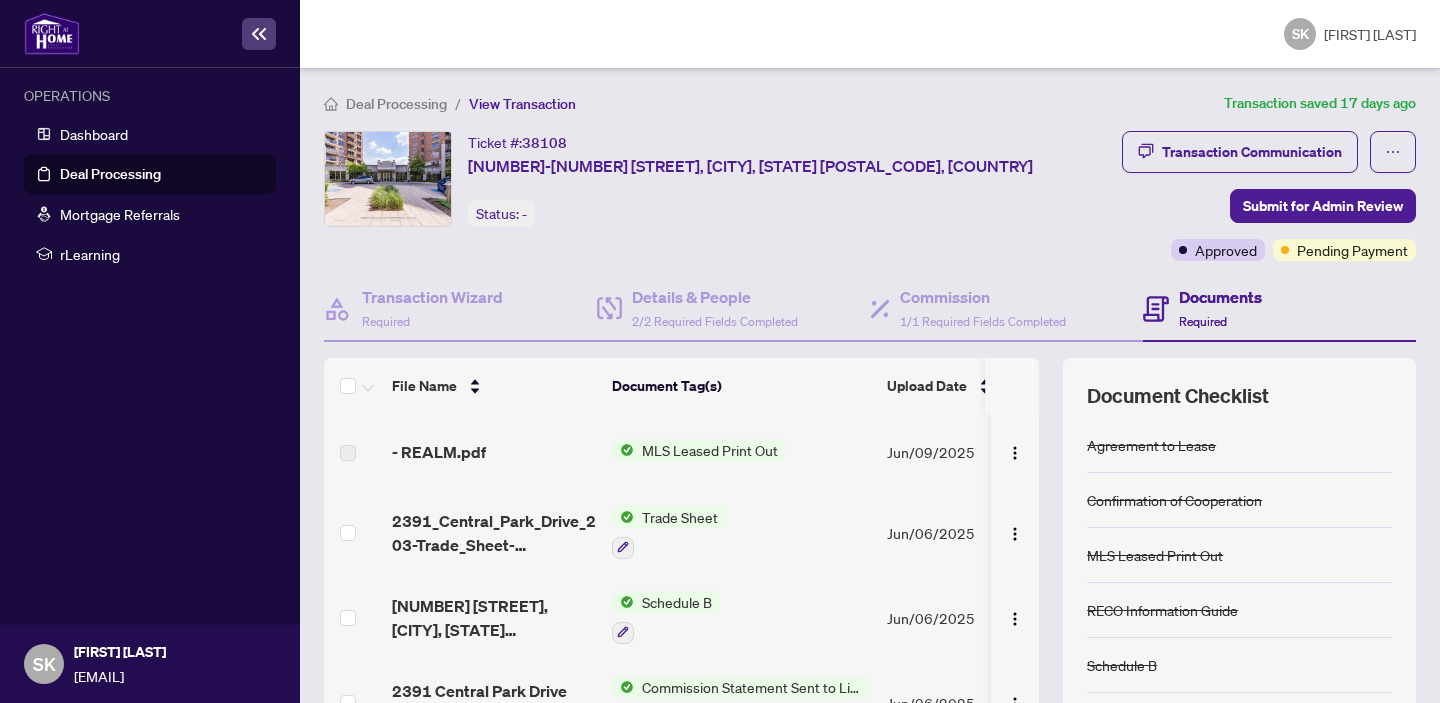click on "38108" at bounding box center (544, 143) 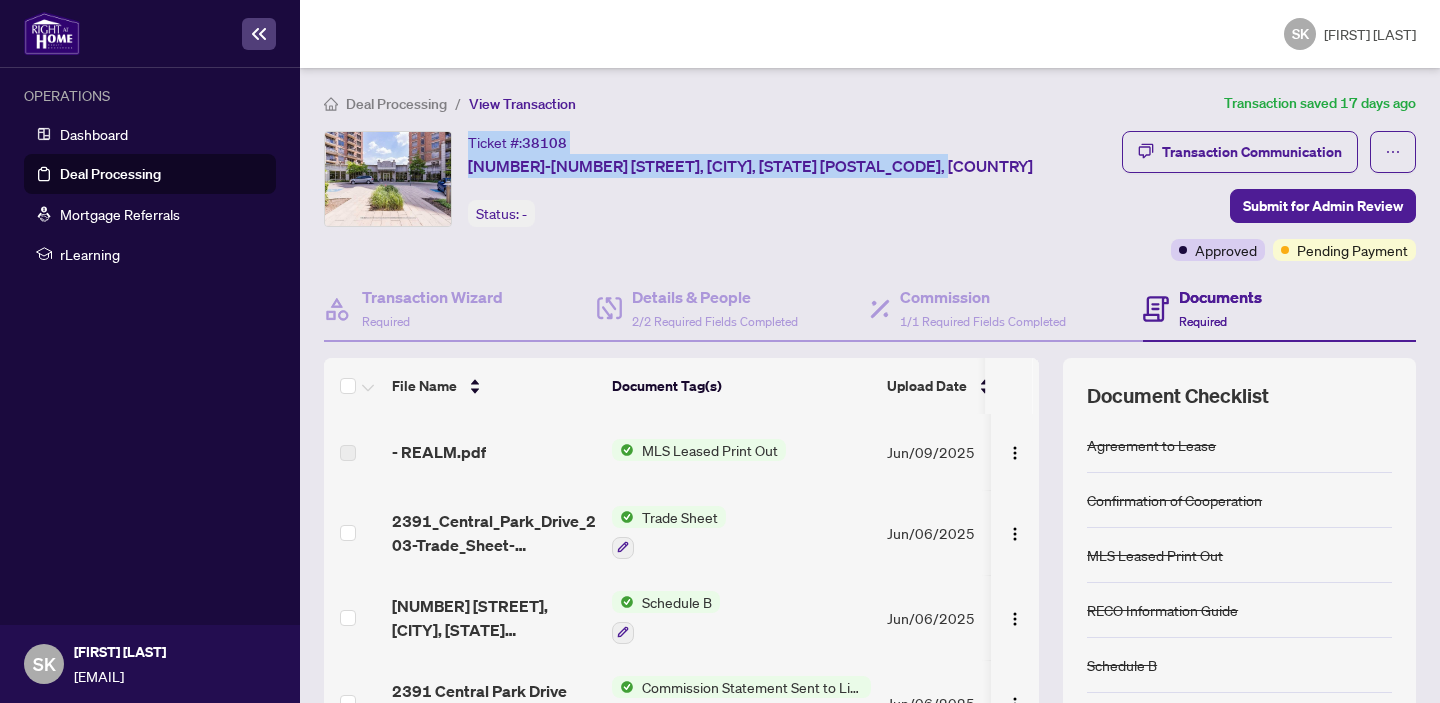 drag, startPoint x: 471, startPoint y: 145, endPoint x: 898, endPoint y: 196, distance: 430.03488 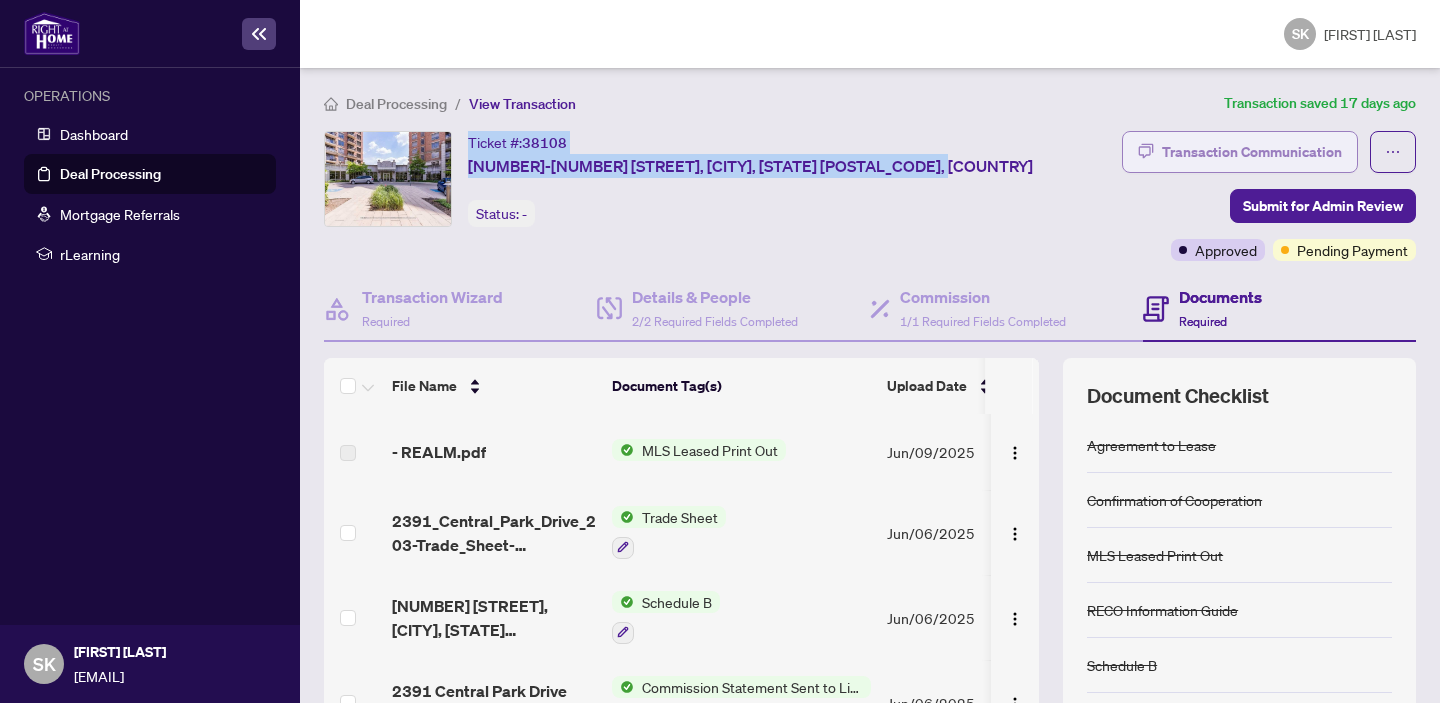 click on "Transaction Communication" at bounding box center (1252, 152) 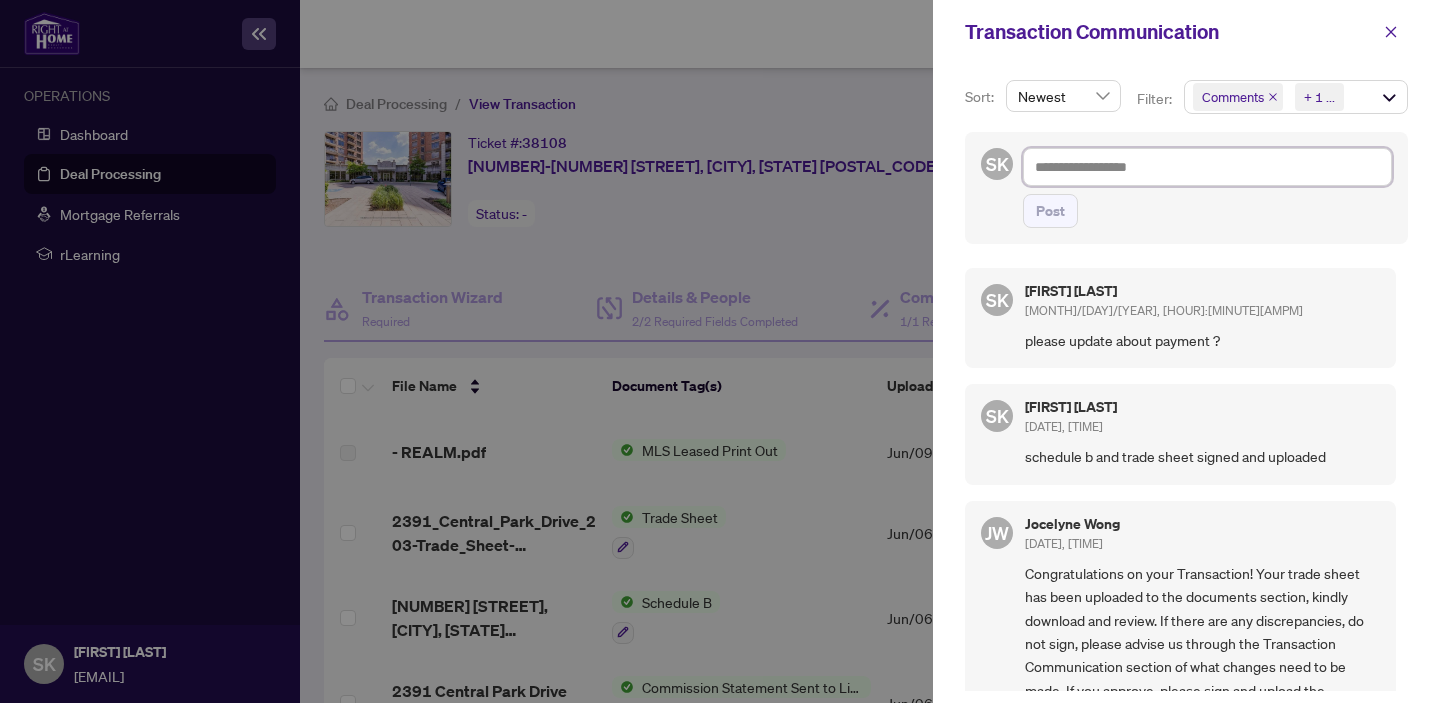 click at bounding box center (1207, 167) 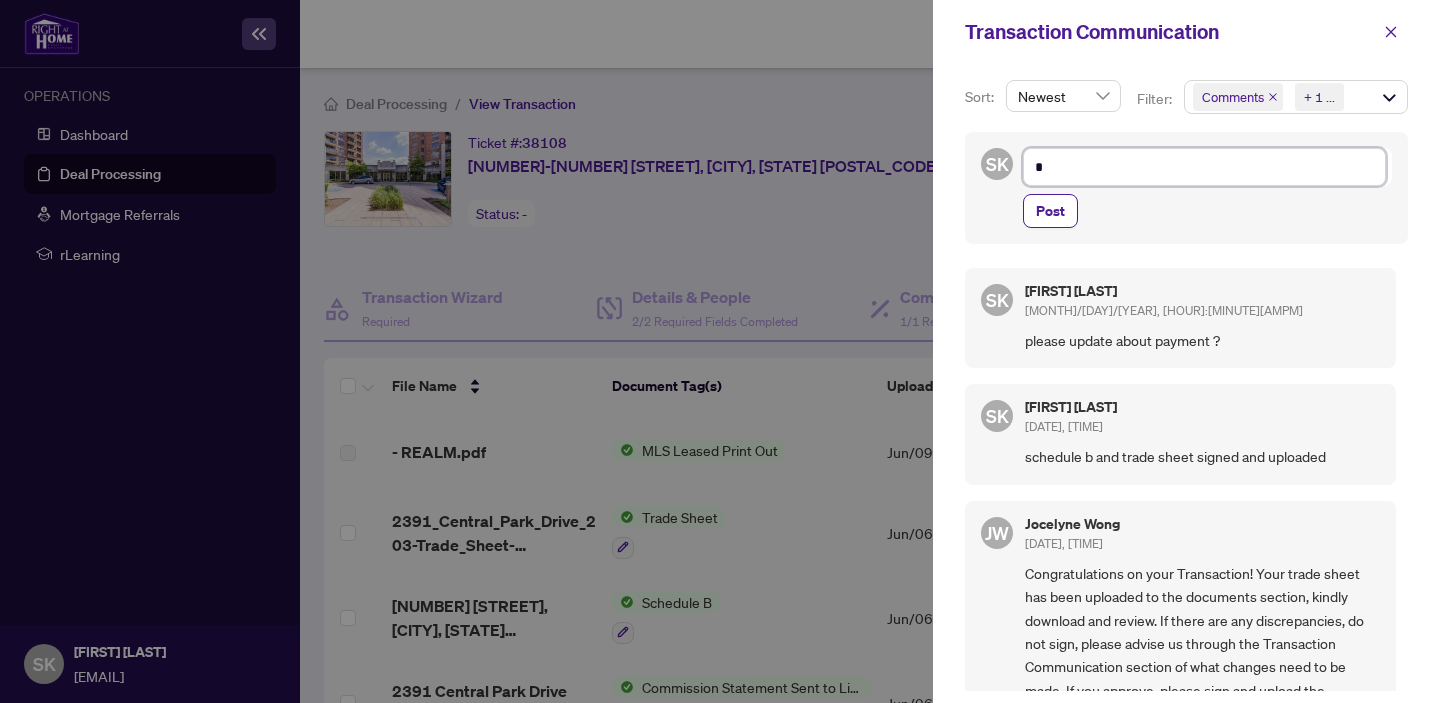 type on "**" 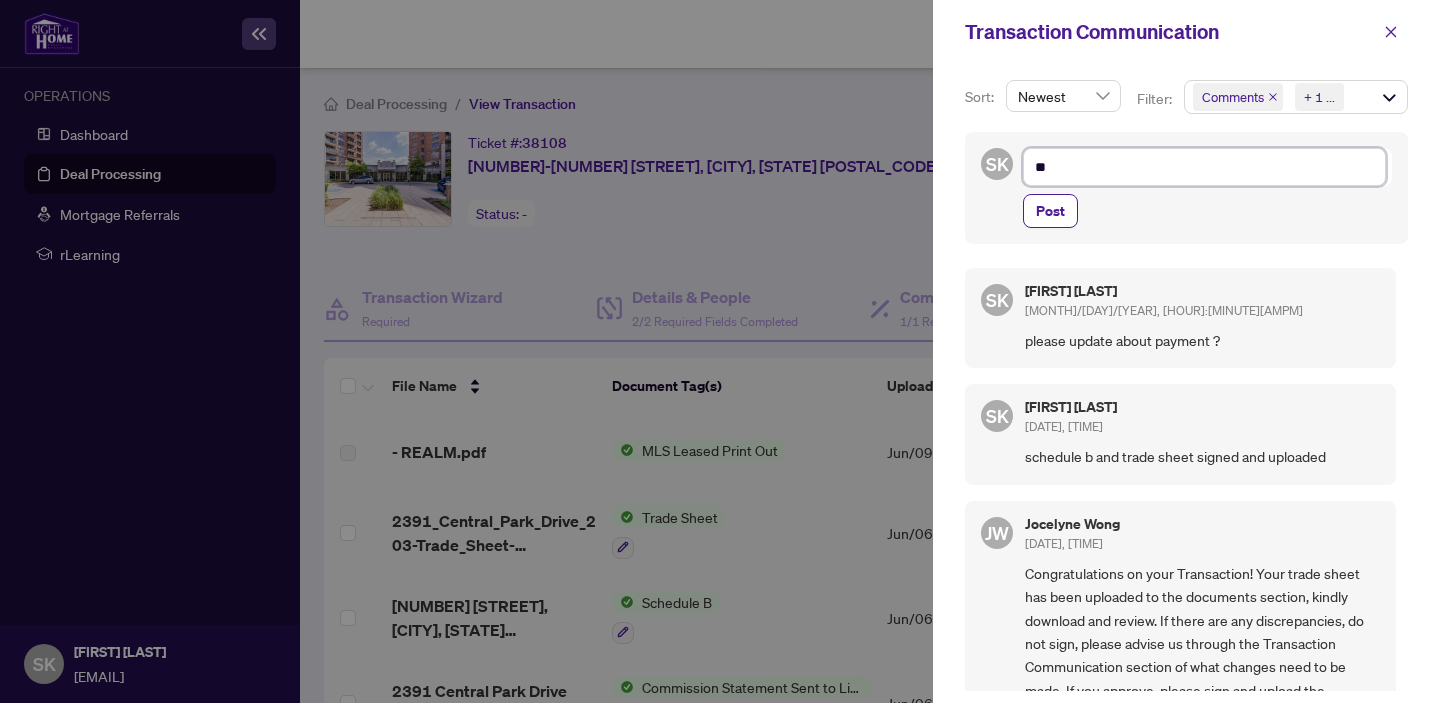 type on "***" 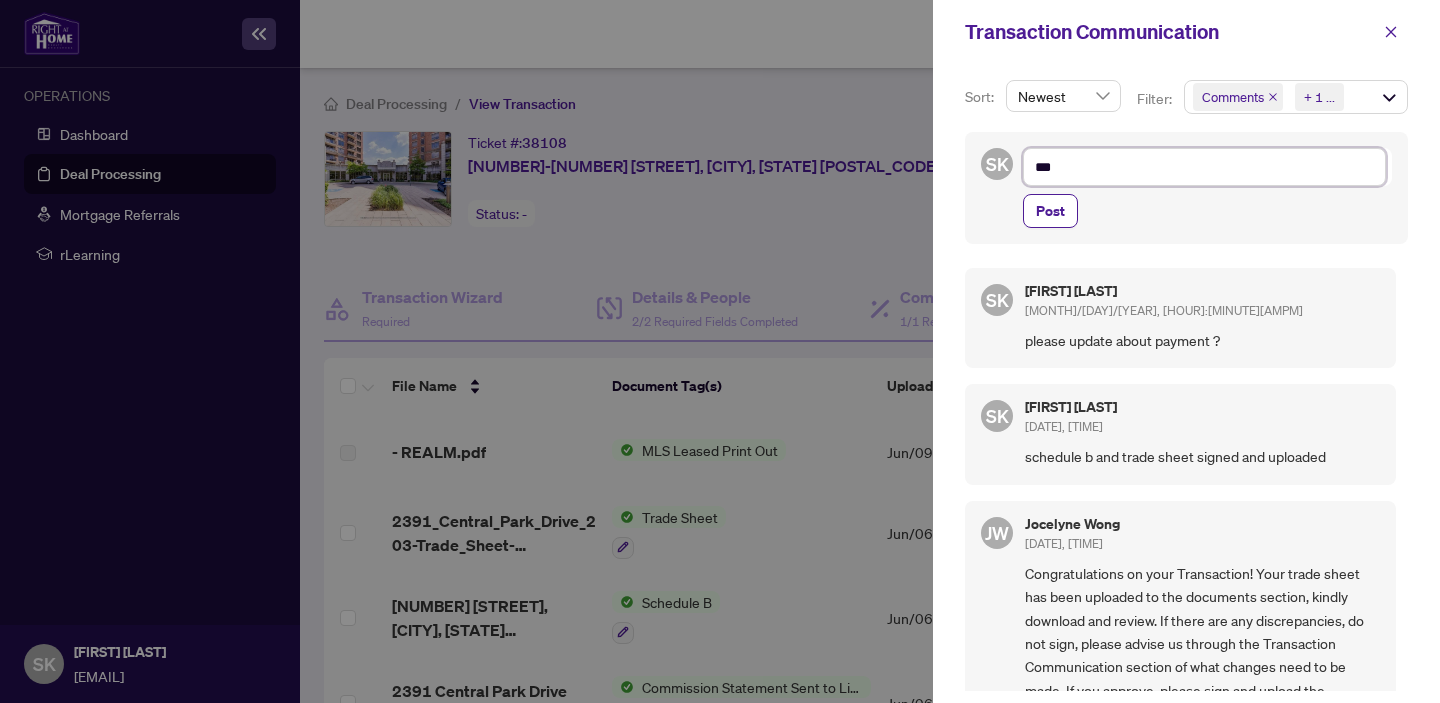 type on "****" 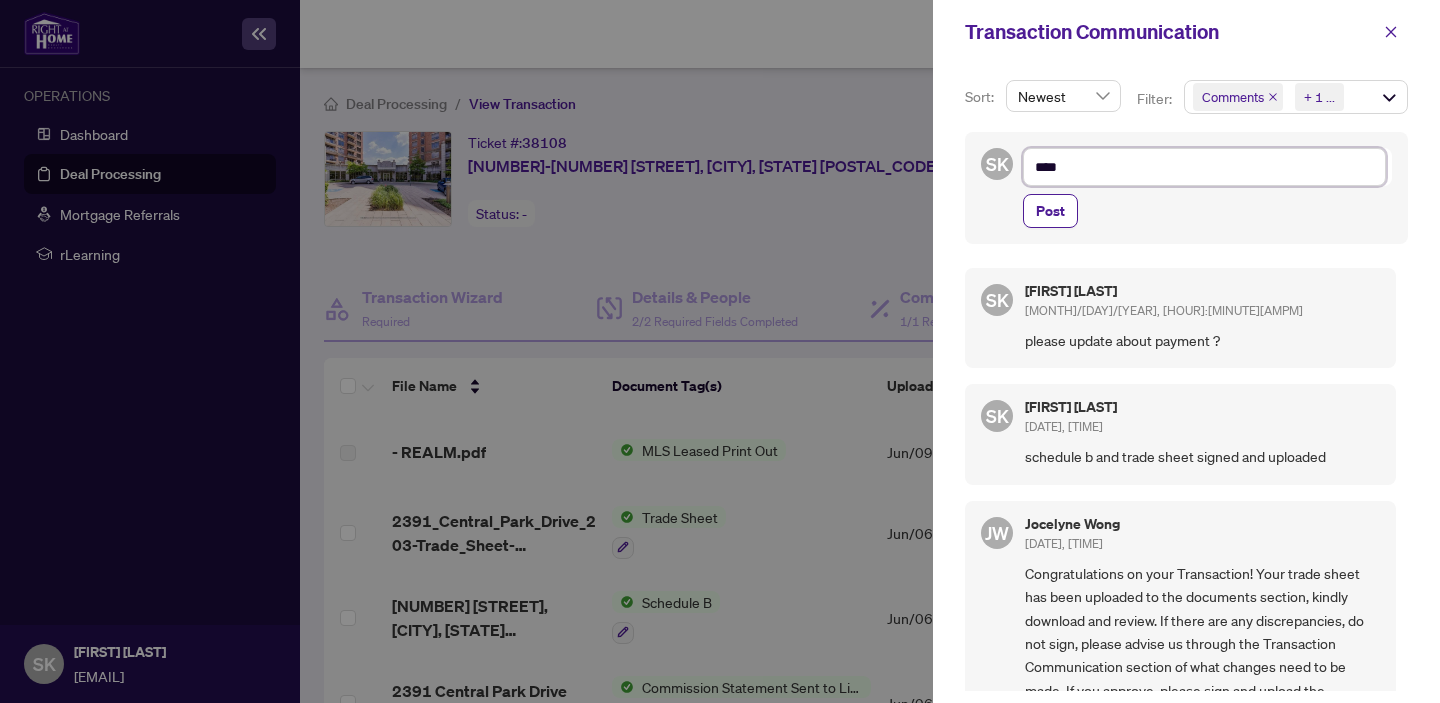 type on "*****" 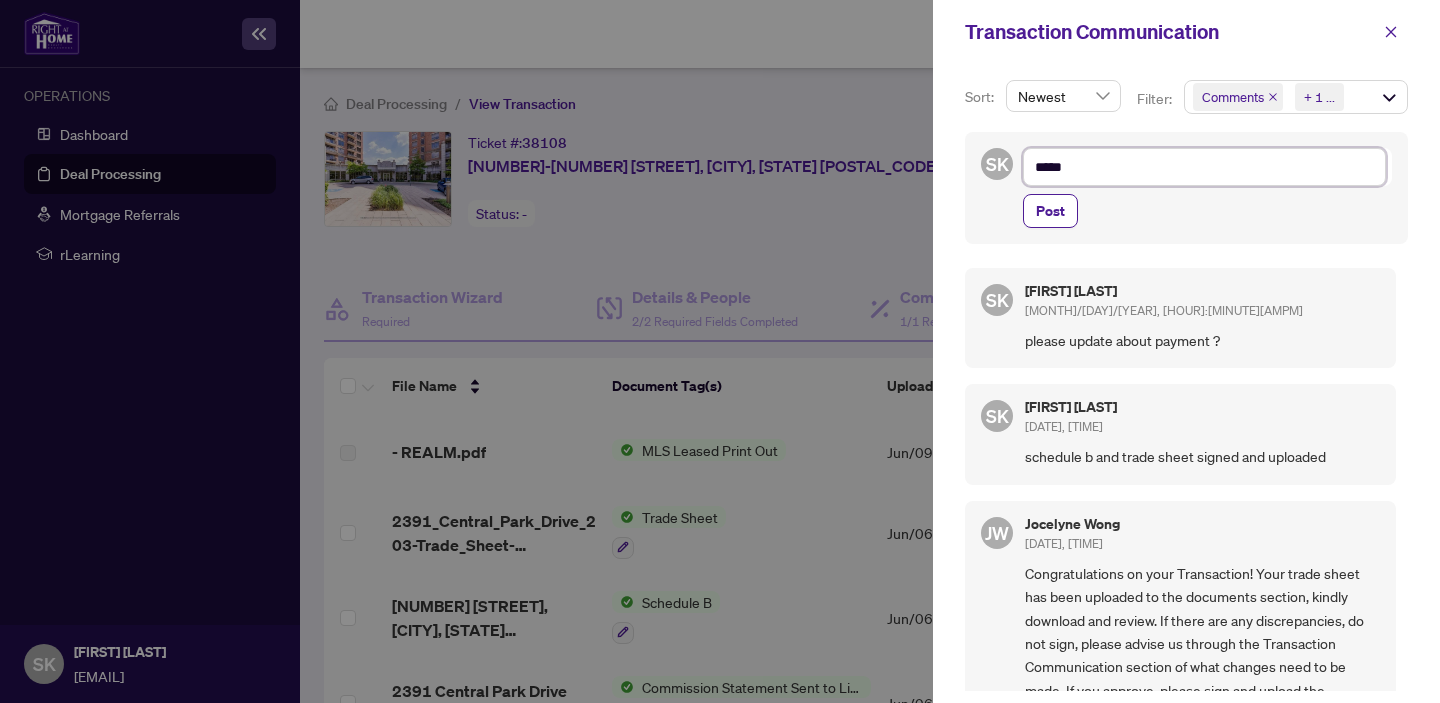 type on "******" 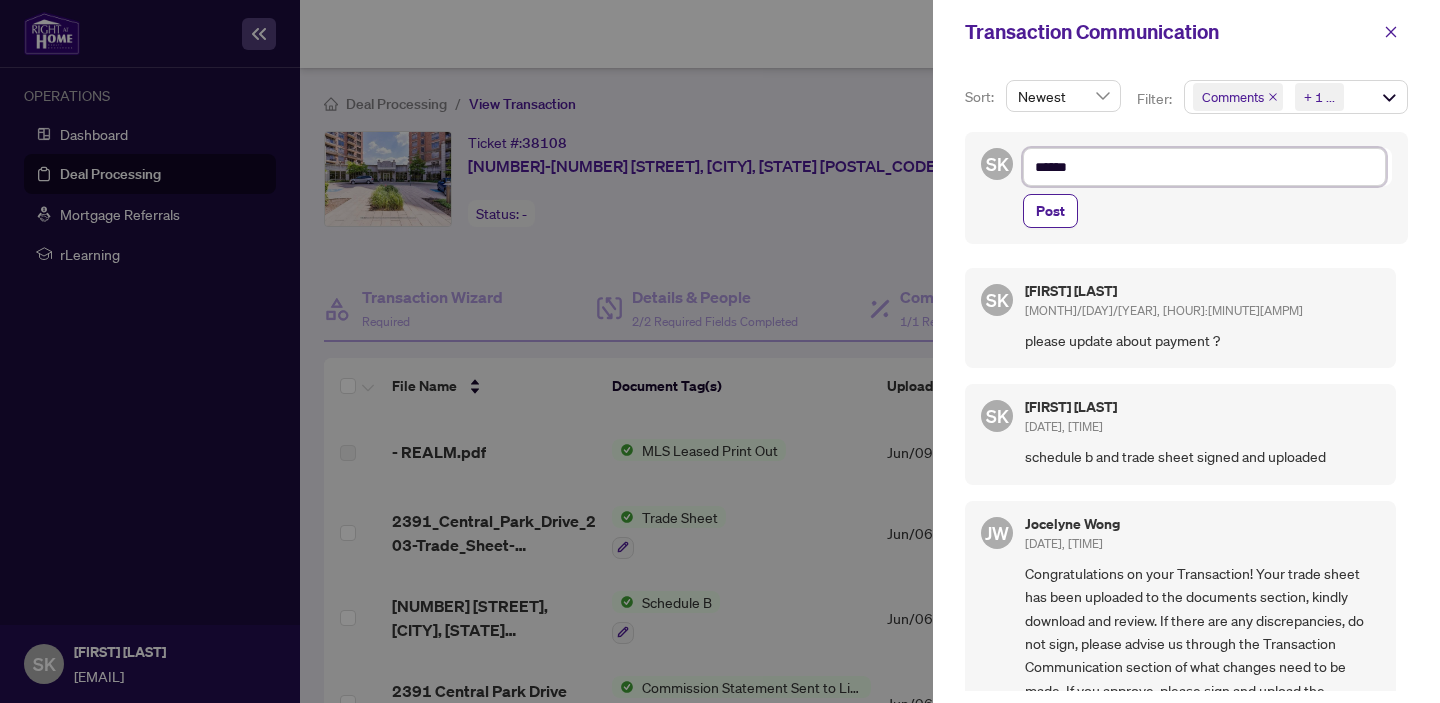 type on "******" 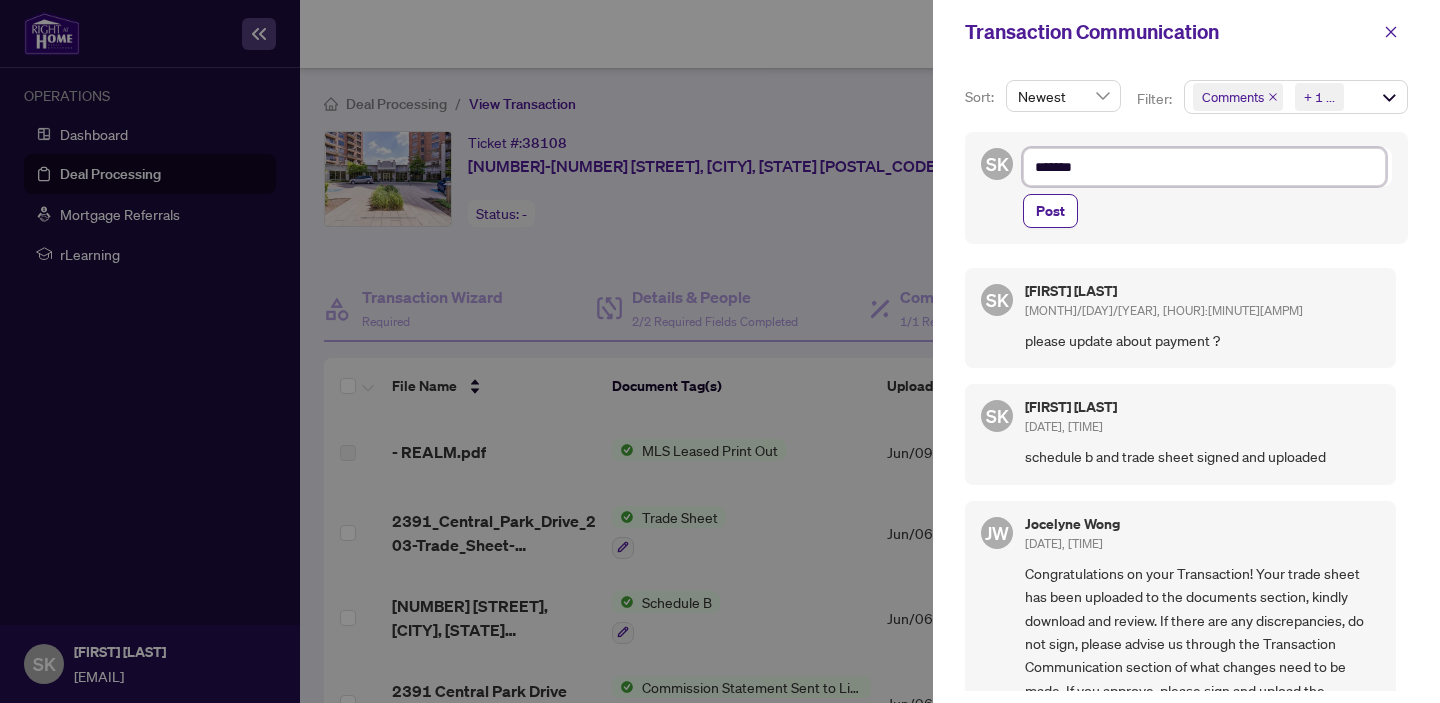 type on "********" 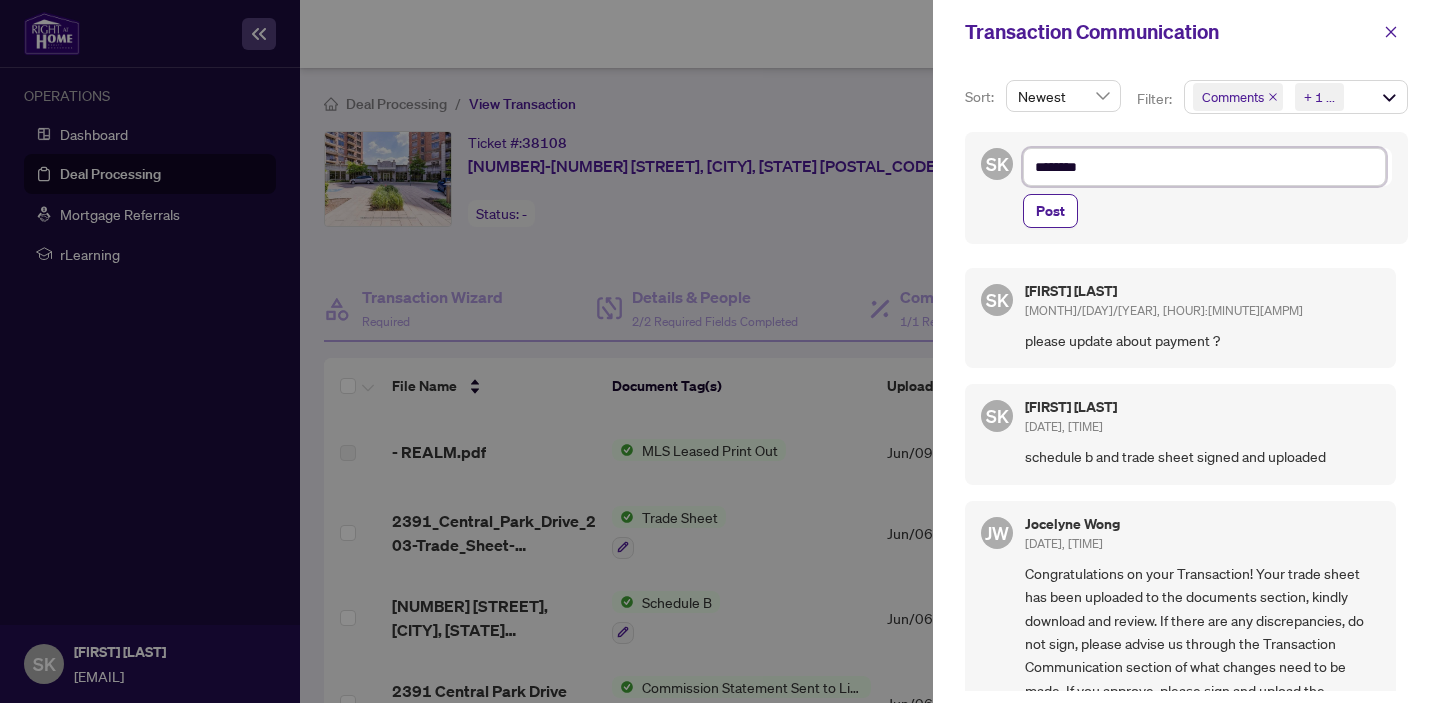 type on "*********" 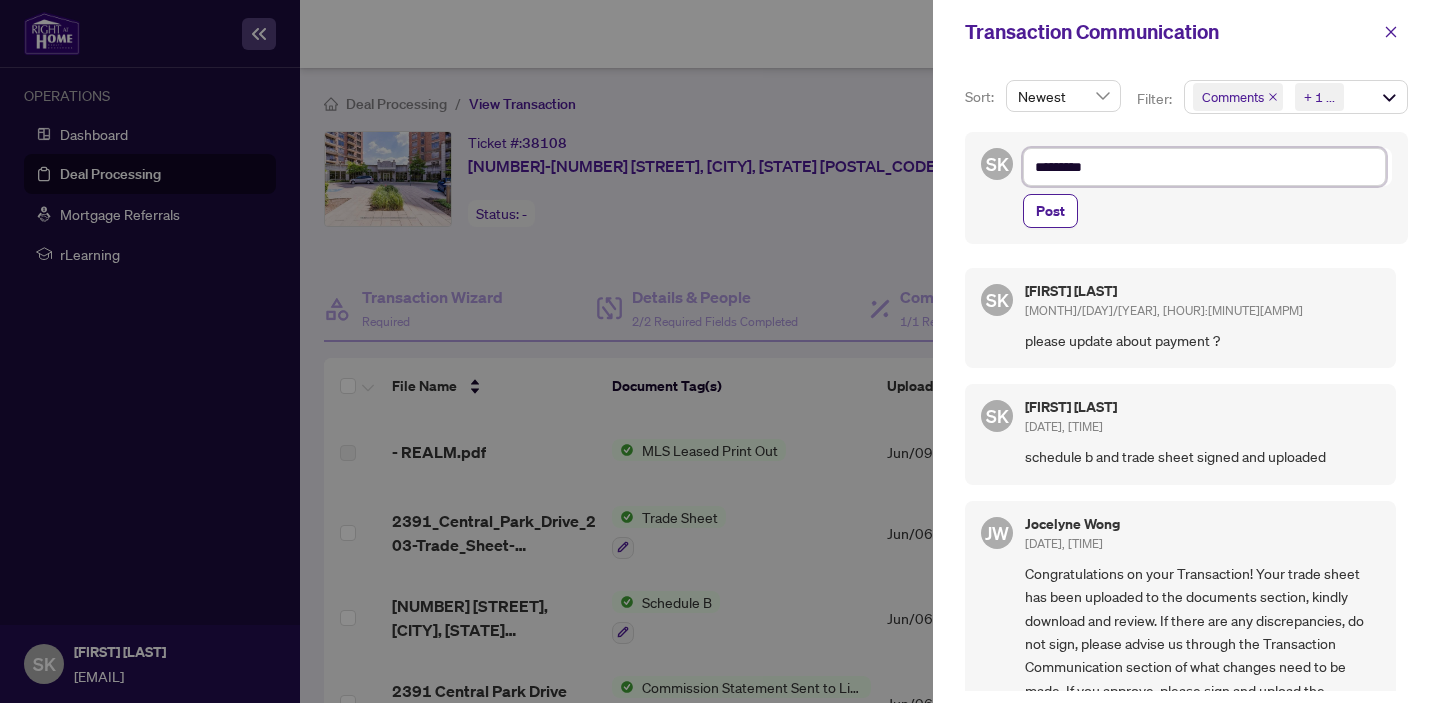 type on "********" 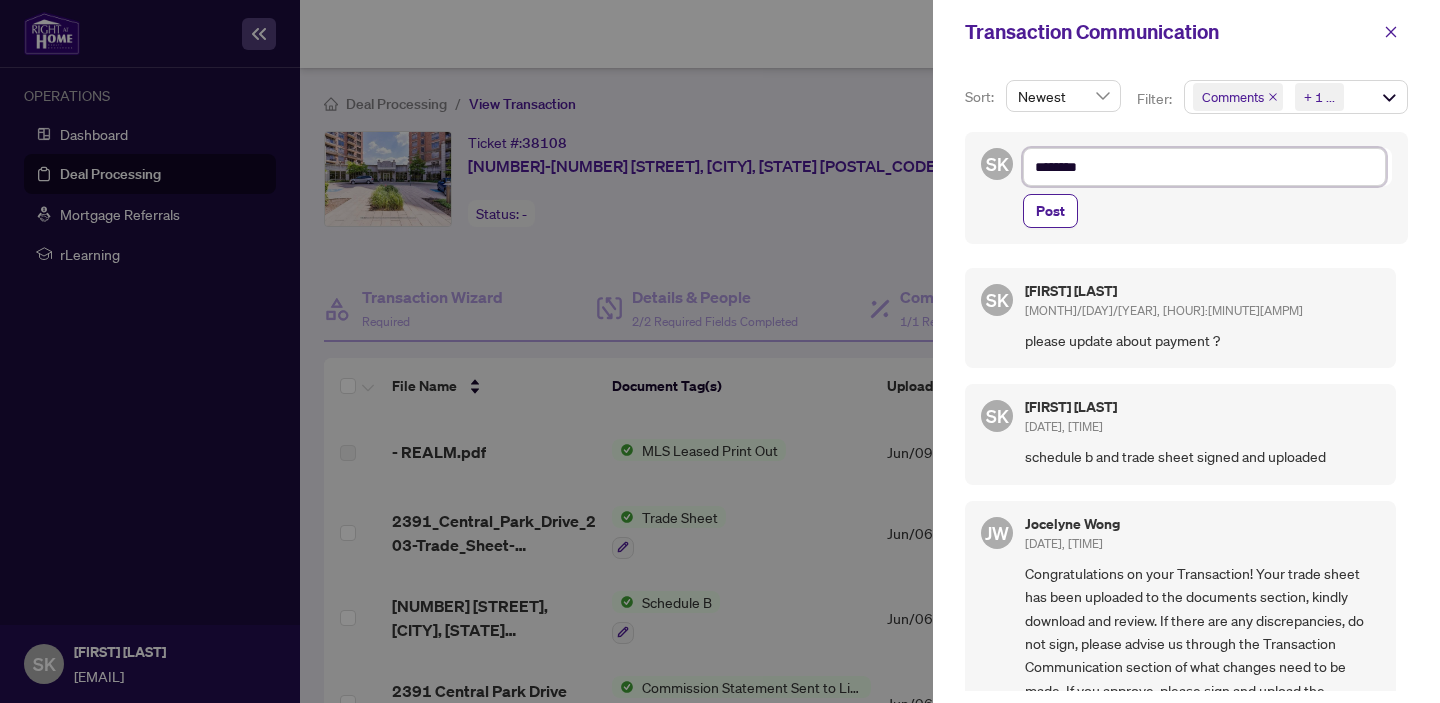 type on "*********" 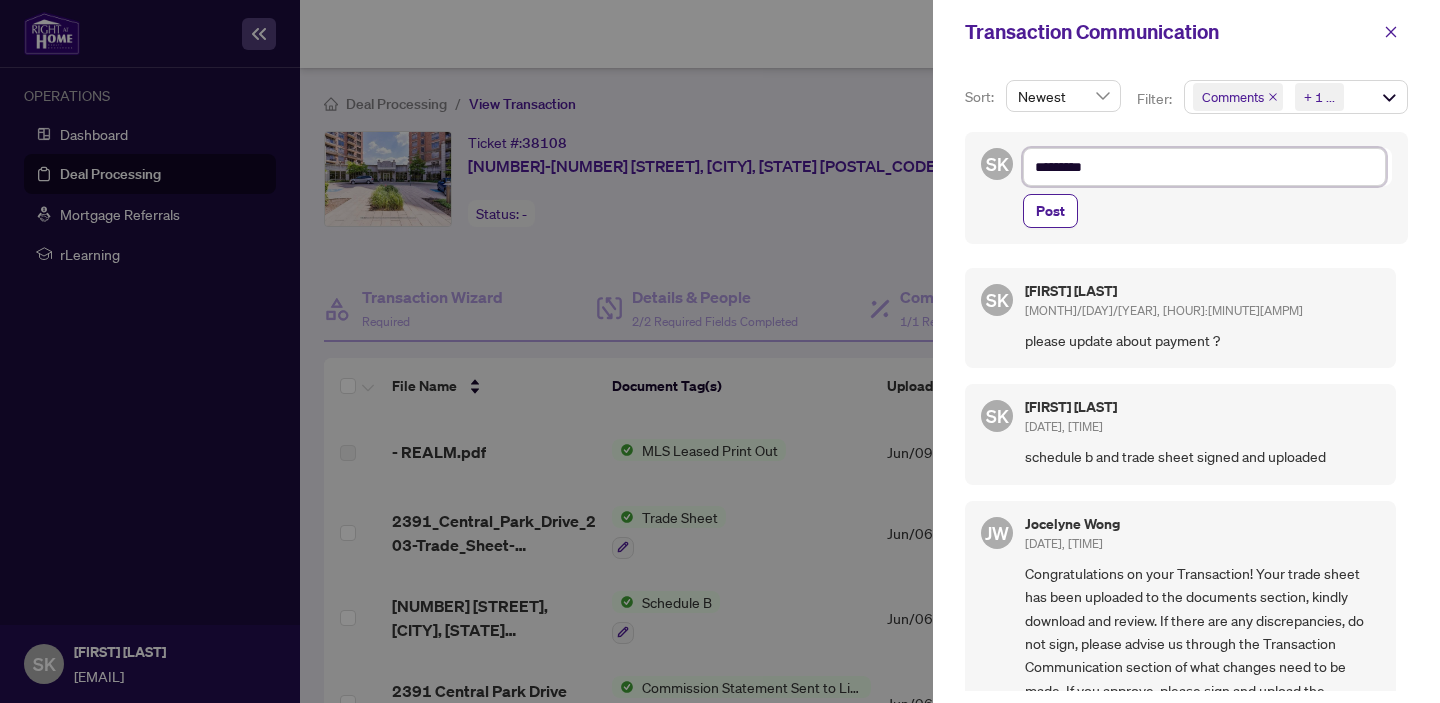 type on "**********" 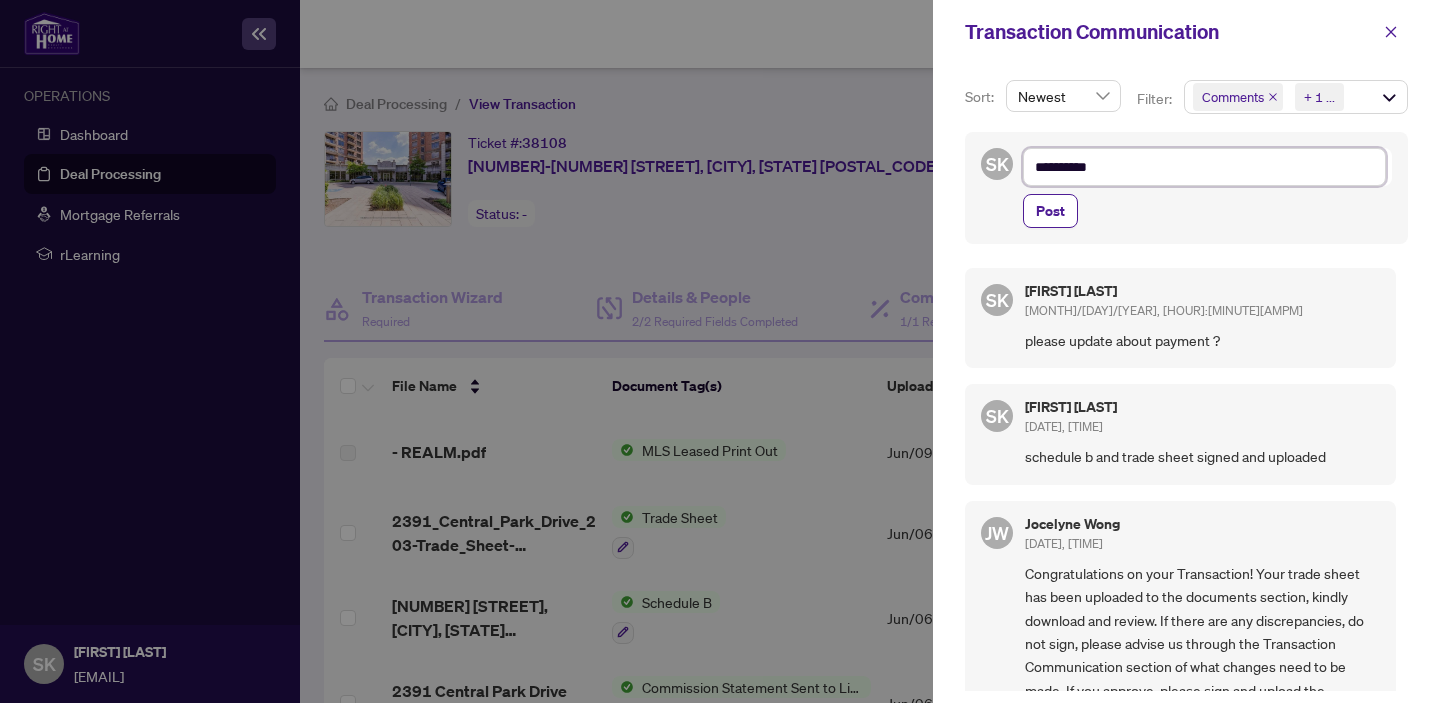 type on "**********" 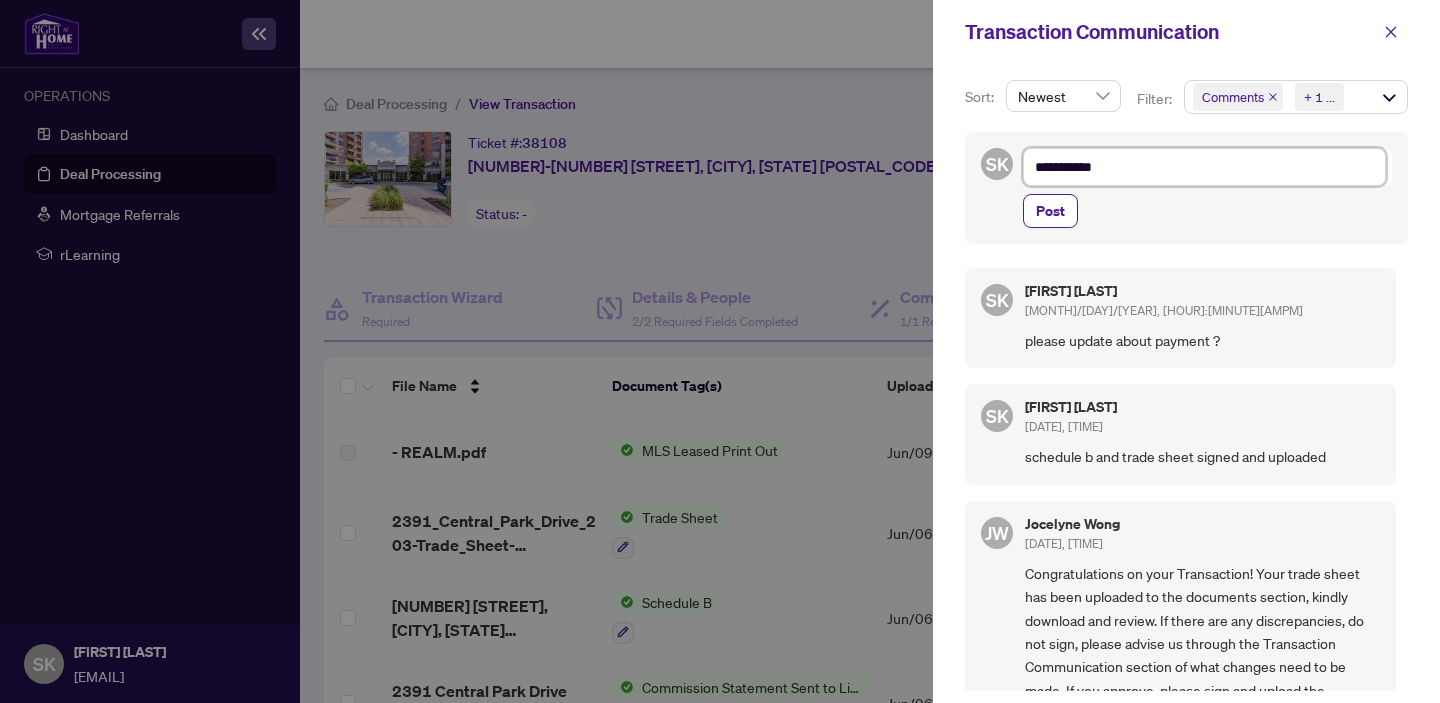 type on "**********" 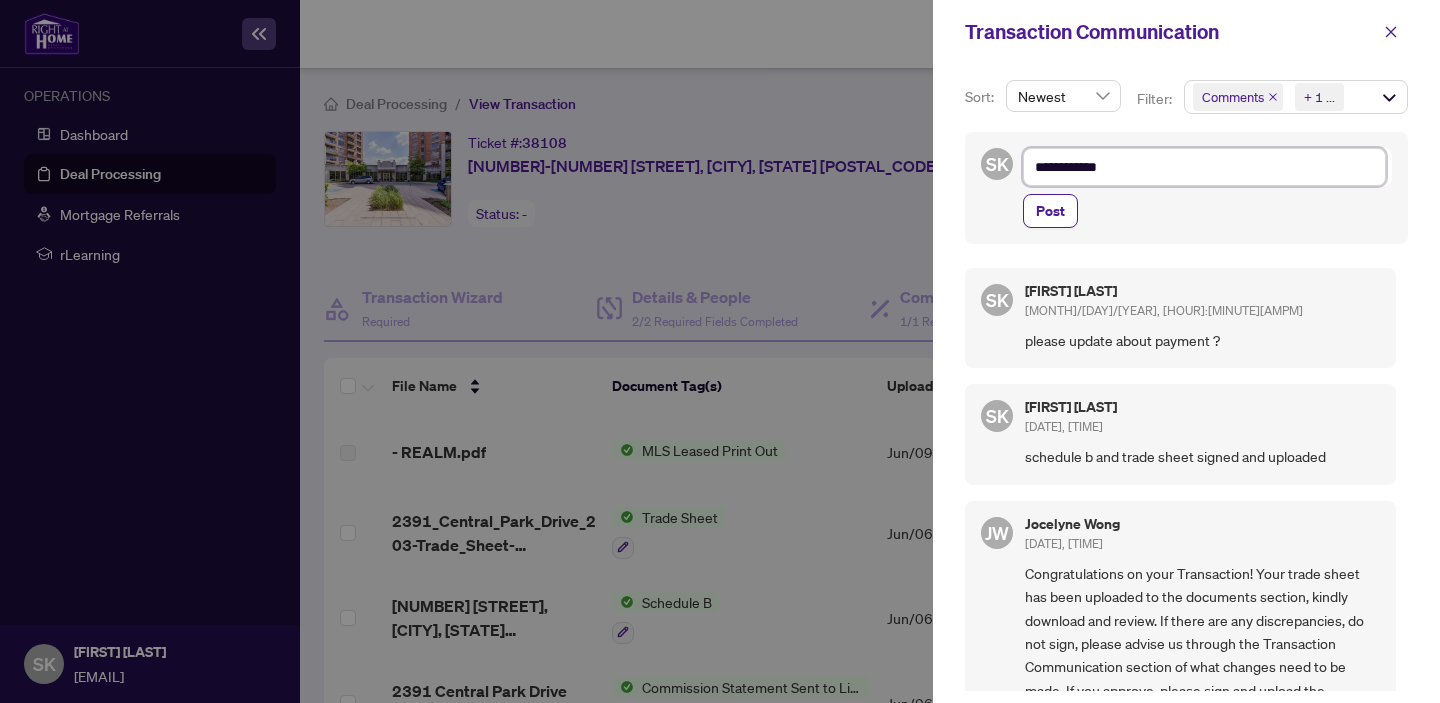 type on "**********" 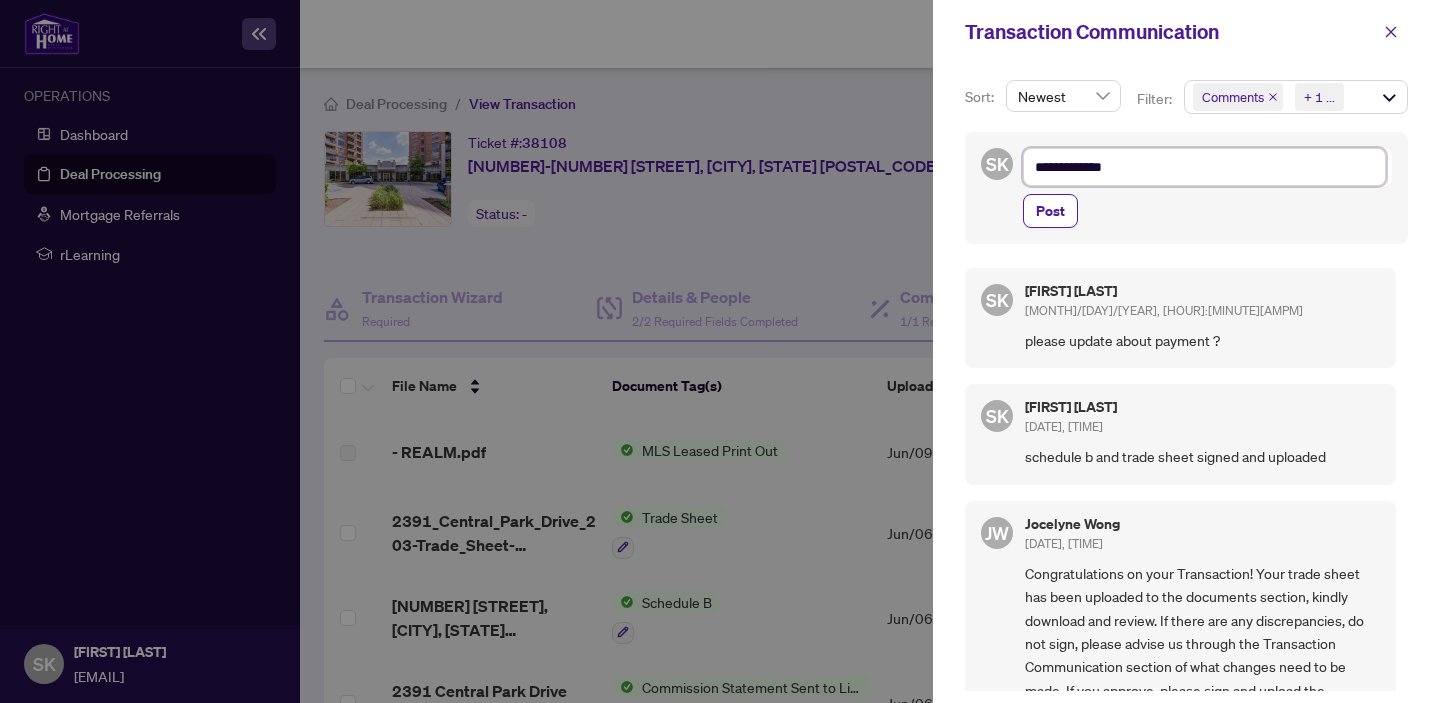 type on "**********" 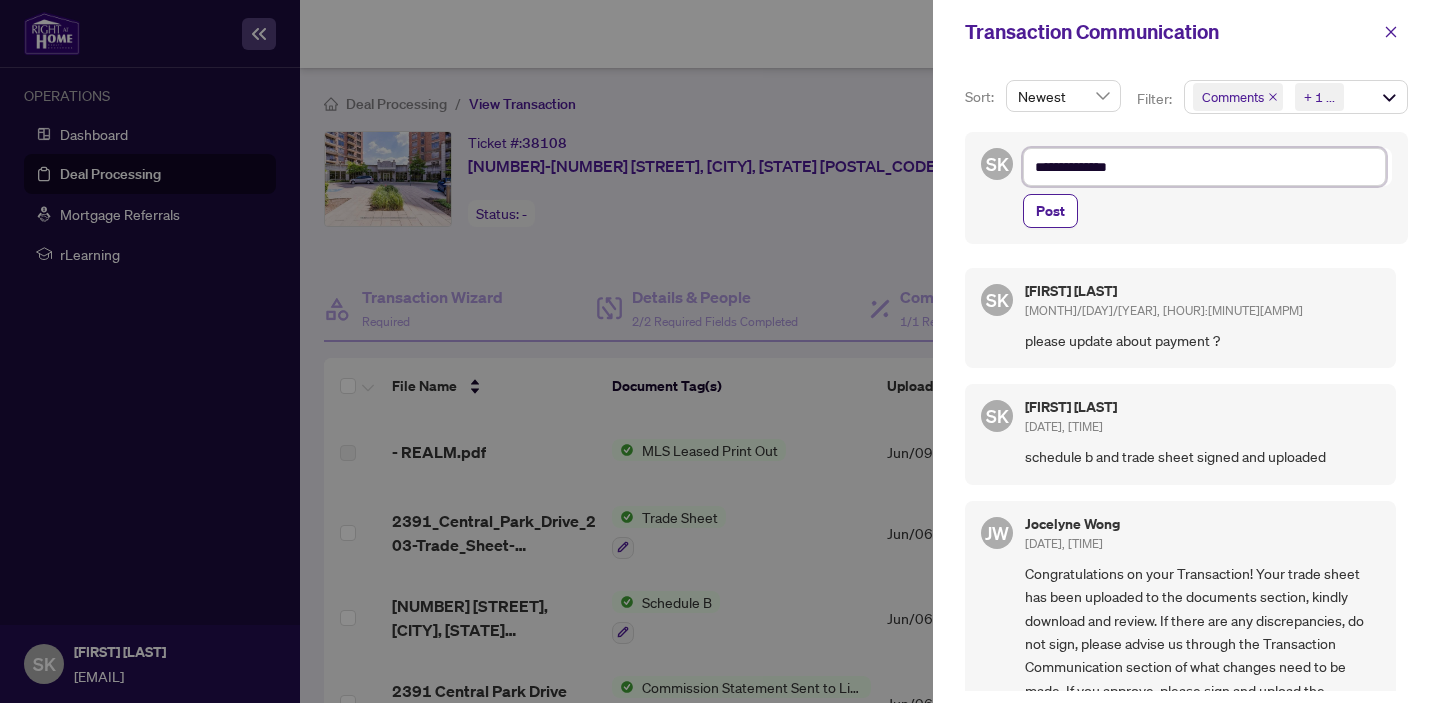 type on "**********" 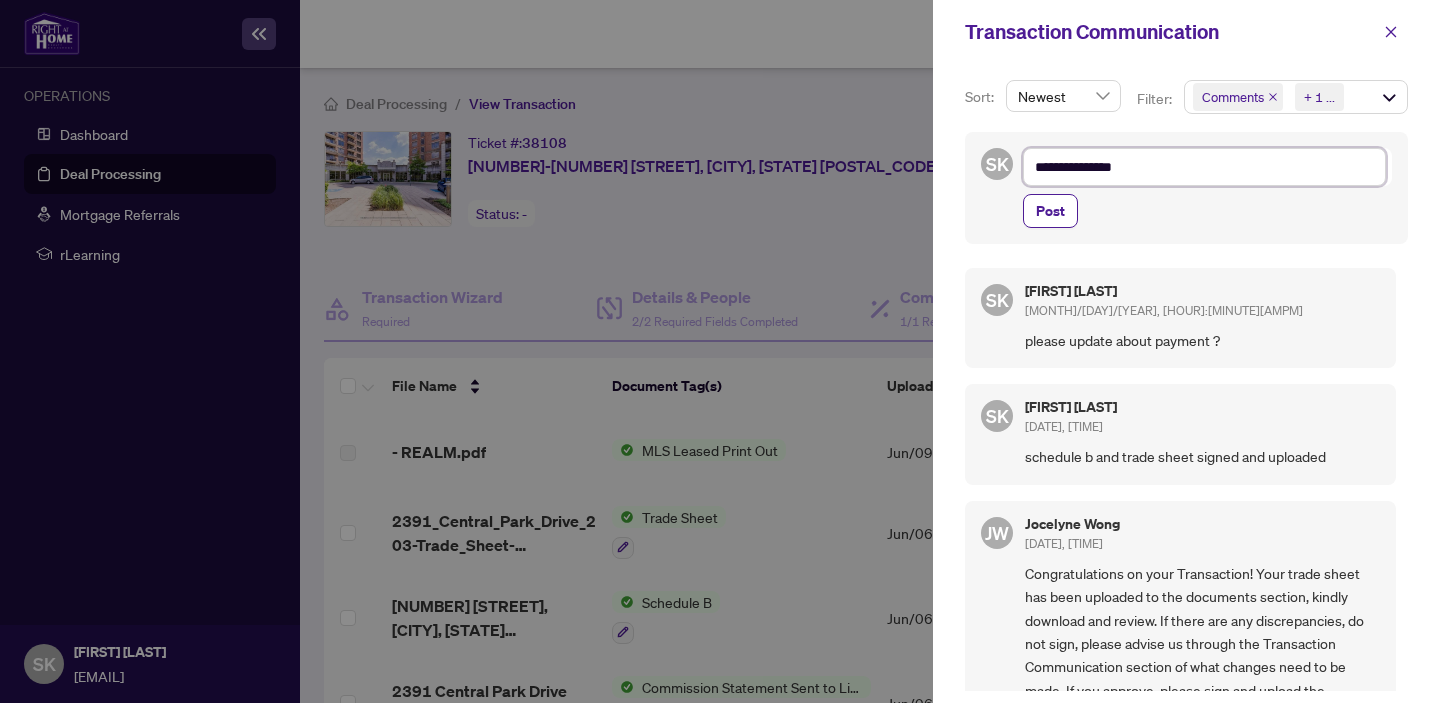 type on "**********" 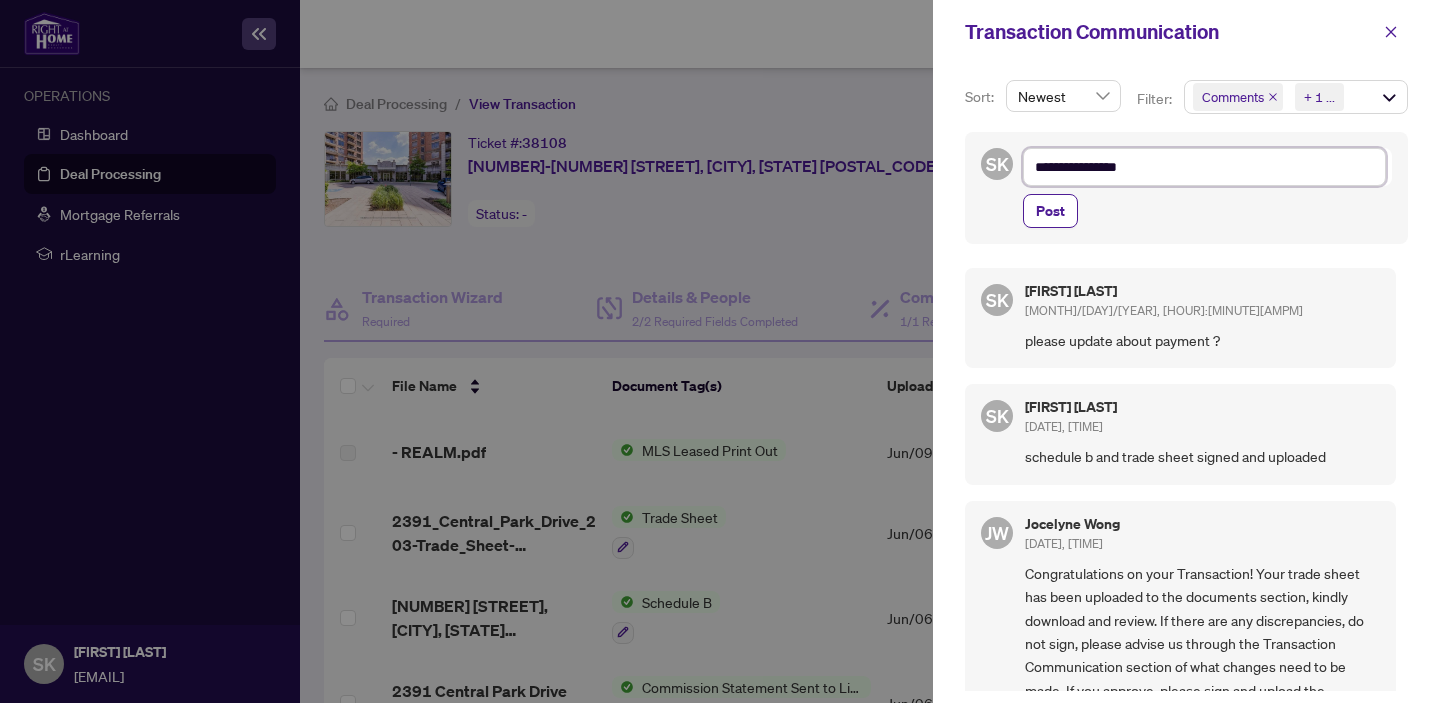 type on "**********" 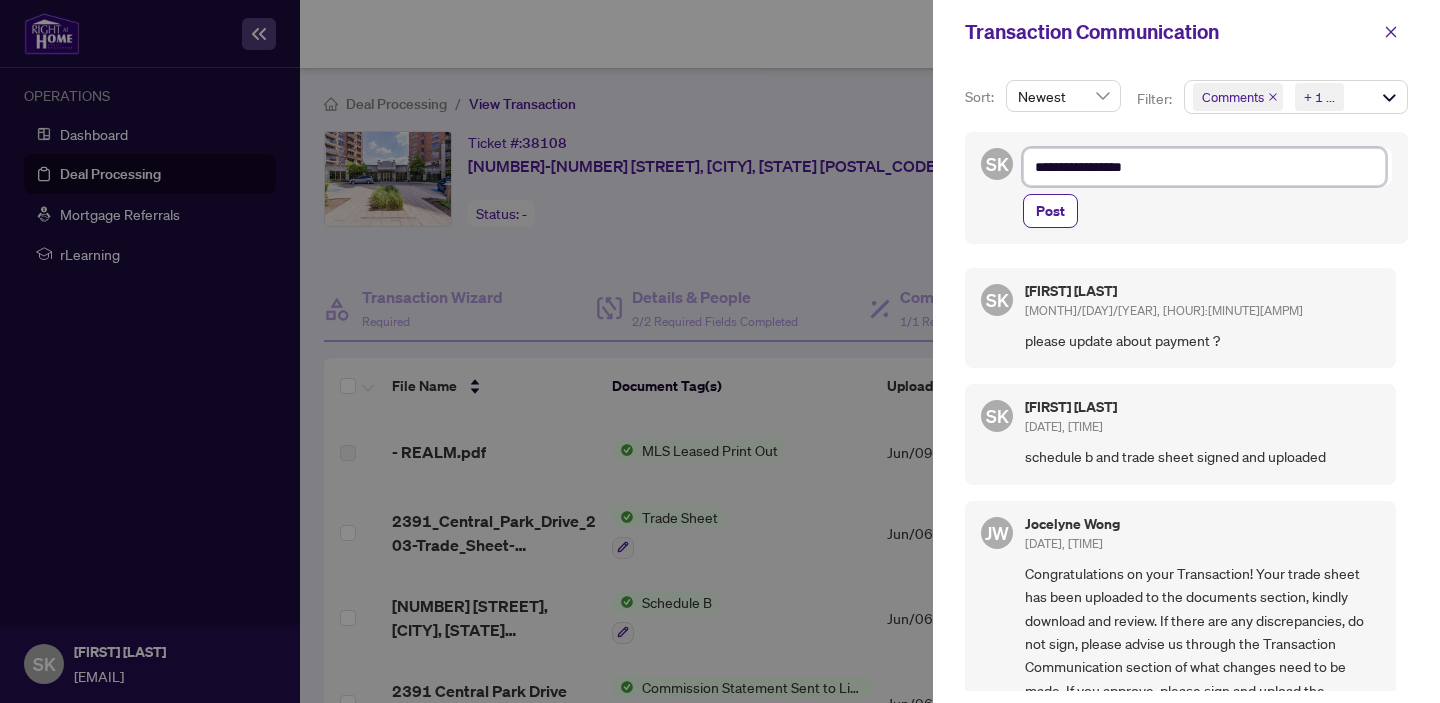 type on "**********" 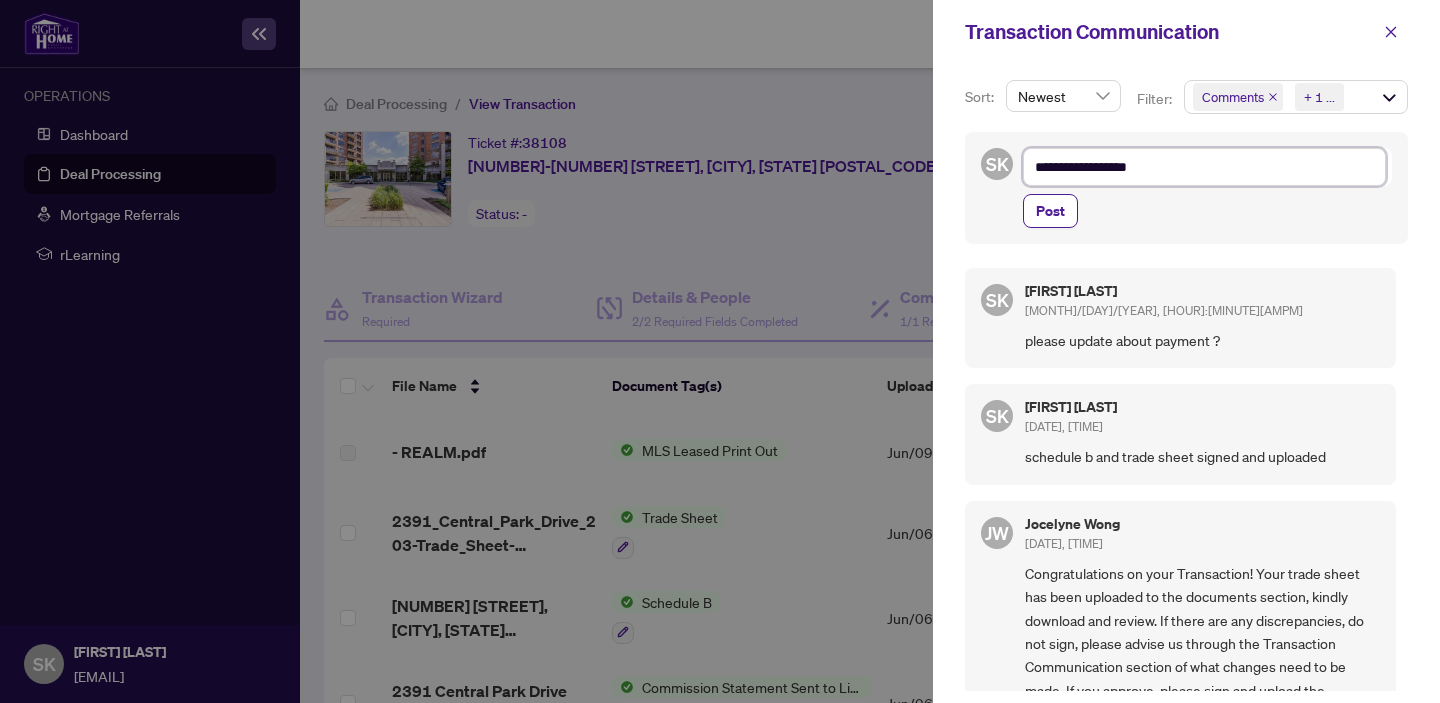 type on "**********" 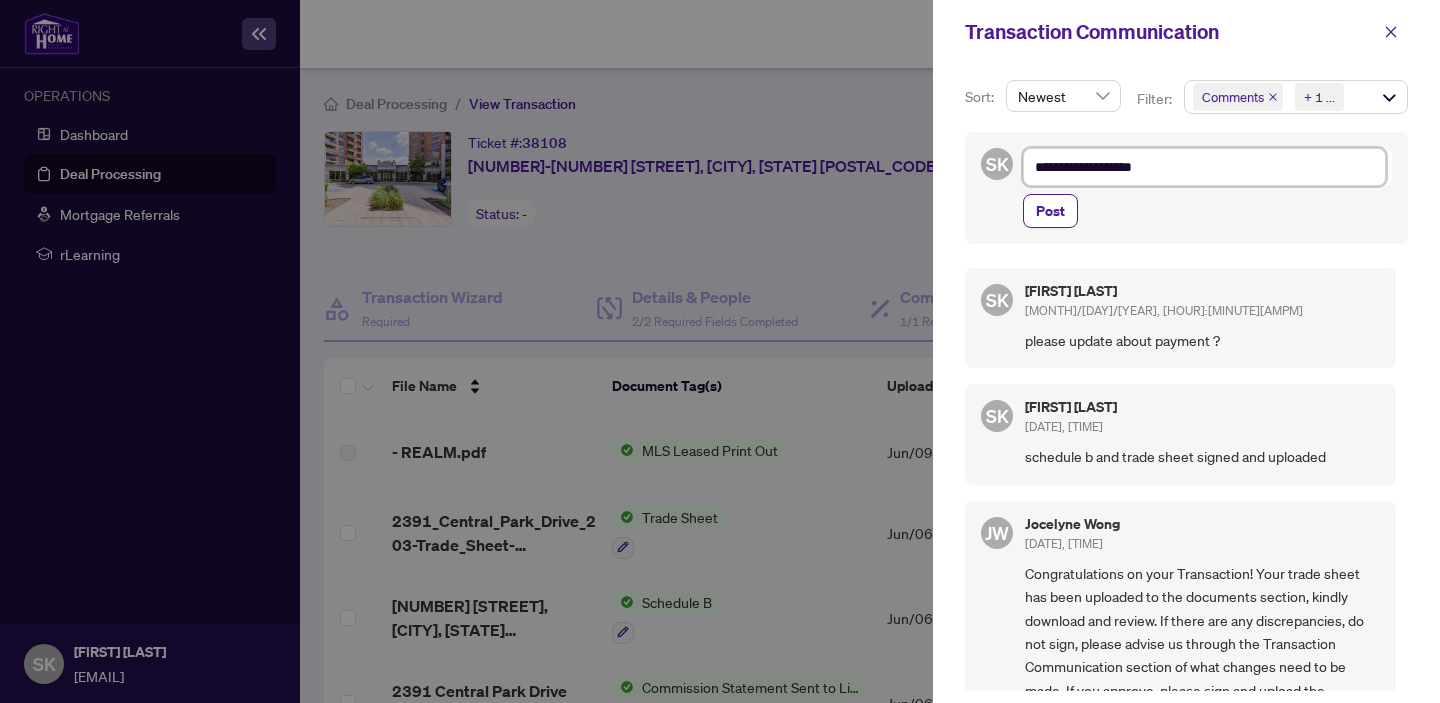 type on "**********" 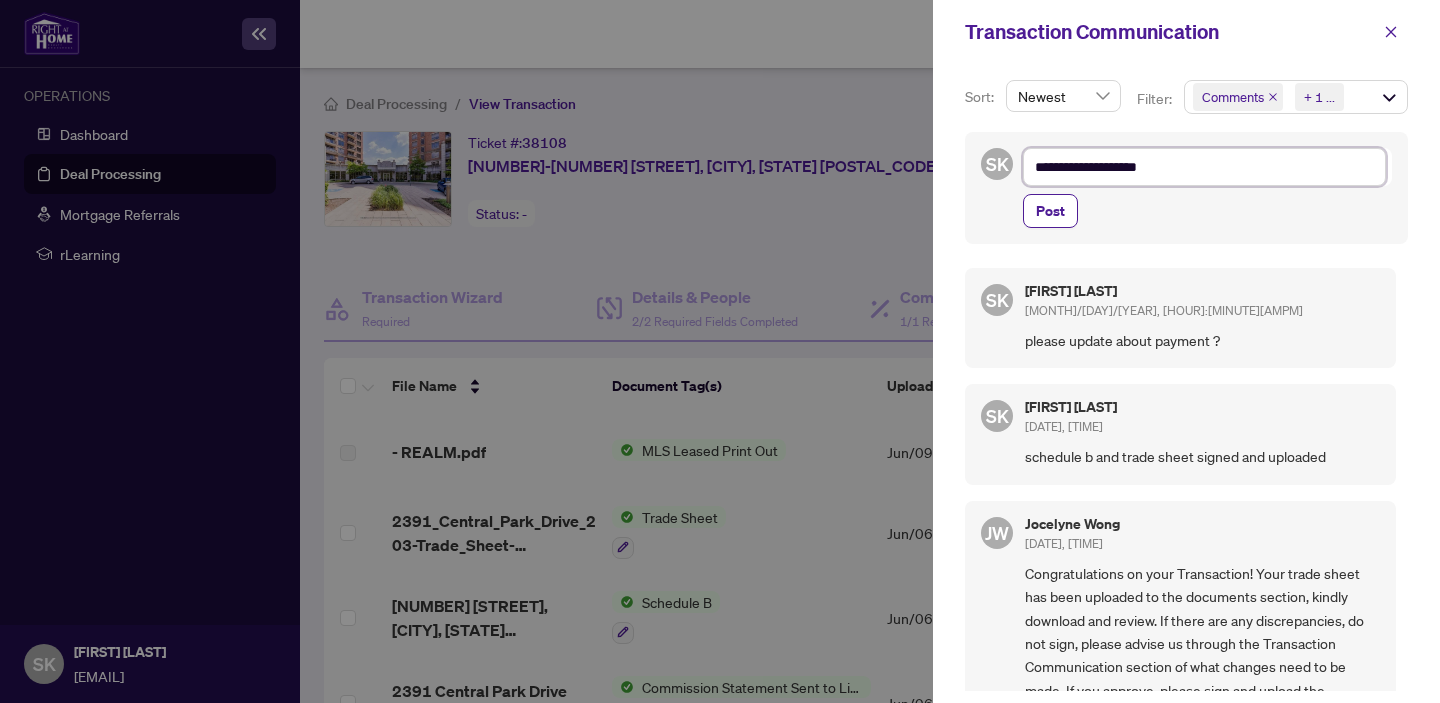 type on "**********" 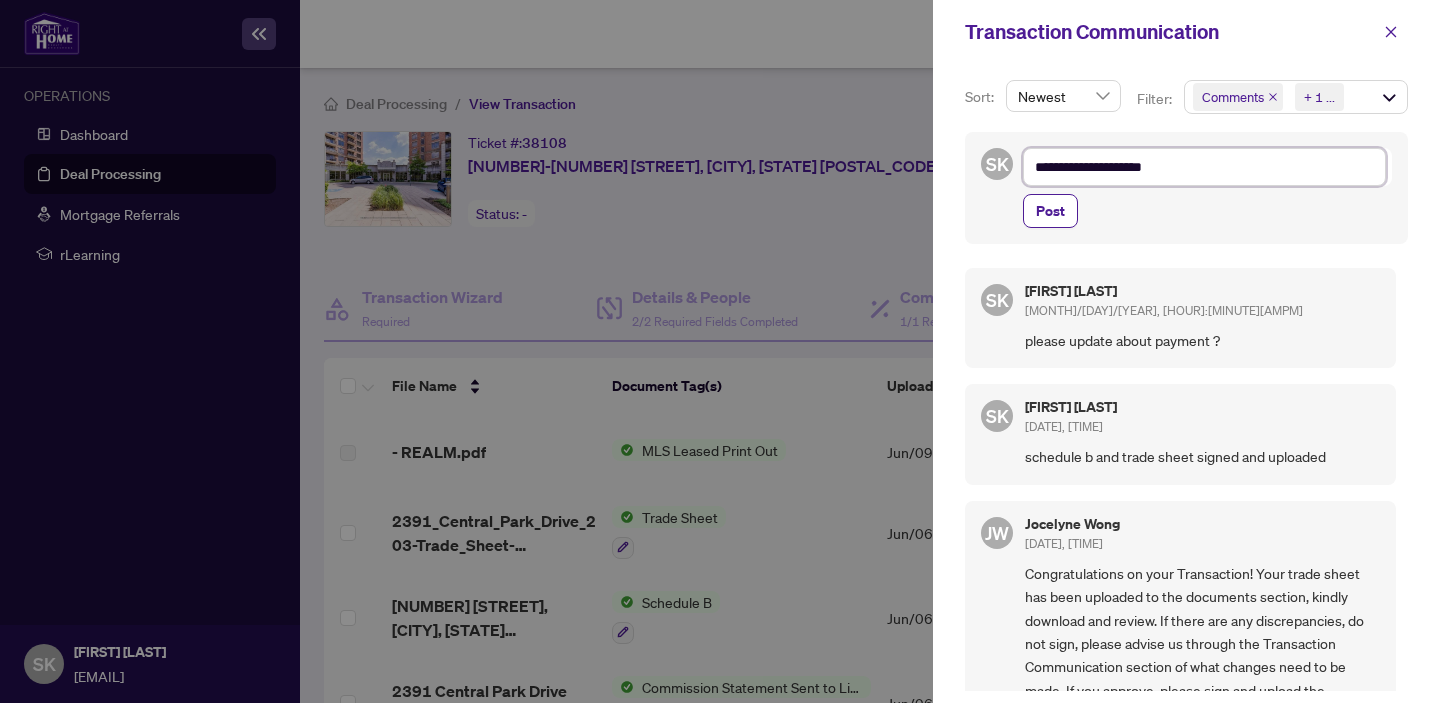type on "**********" 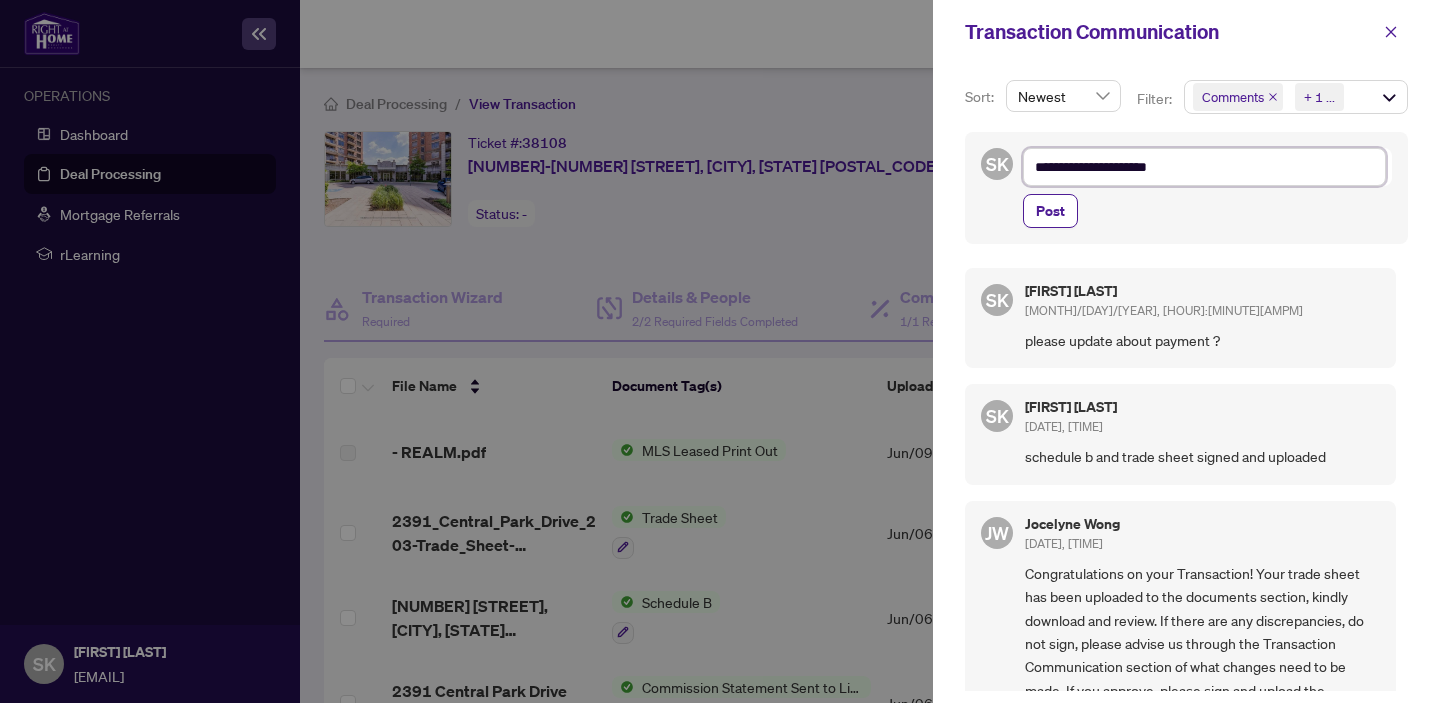 type on "**********" 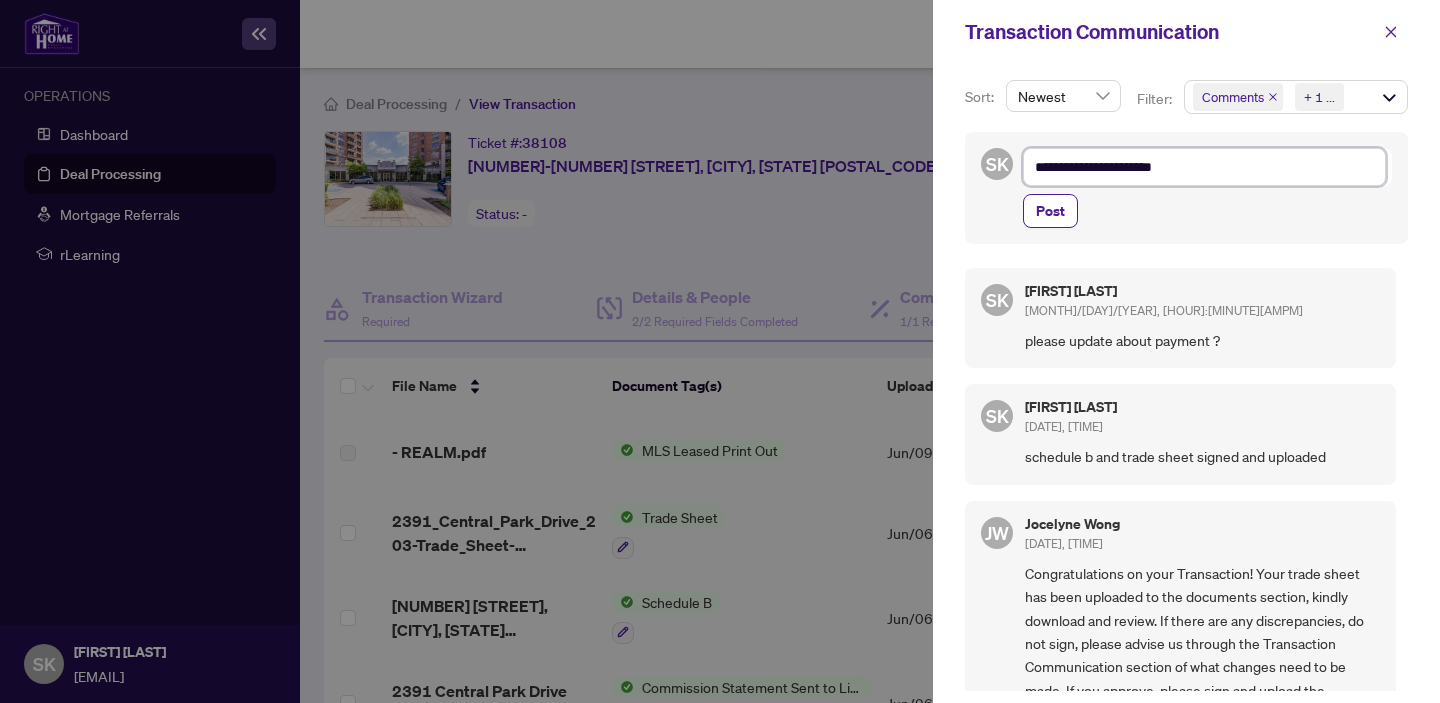 type on "**********" 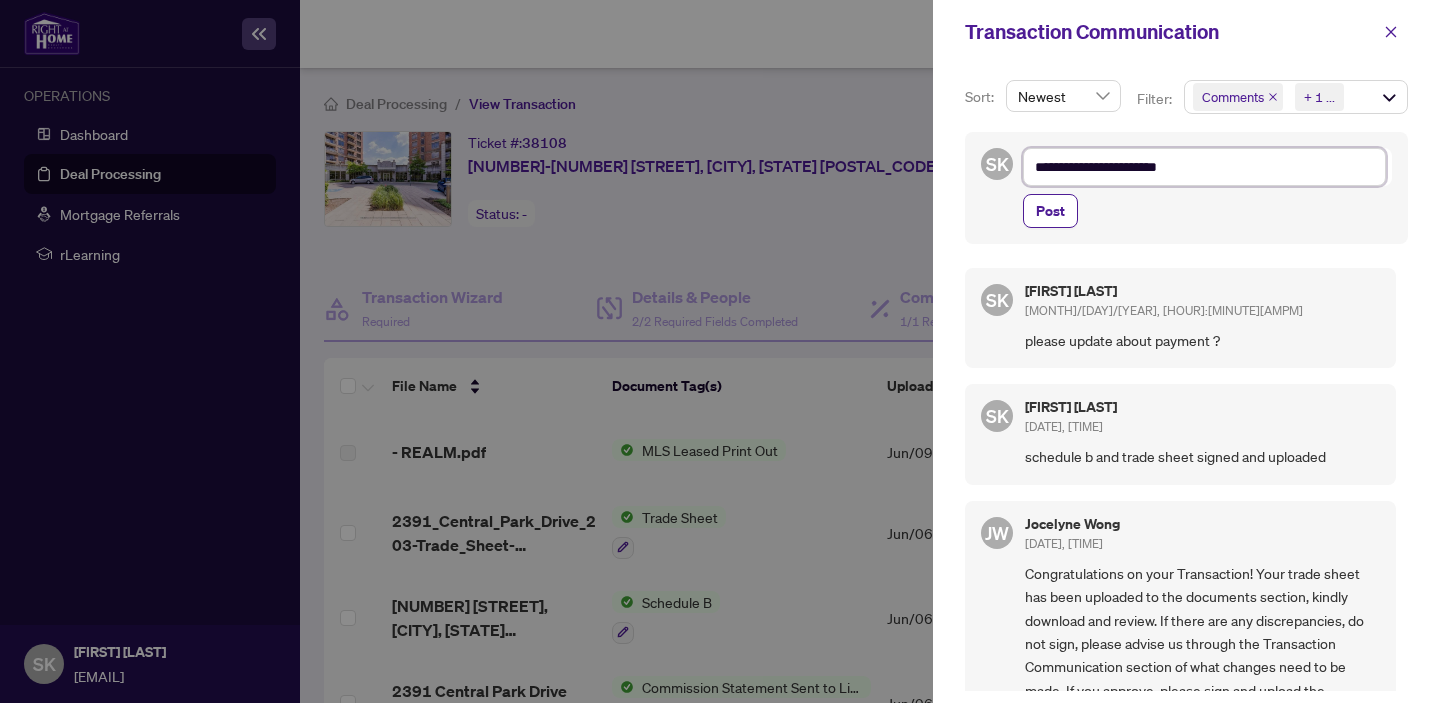type on "**********" 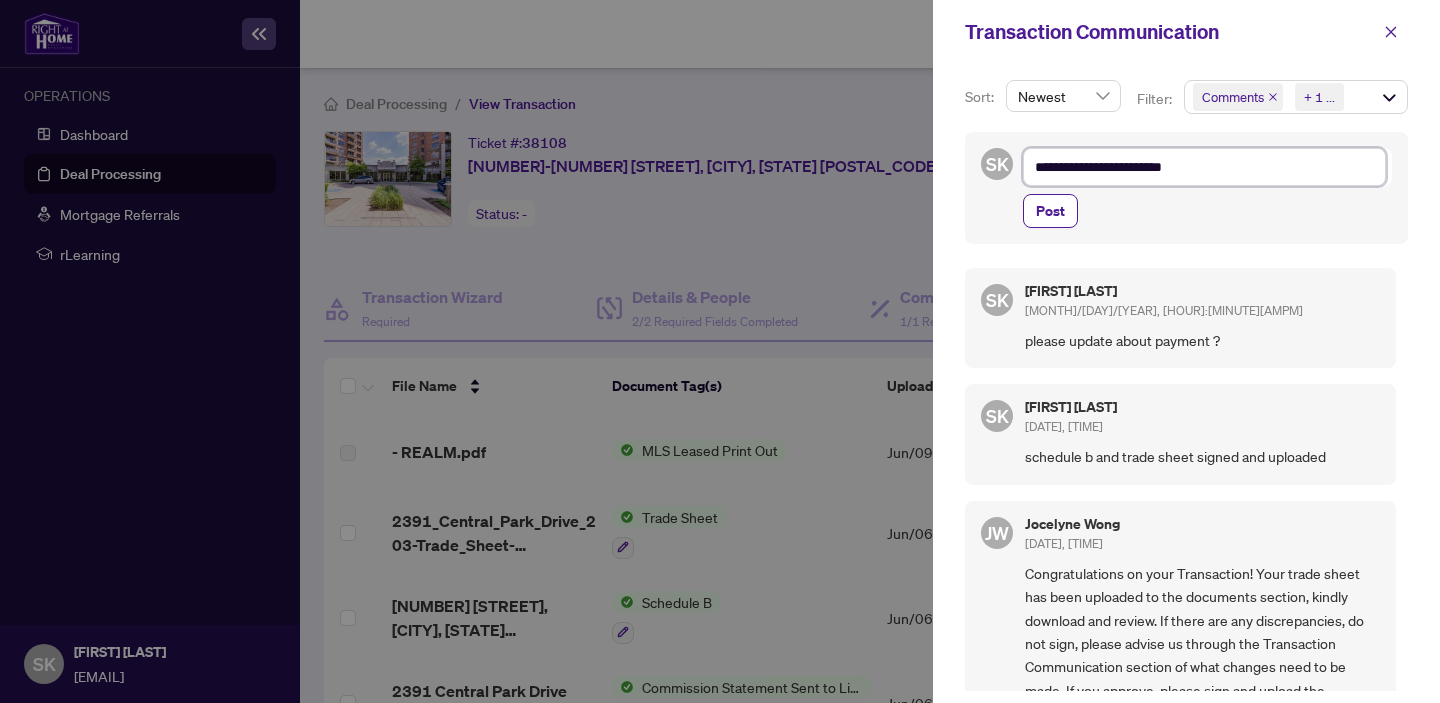 type on "**********" 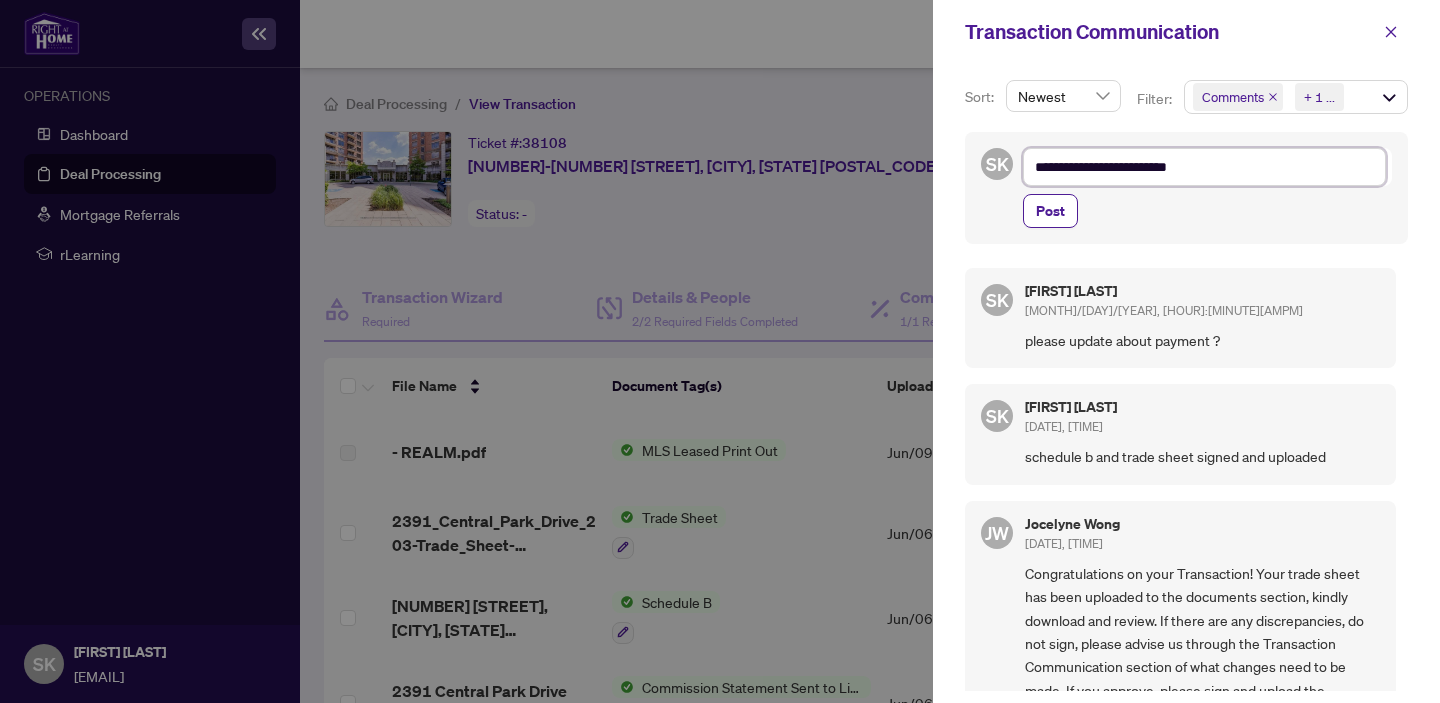 type on "**********" 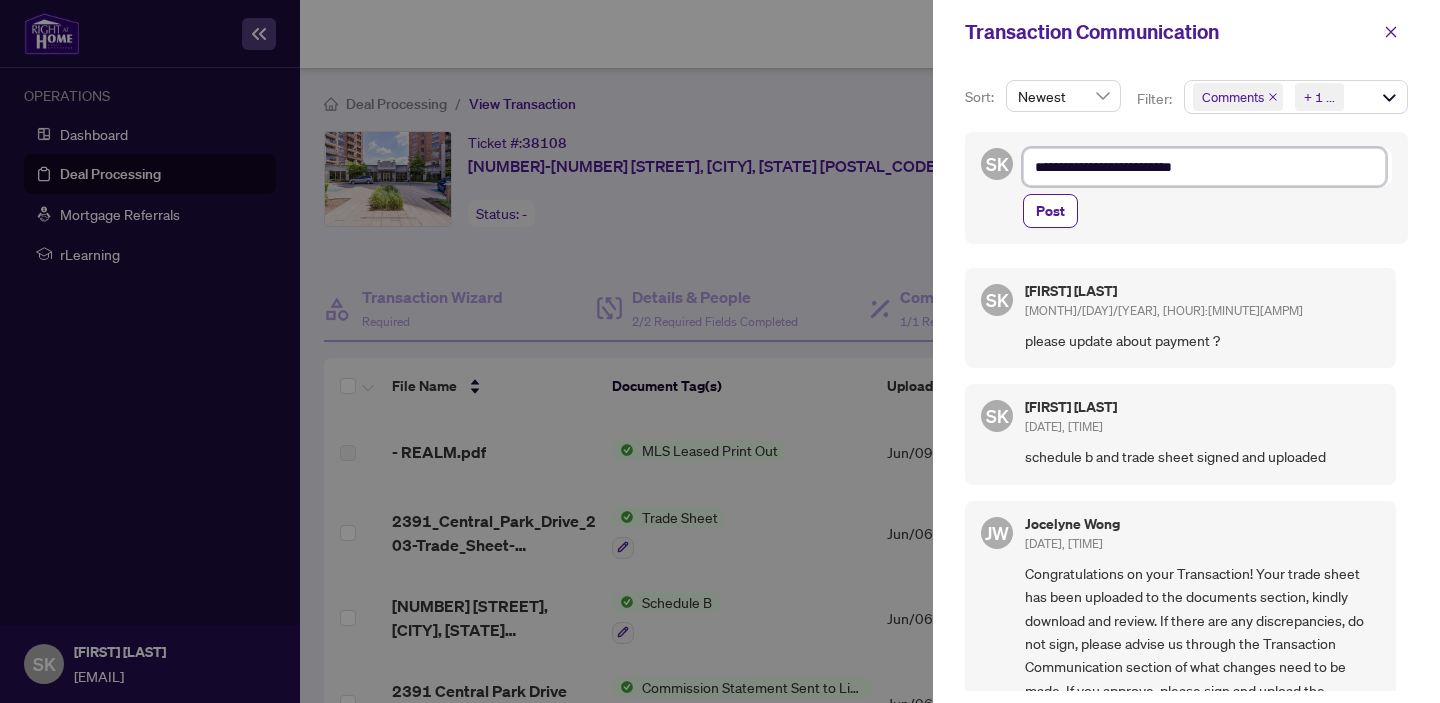 type on "**********" 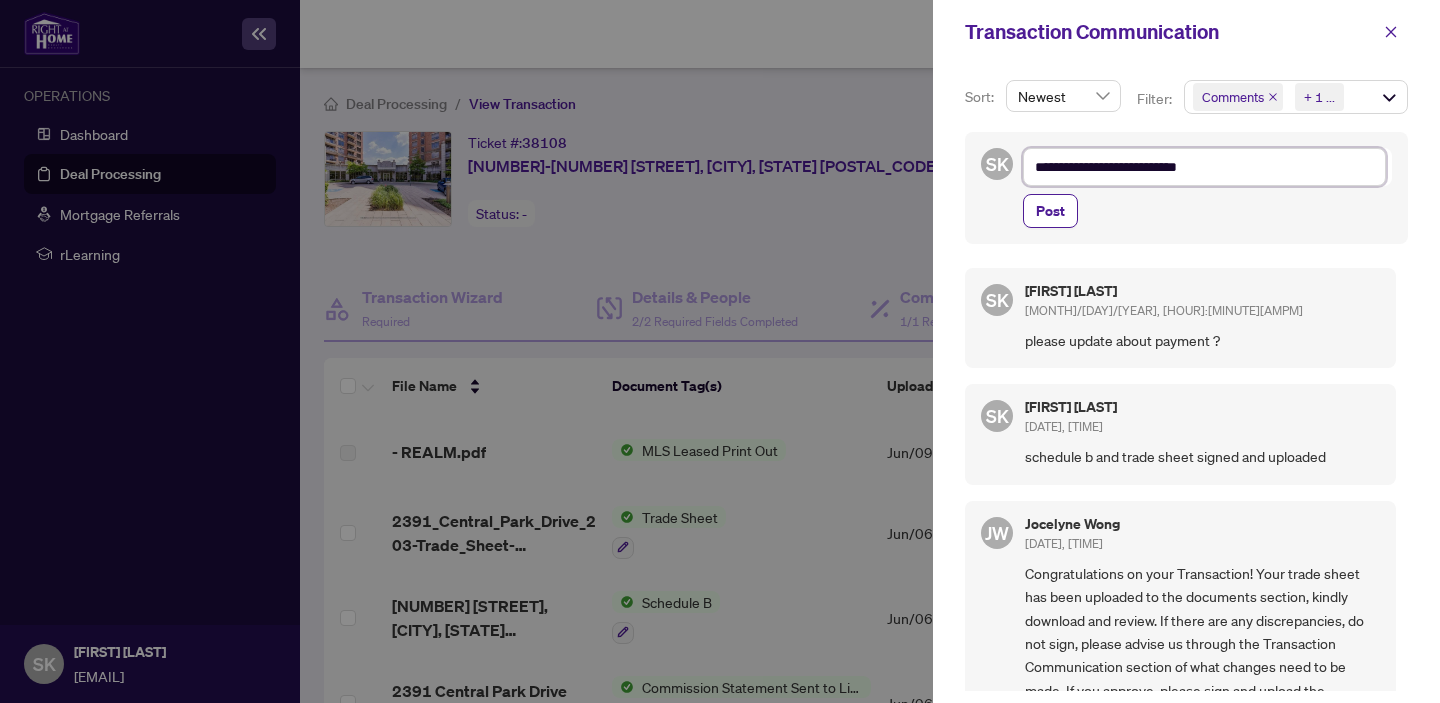 type on "**********" 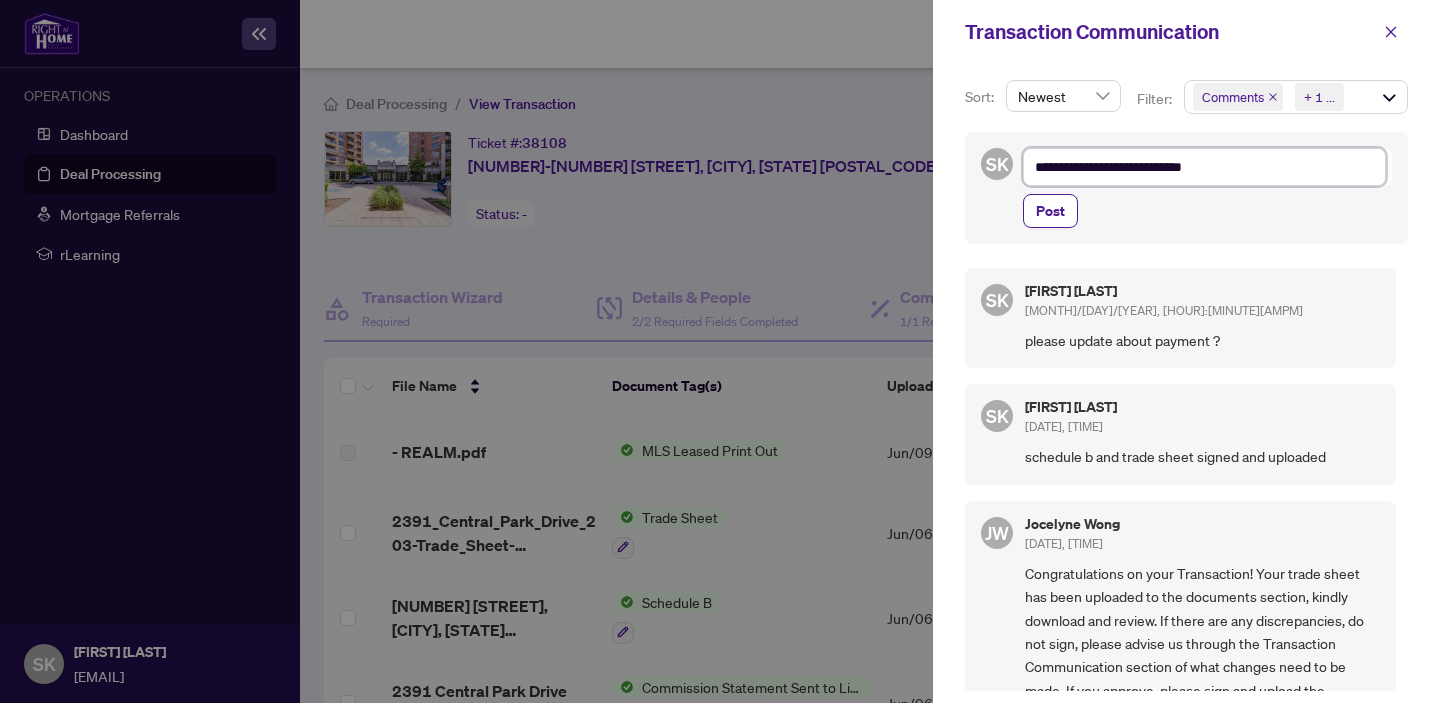 type on "**********" 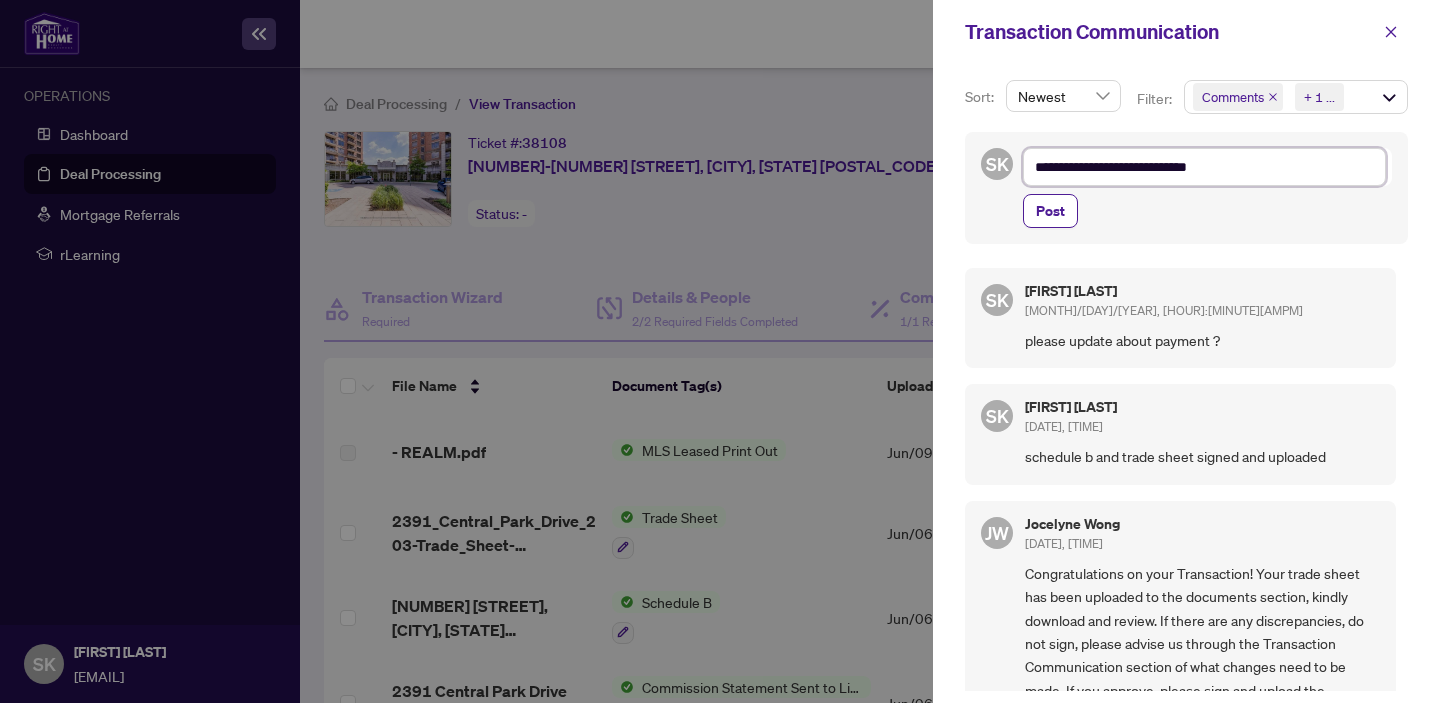 type on "**********" 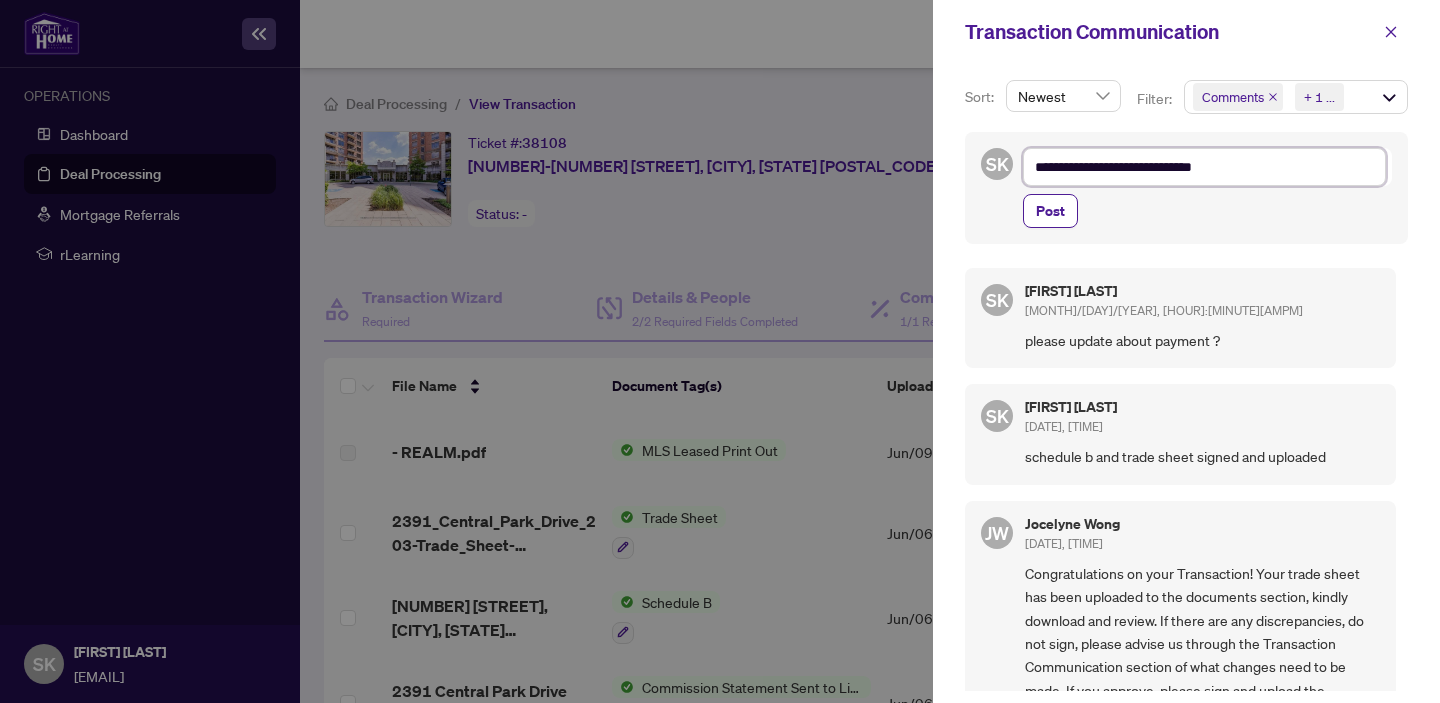 type on "**********" 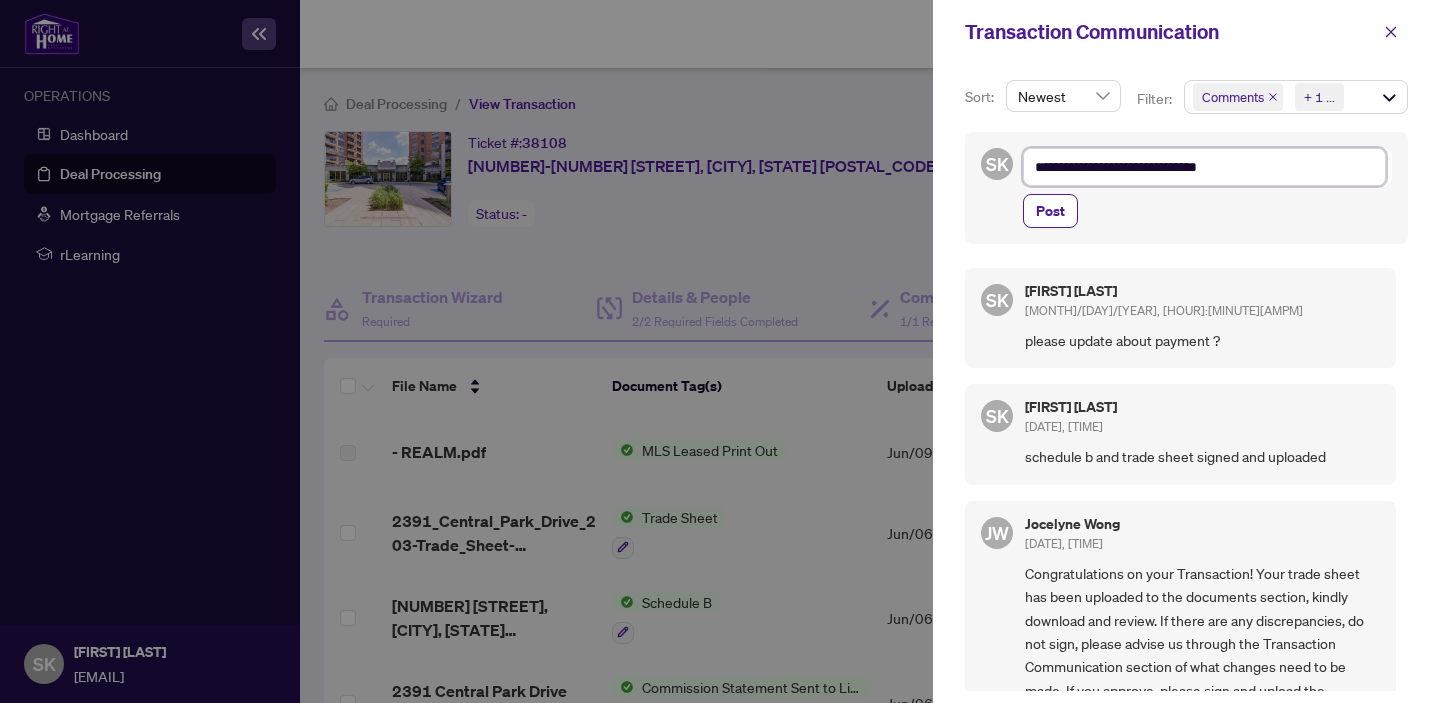 type on "**********" 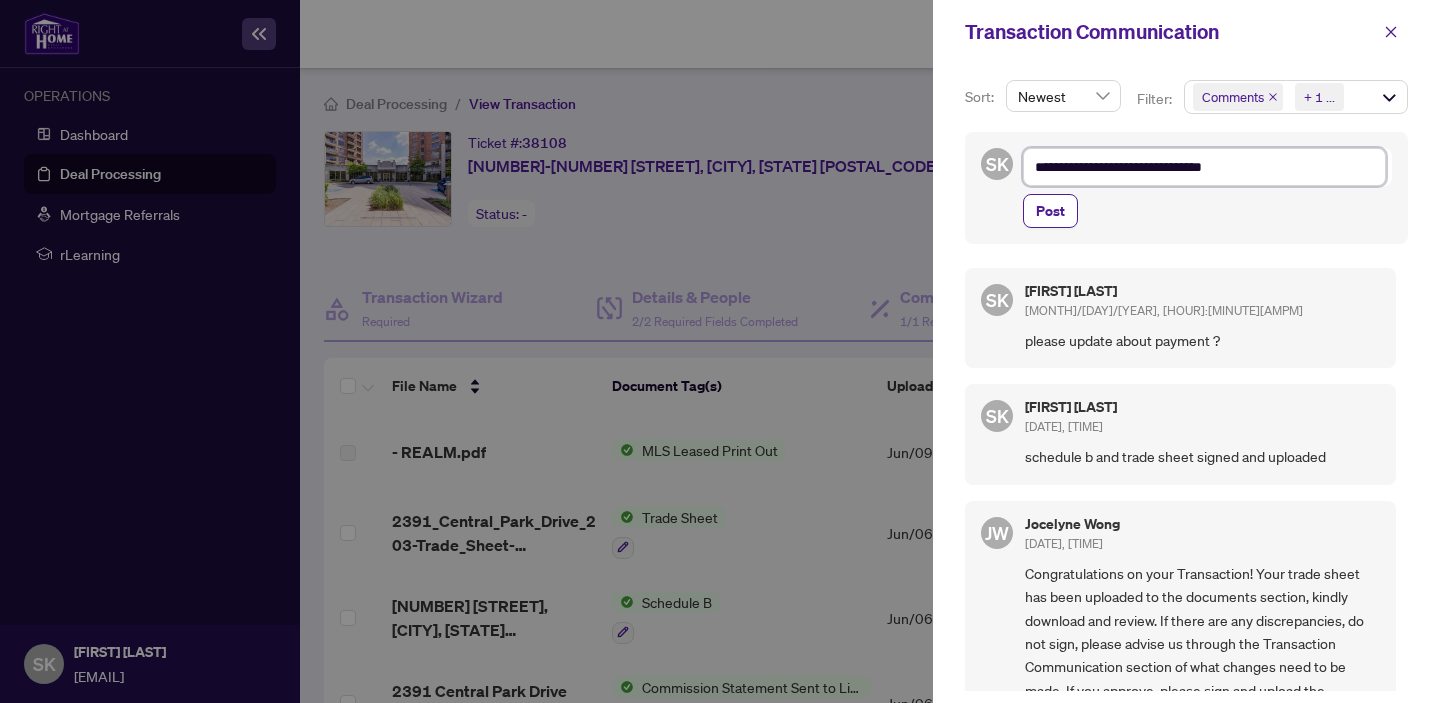 type on "**********" 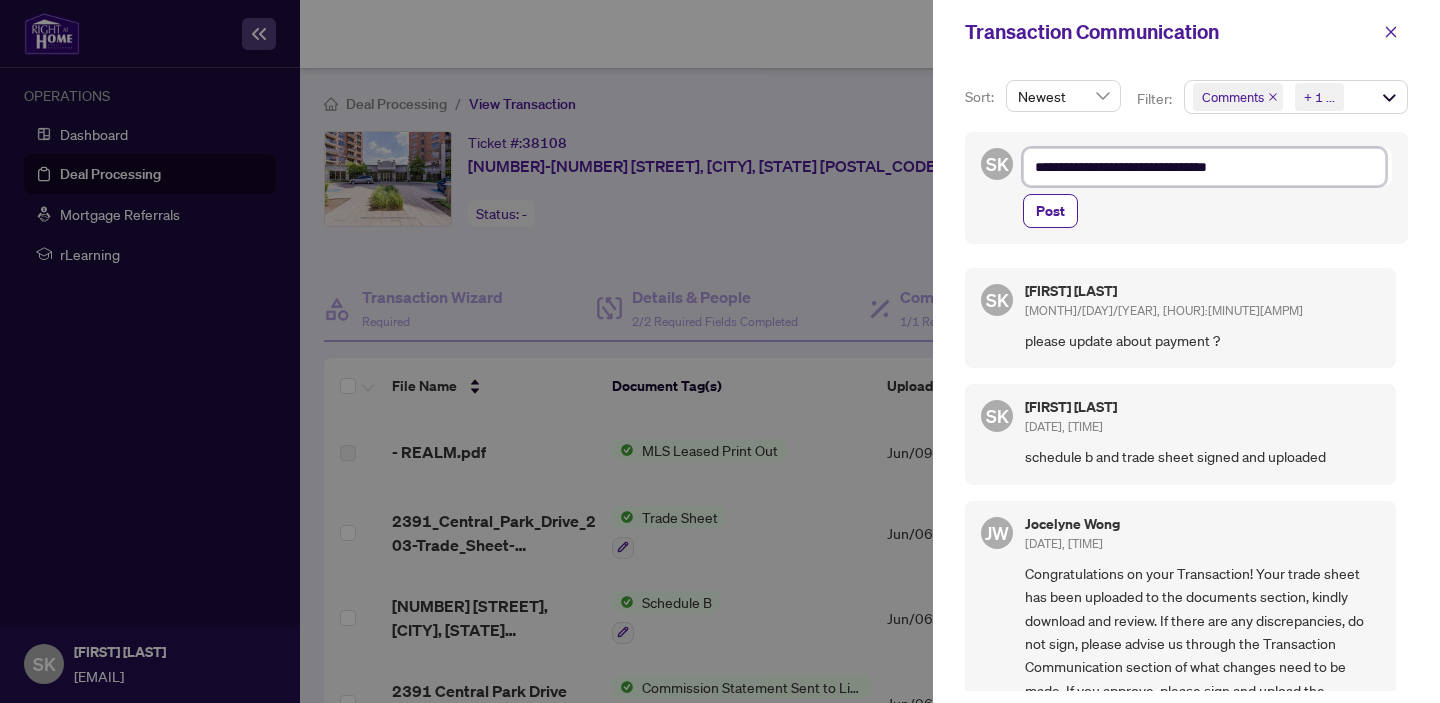 paste on "**********" 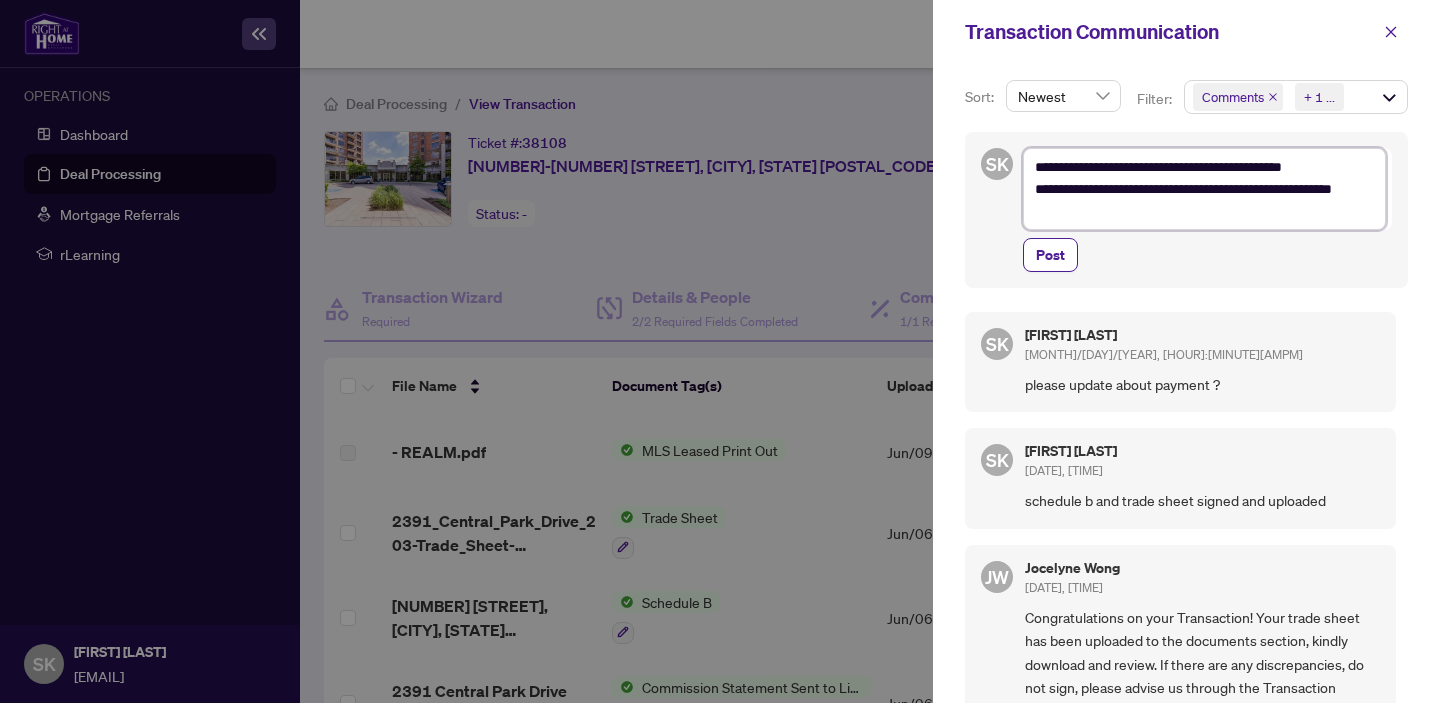 type on "**********" 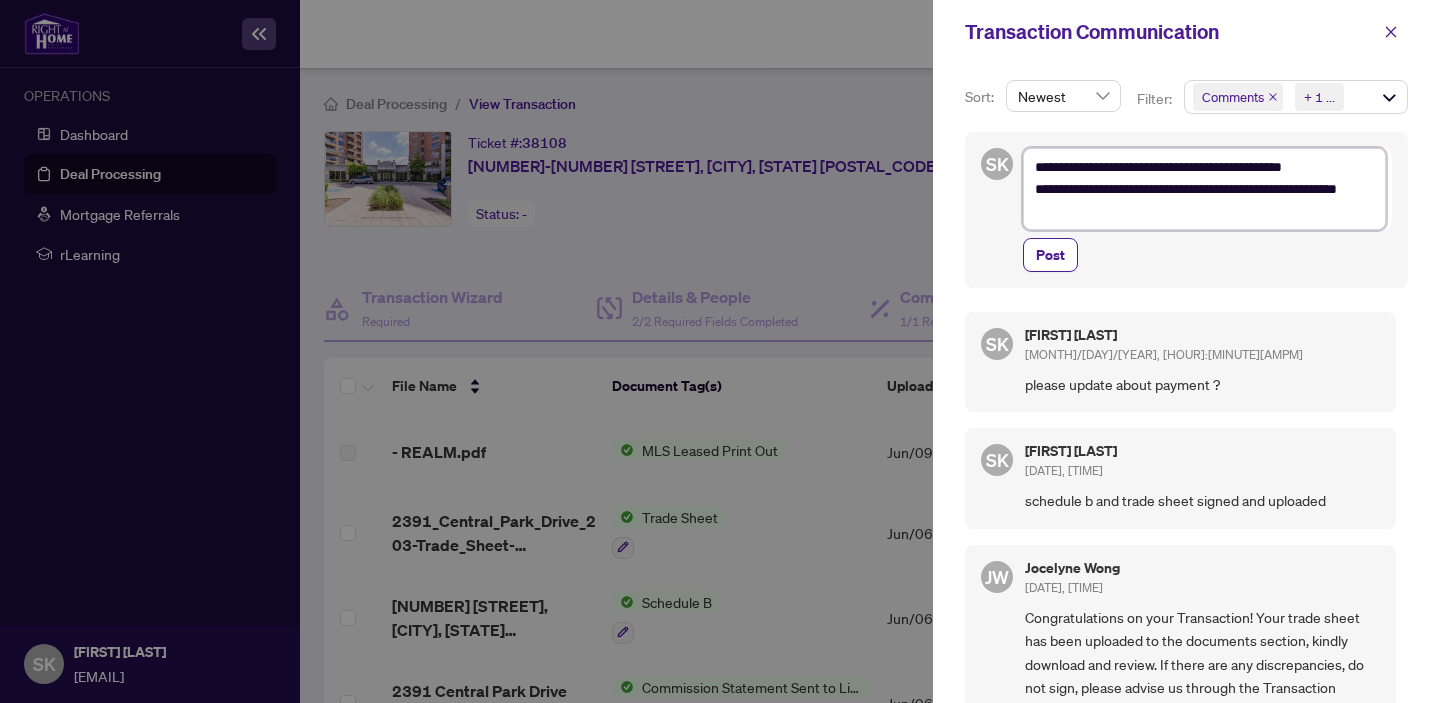 click on "**********" at bounding box center (1204, 189) 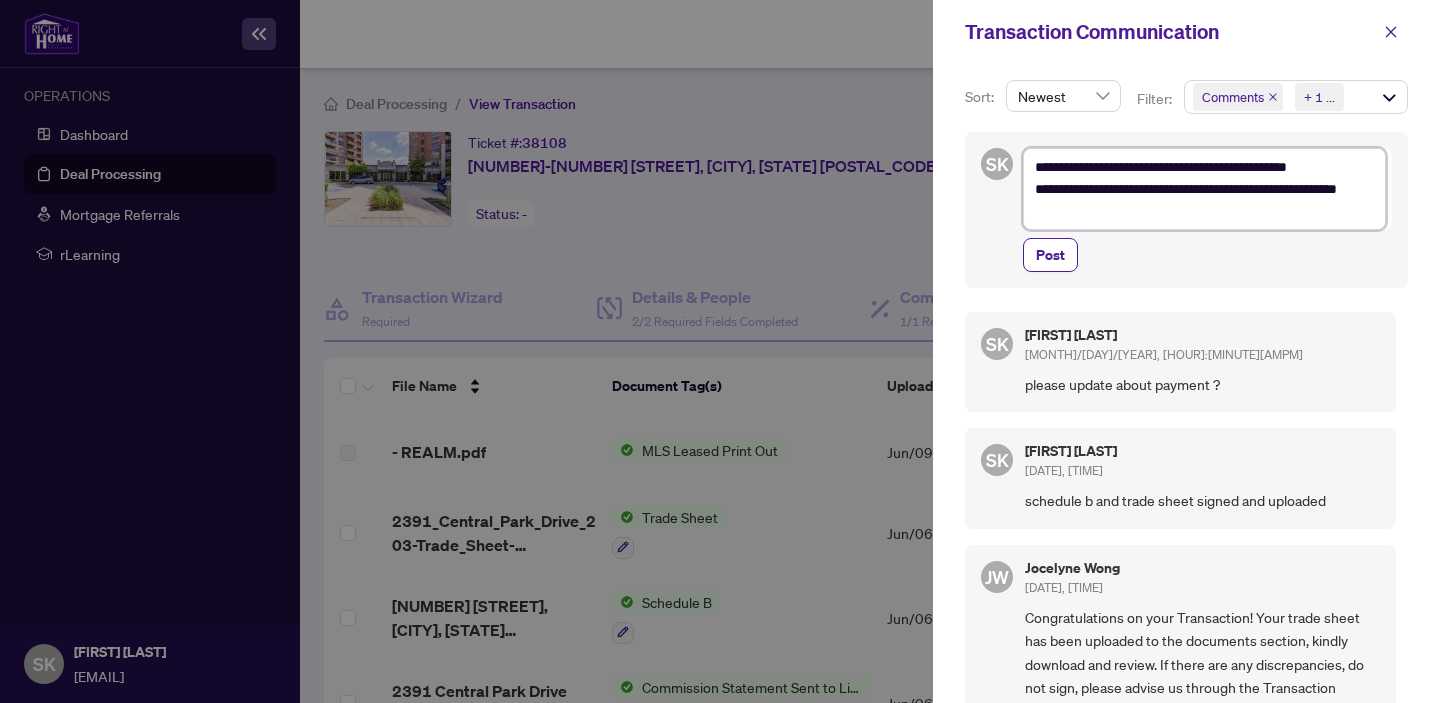 type on "**********" 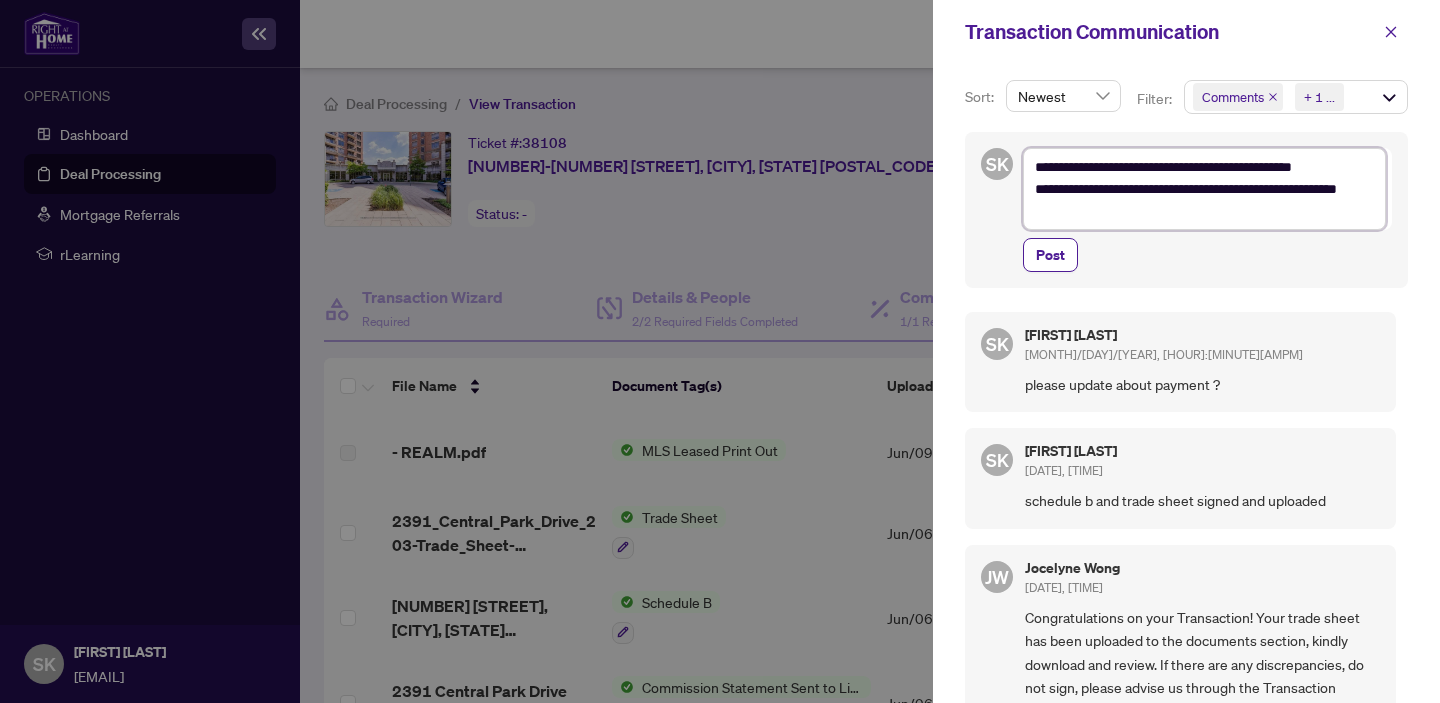 type on "**********" 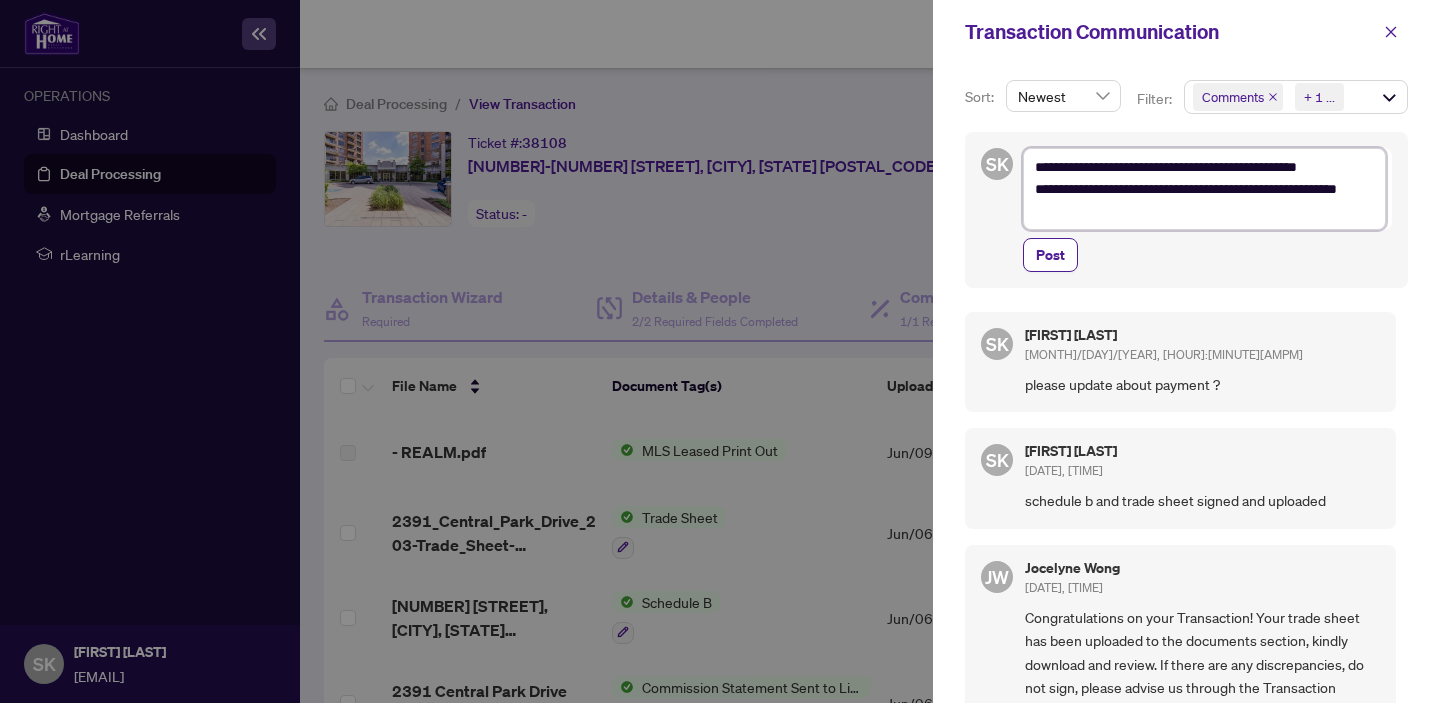 type on "**********" 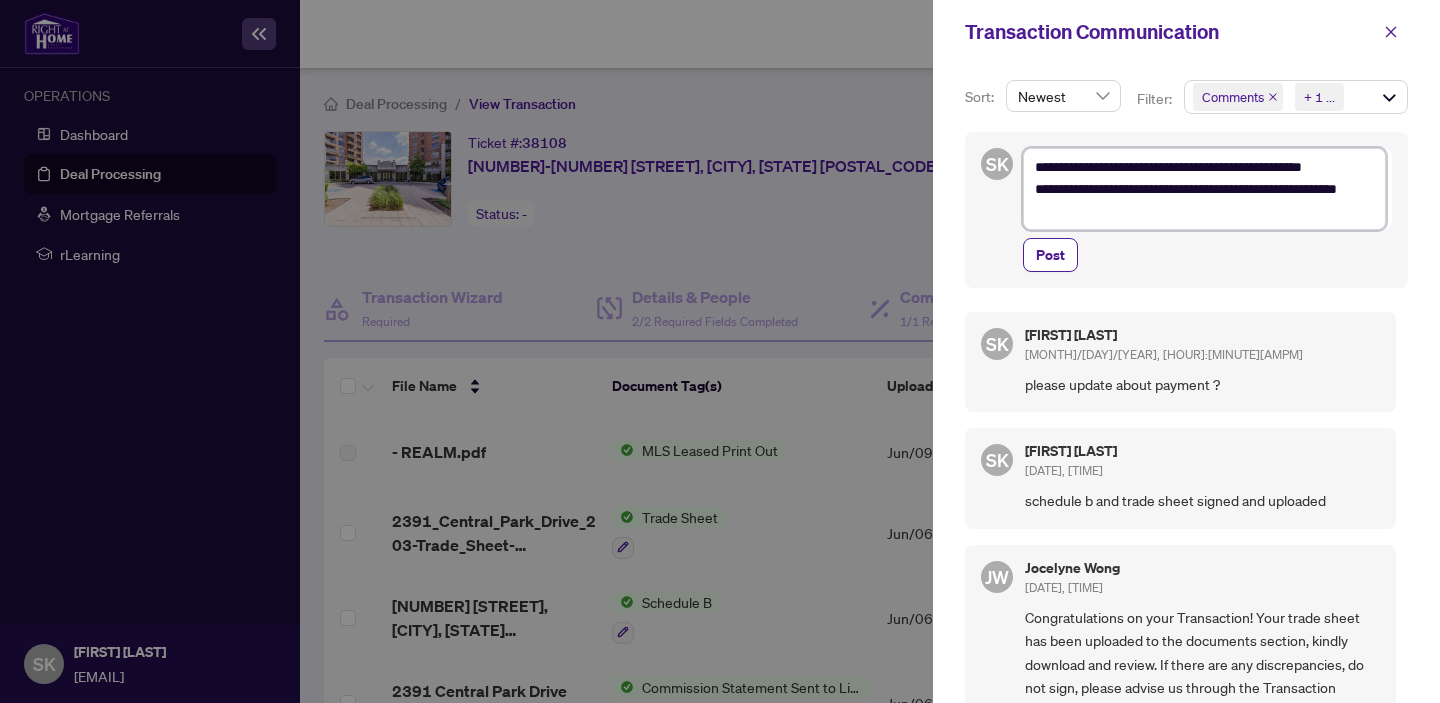 type on "**********" 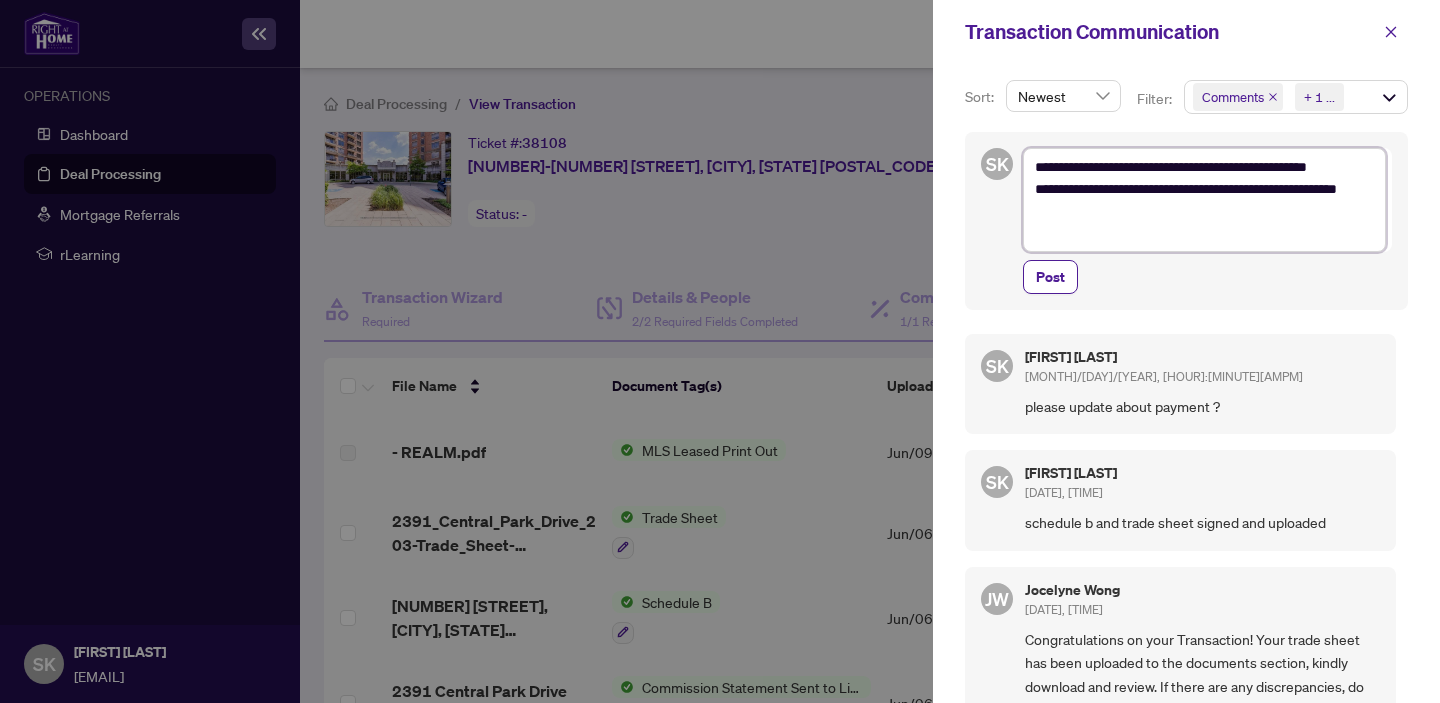 type on "**********" 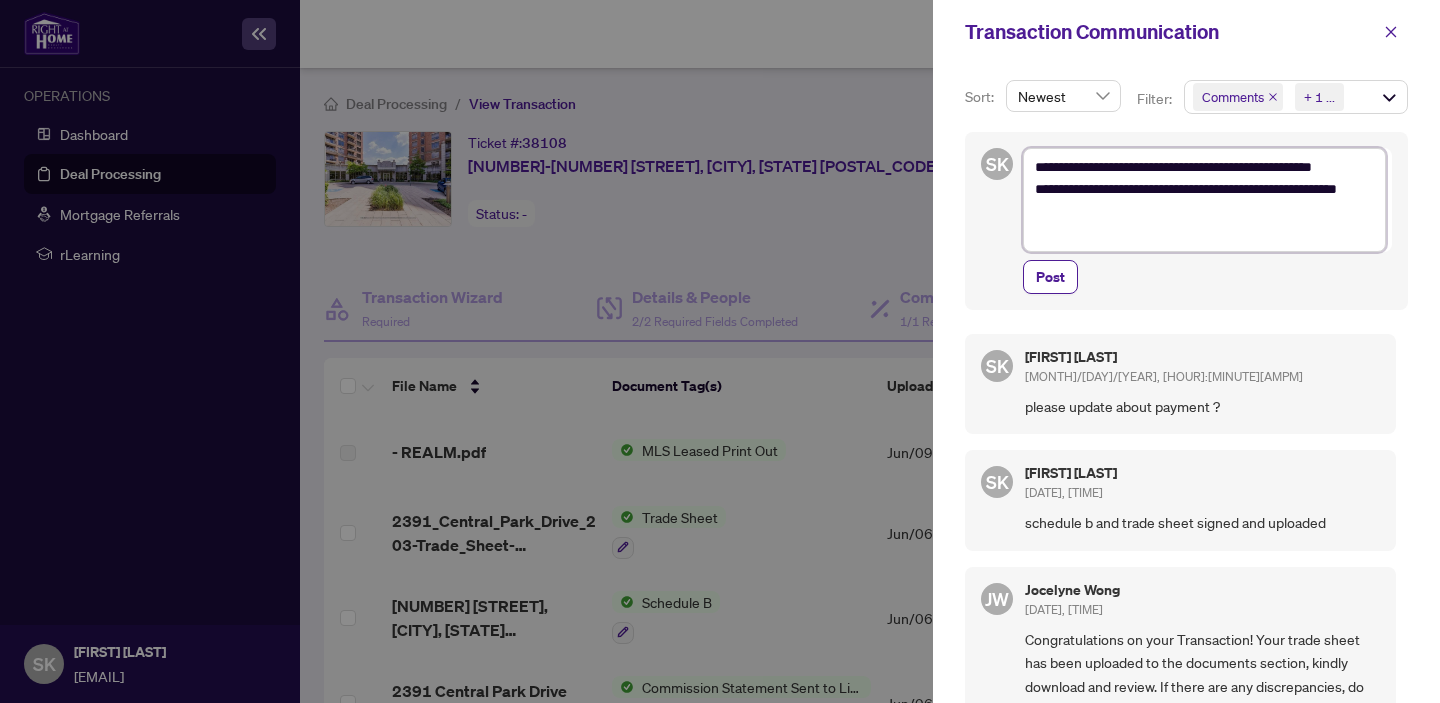 type on "**********" 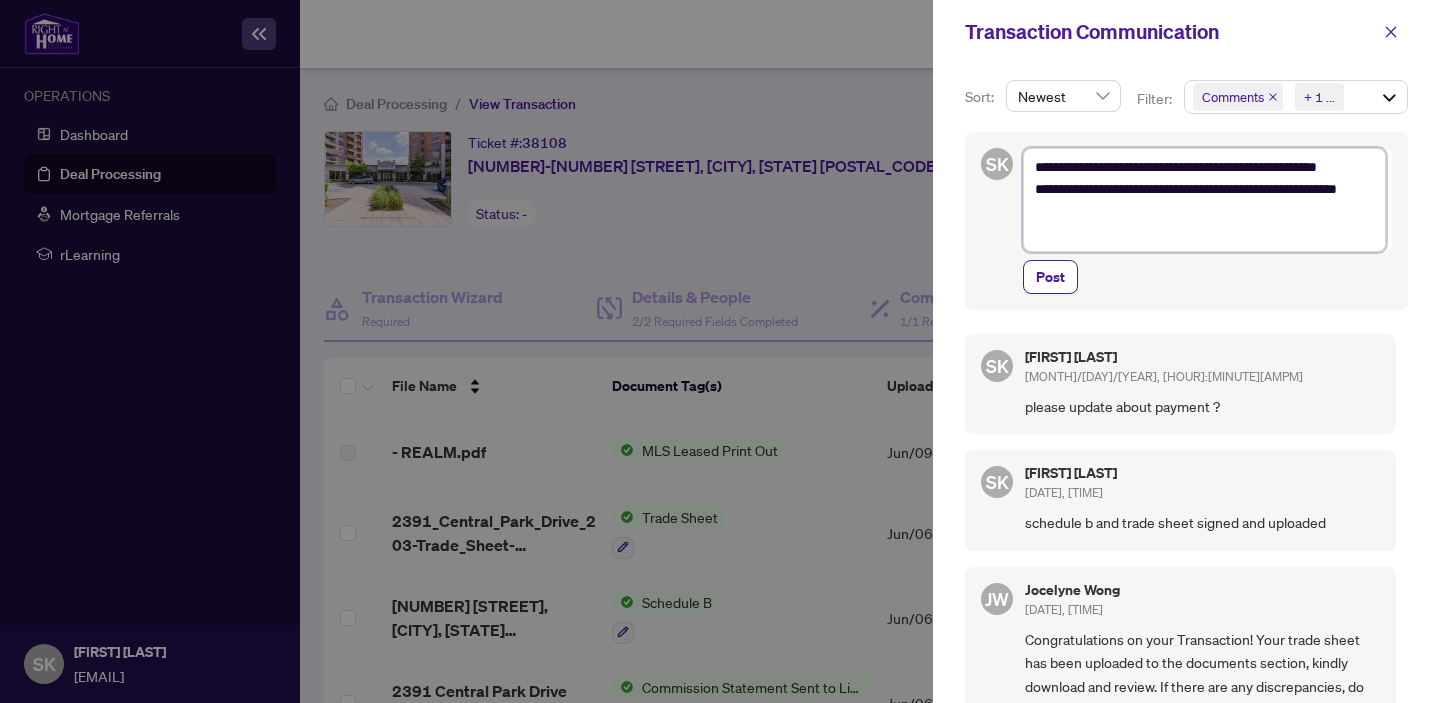 type on "**********" 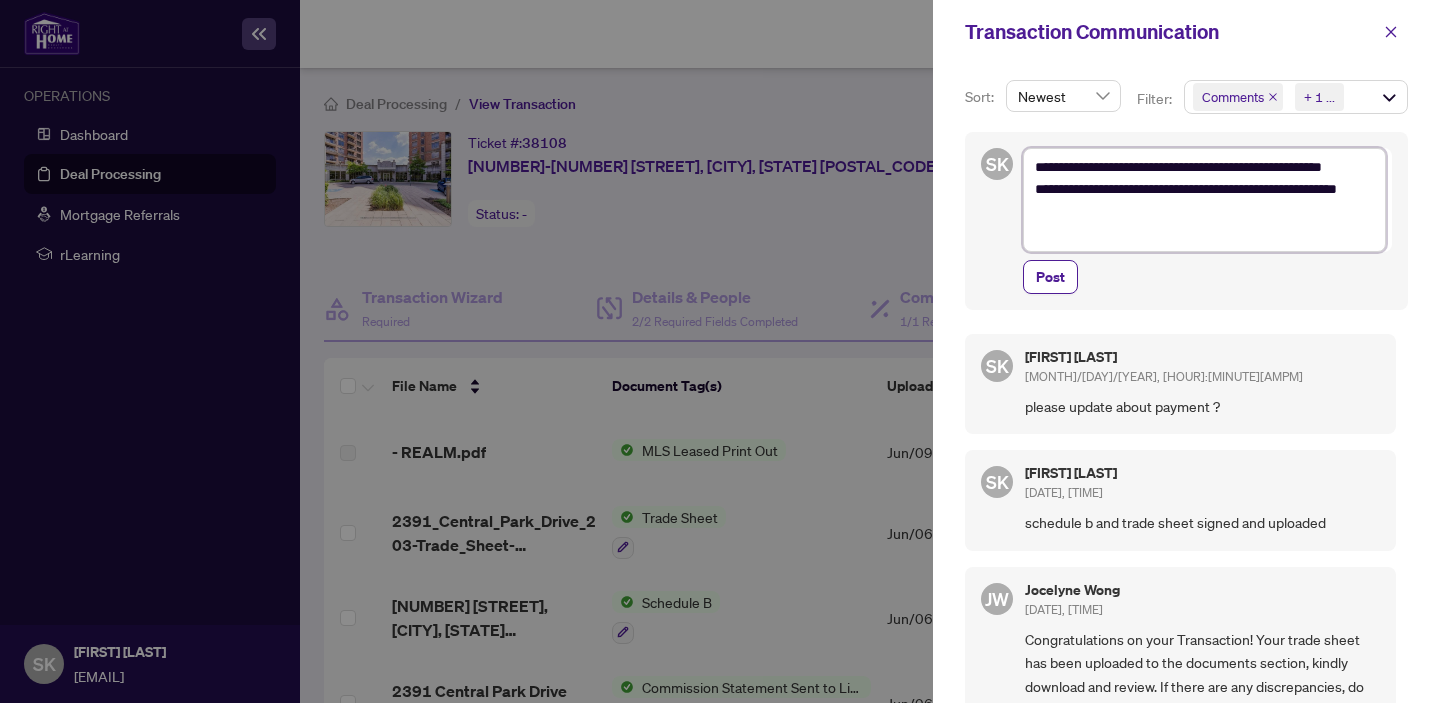 type on "**********" 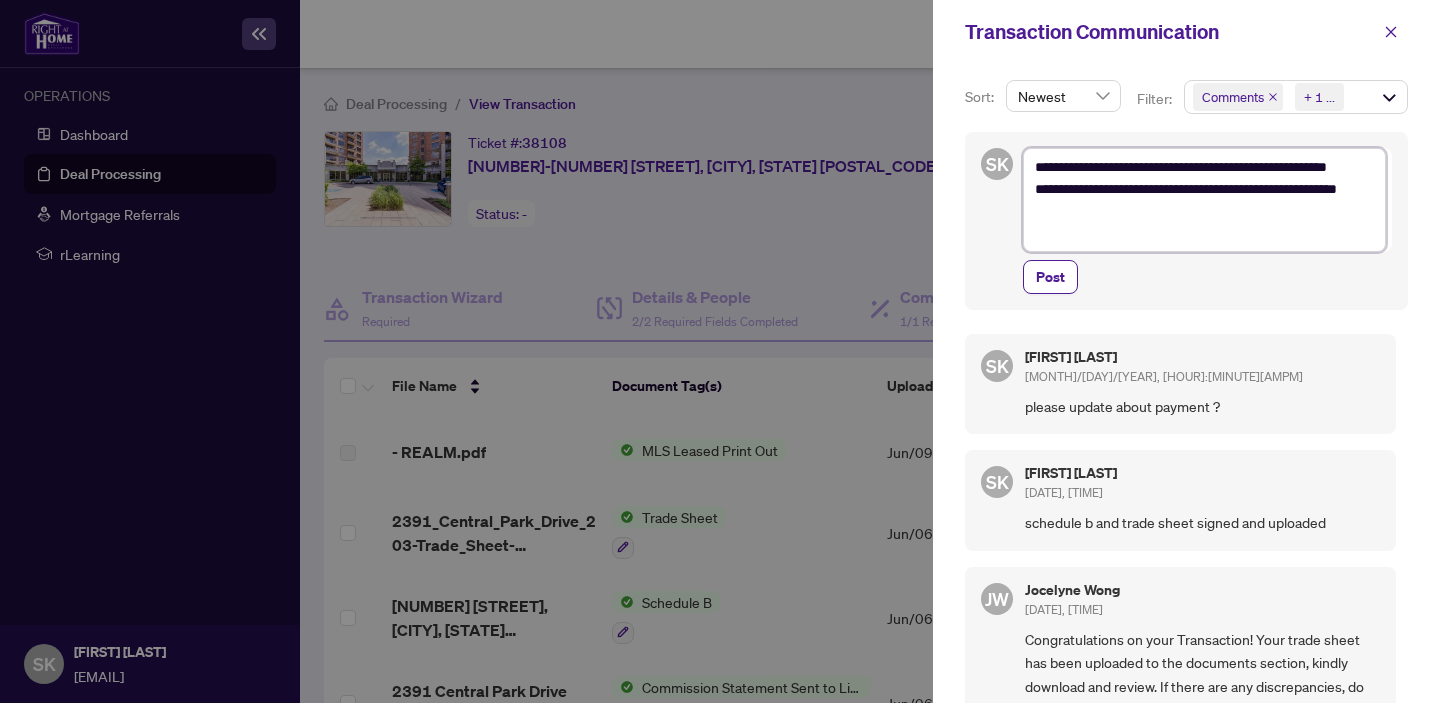 type on "**********" 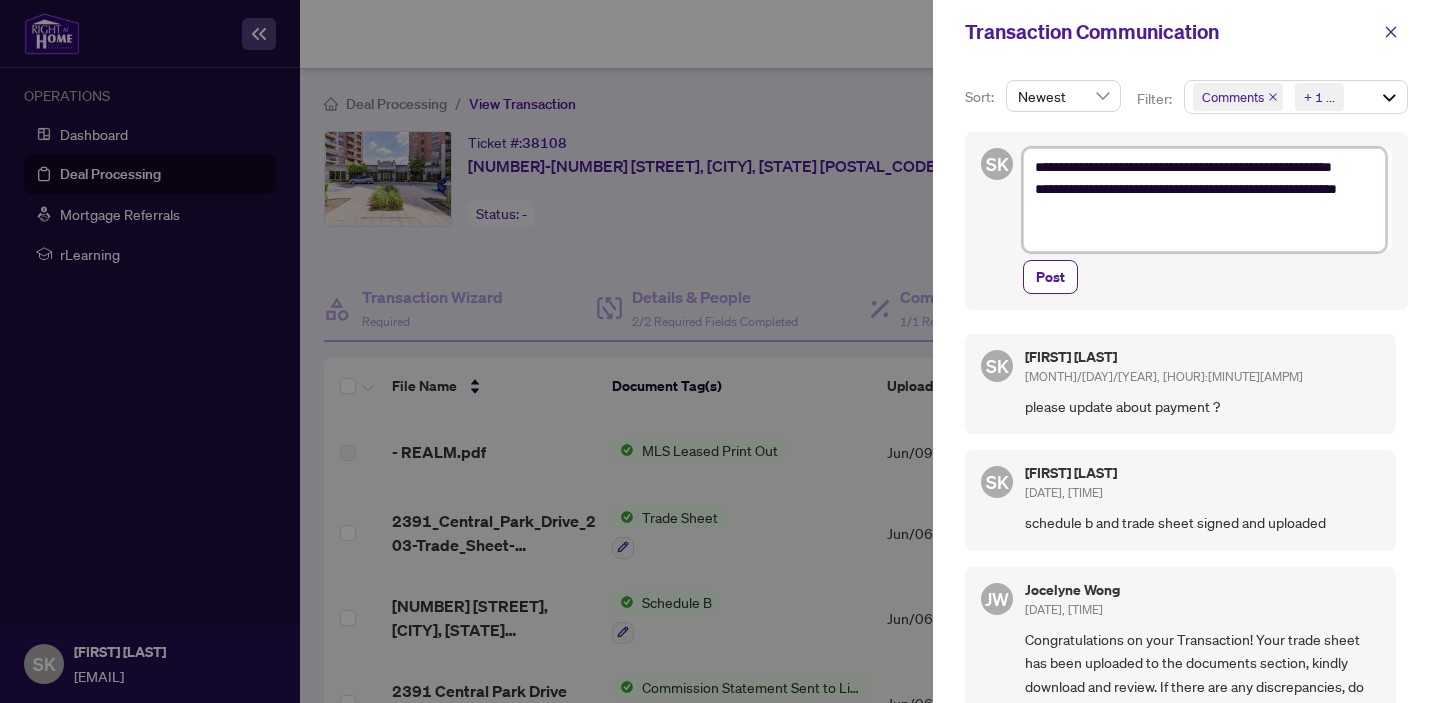 type on "**********" 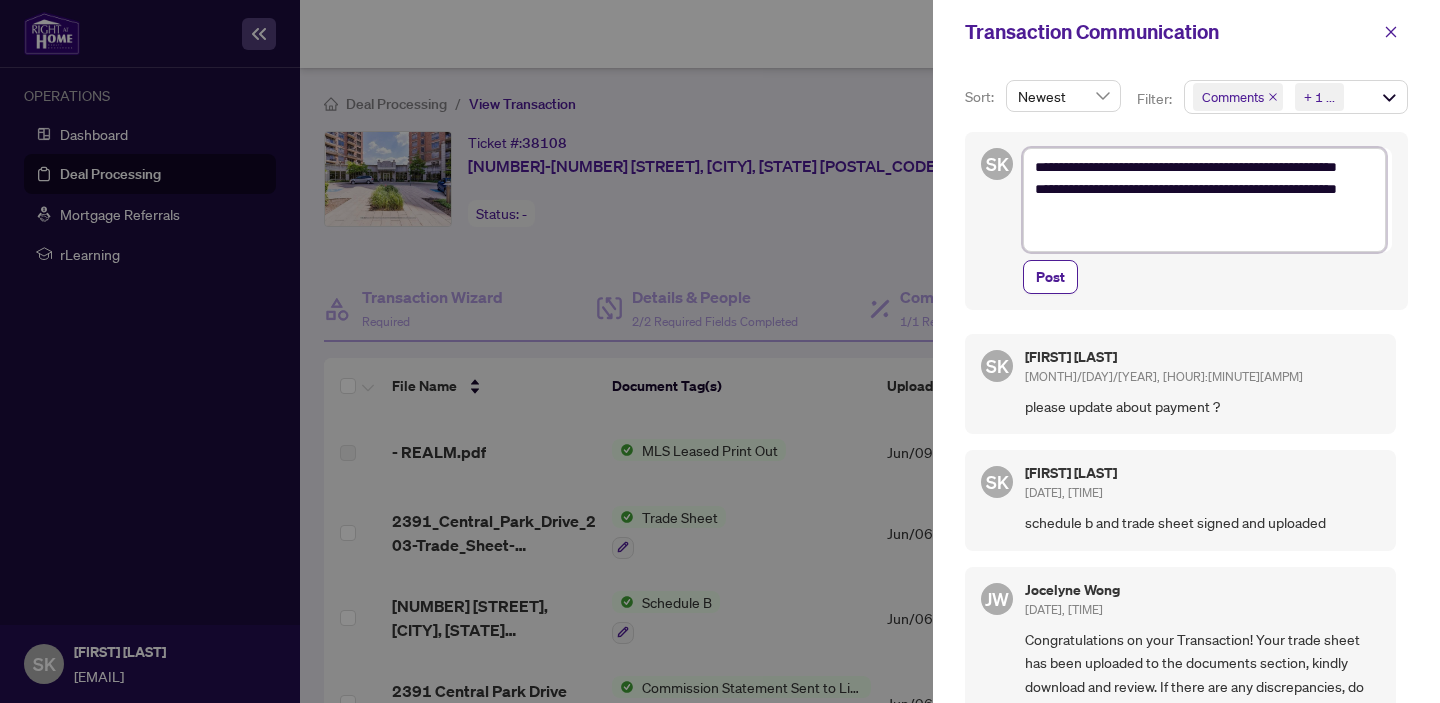type on "**********" 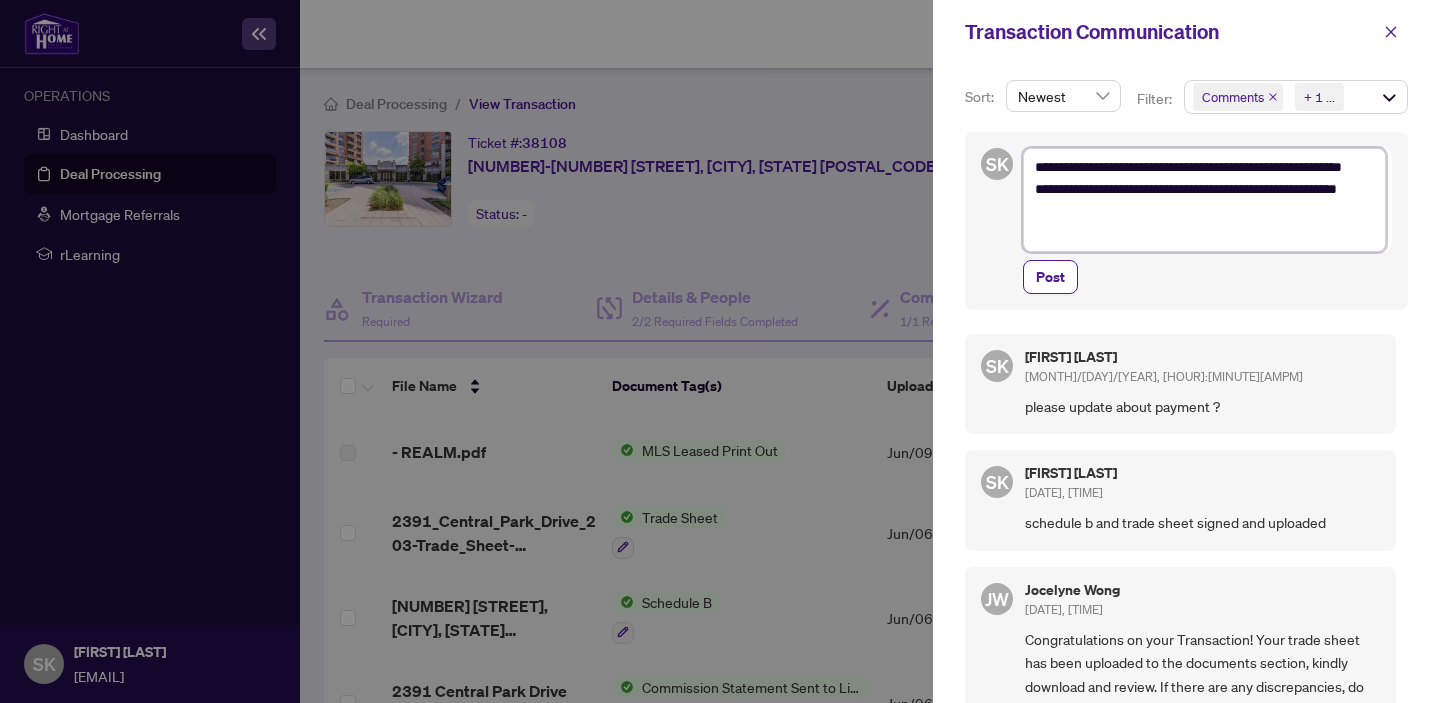 type on "**********" 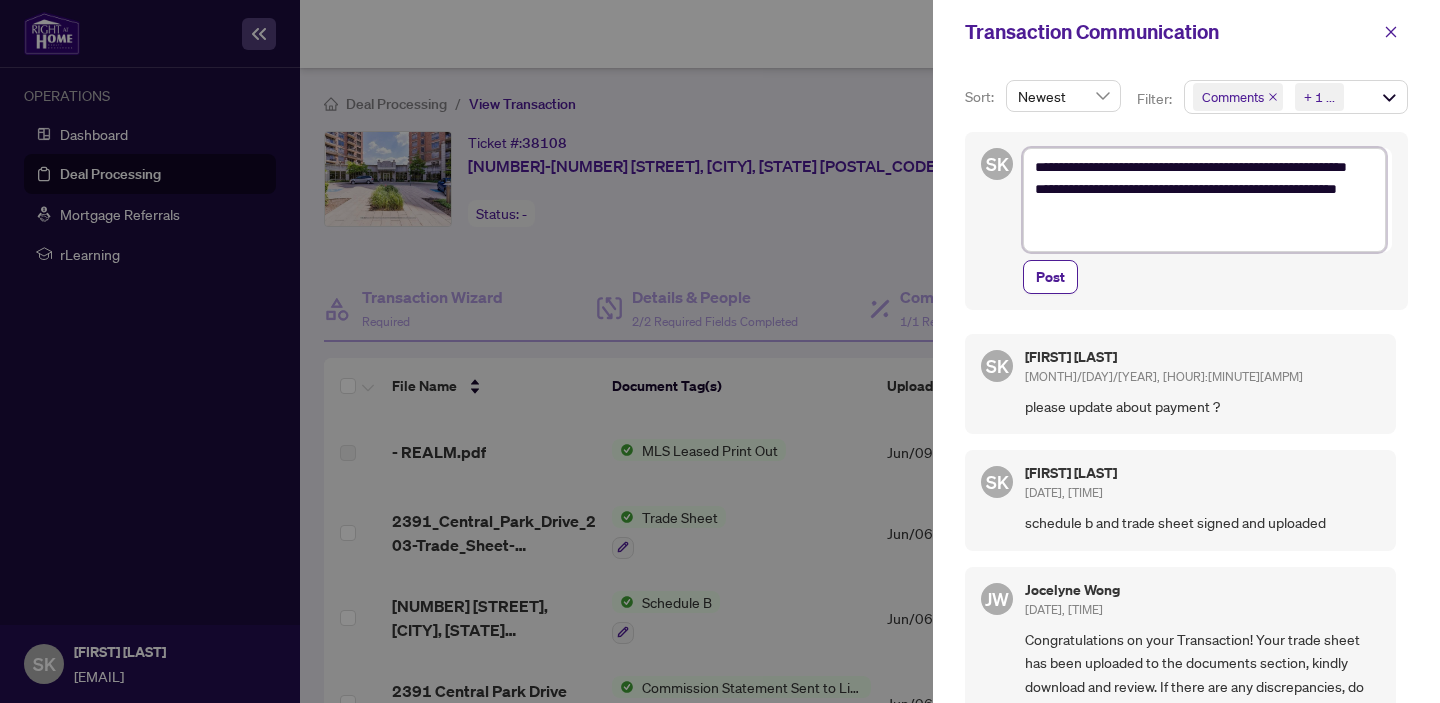 type on "**********" 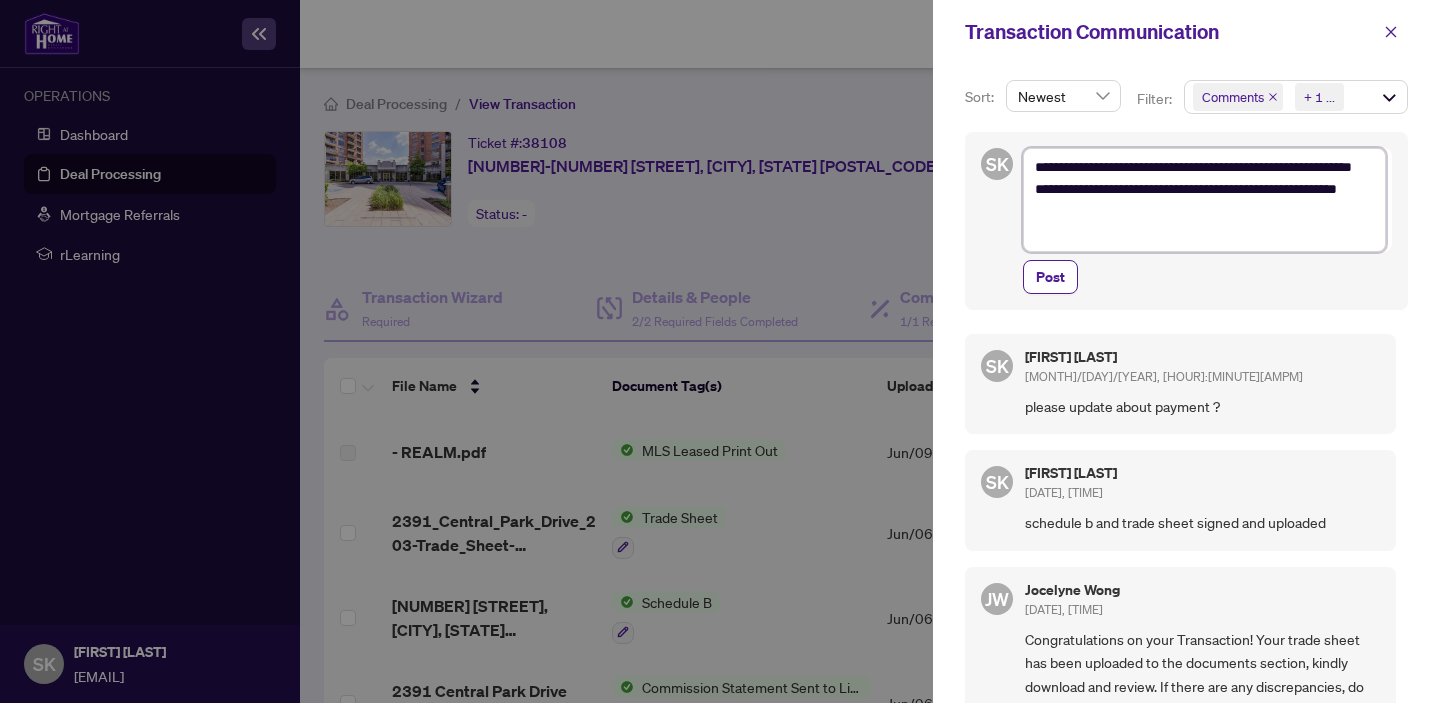 type on "**********" 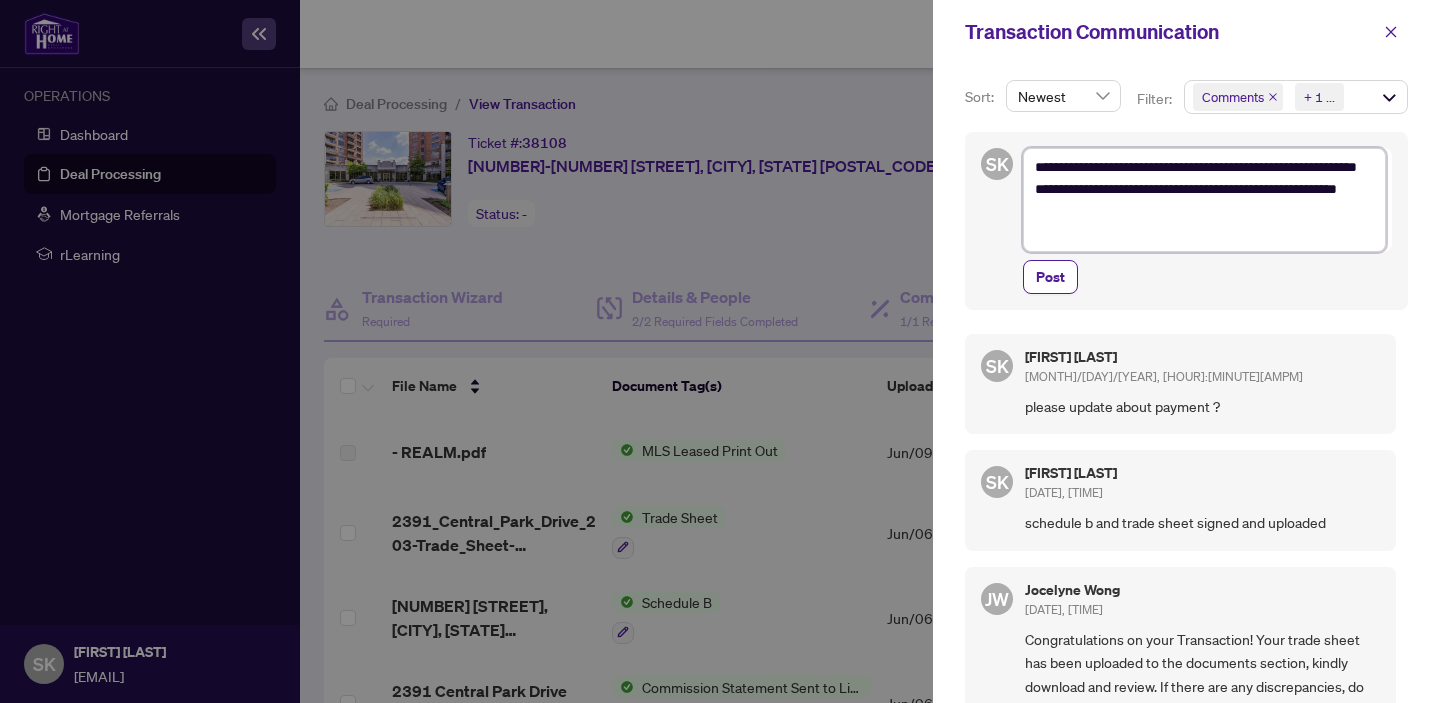 type on "**********" 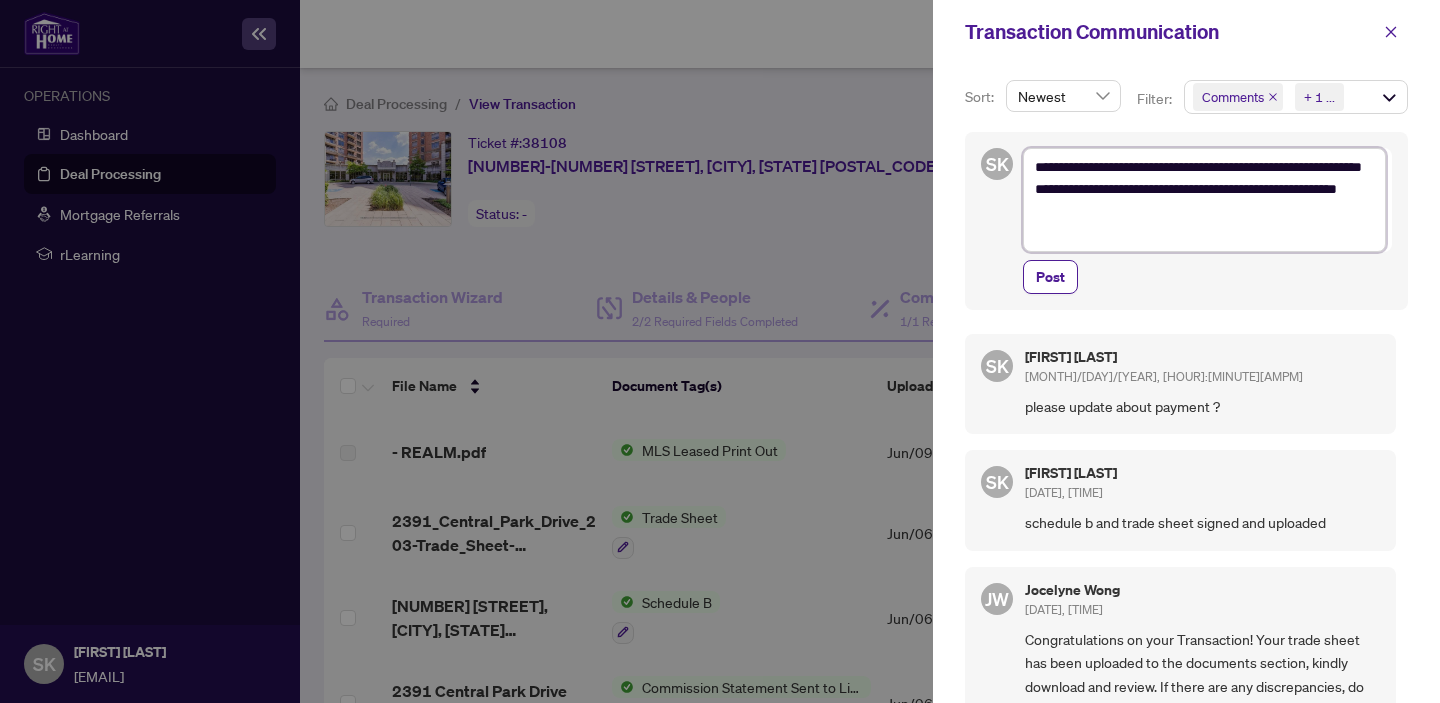 type on "**********" 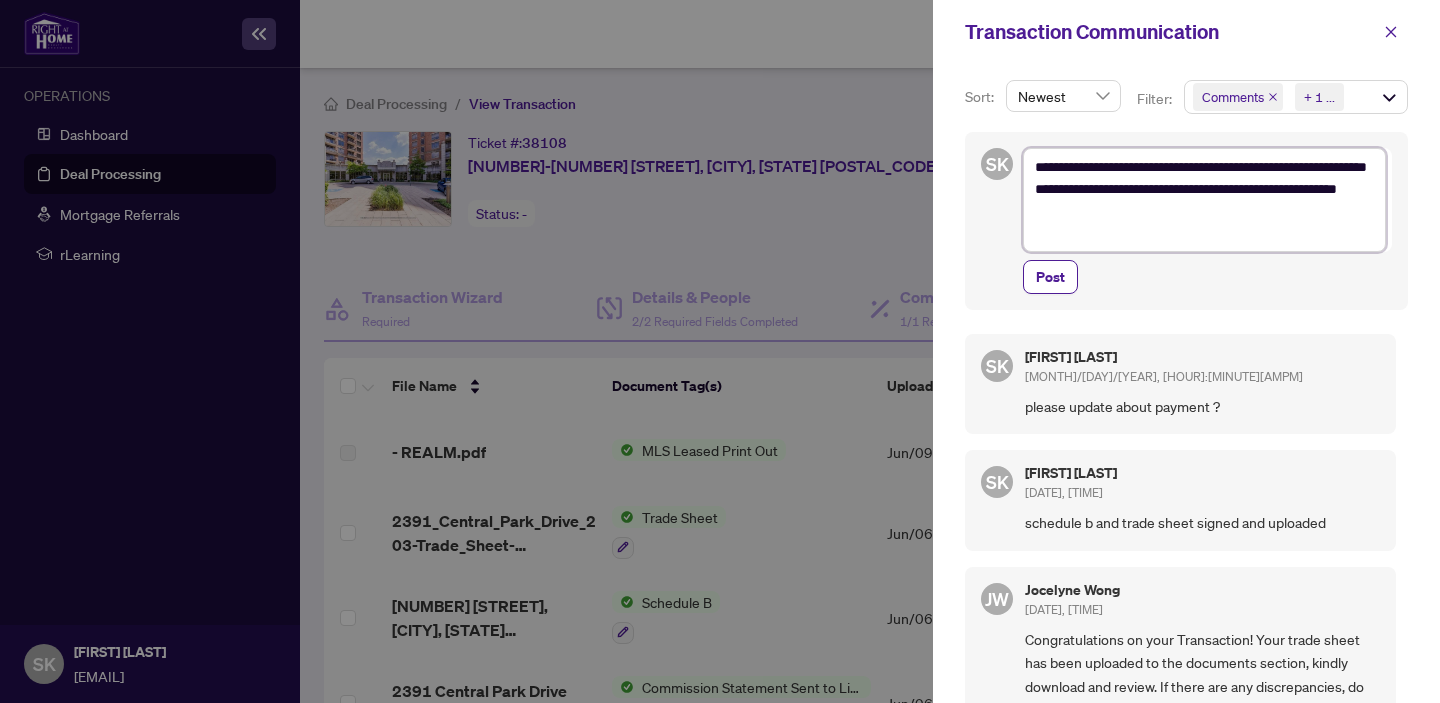type on "**********" 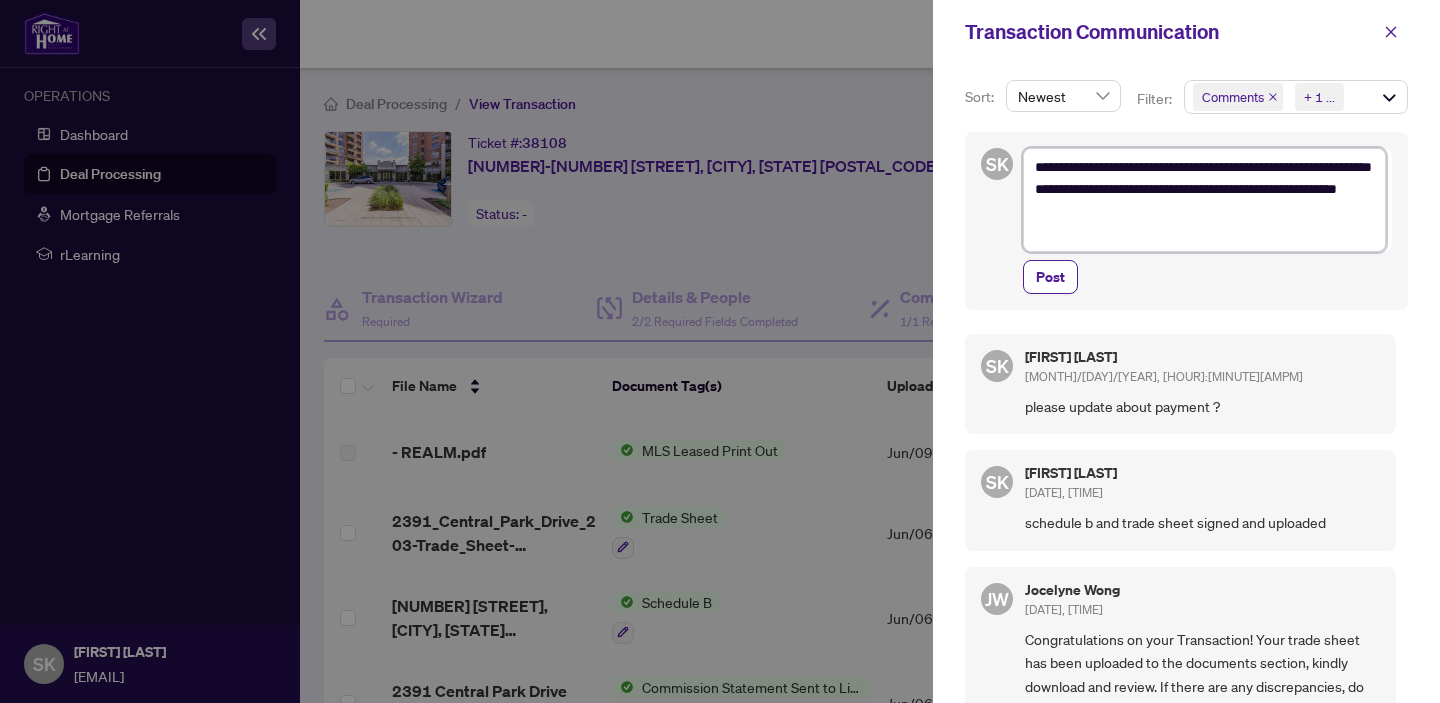 type on "**********" 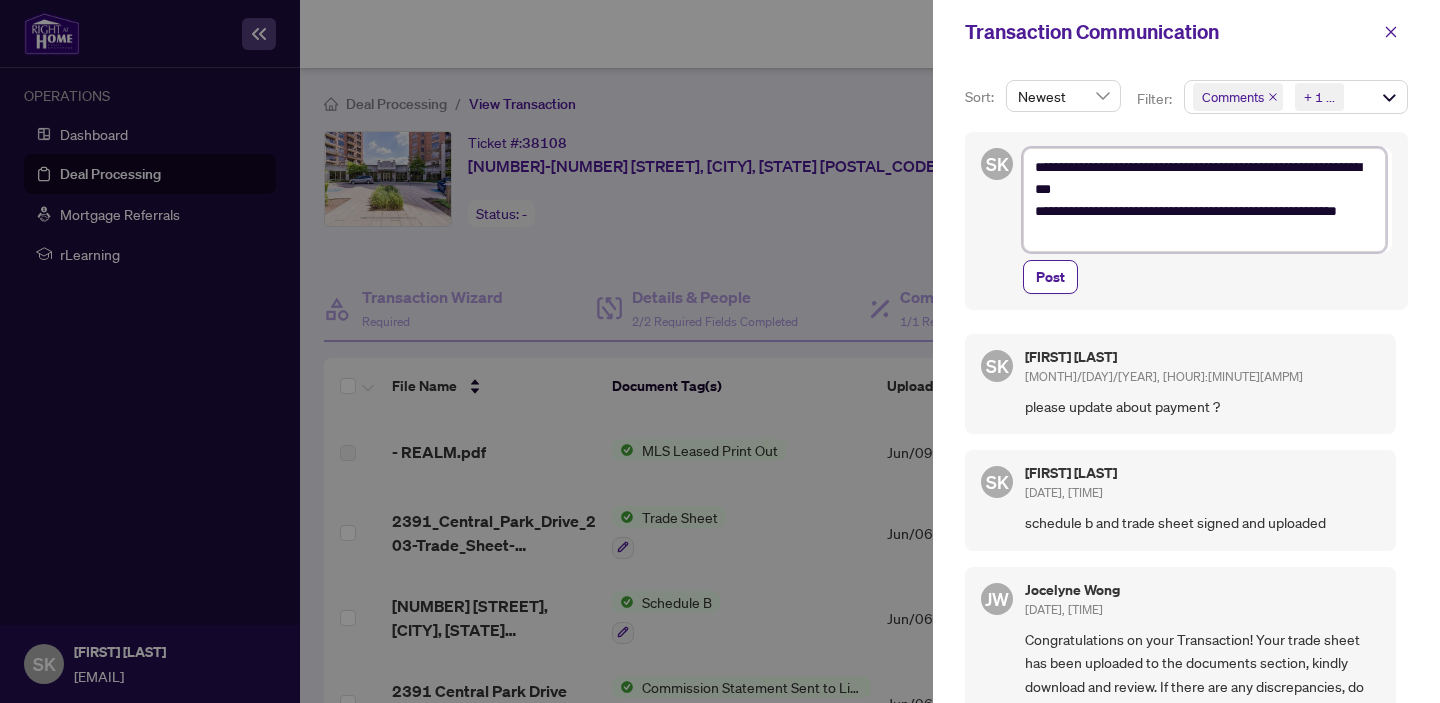 type on "**********" 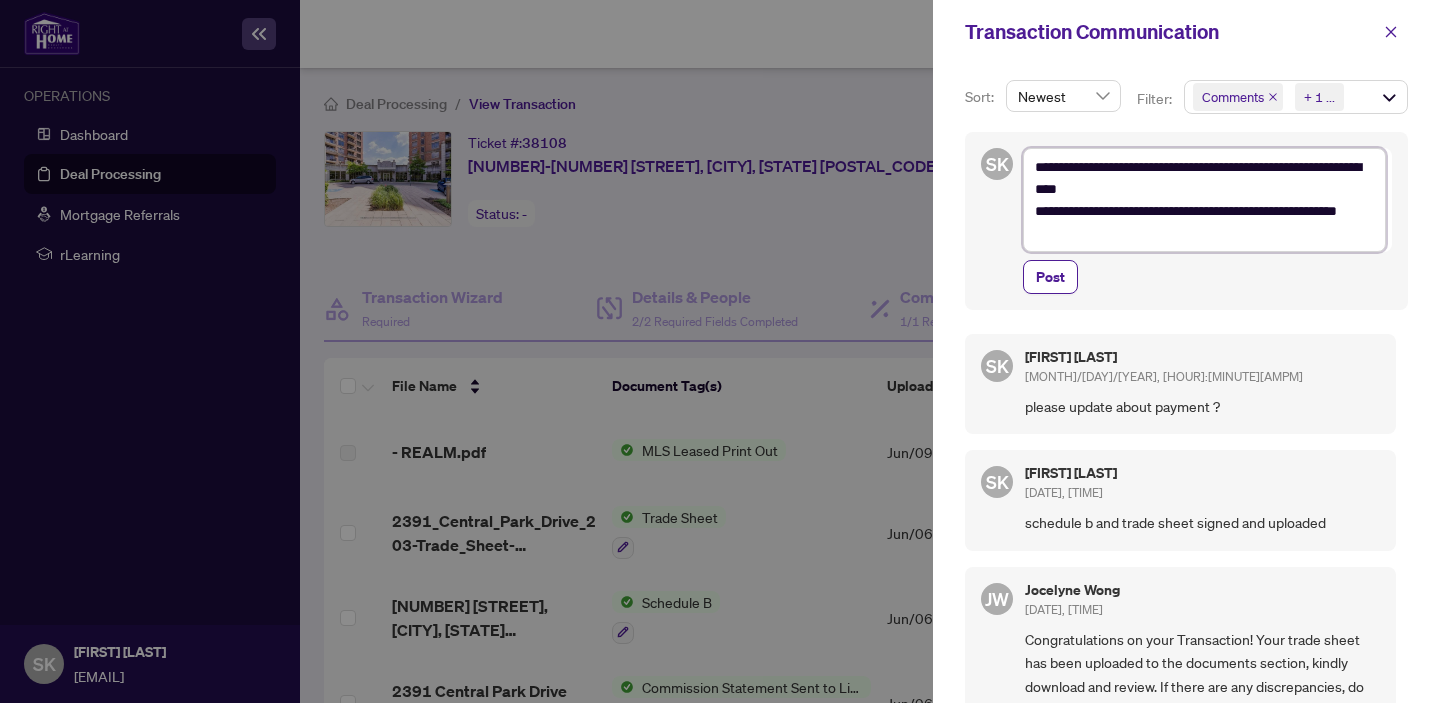 type on "**********" 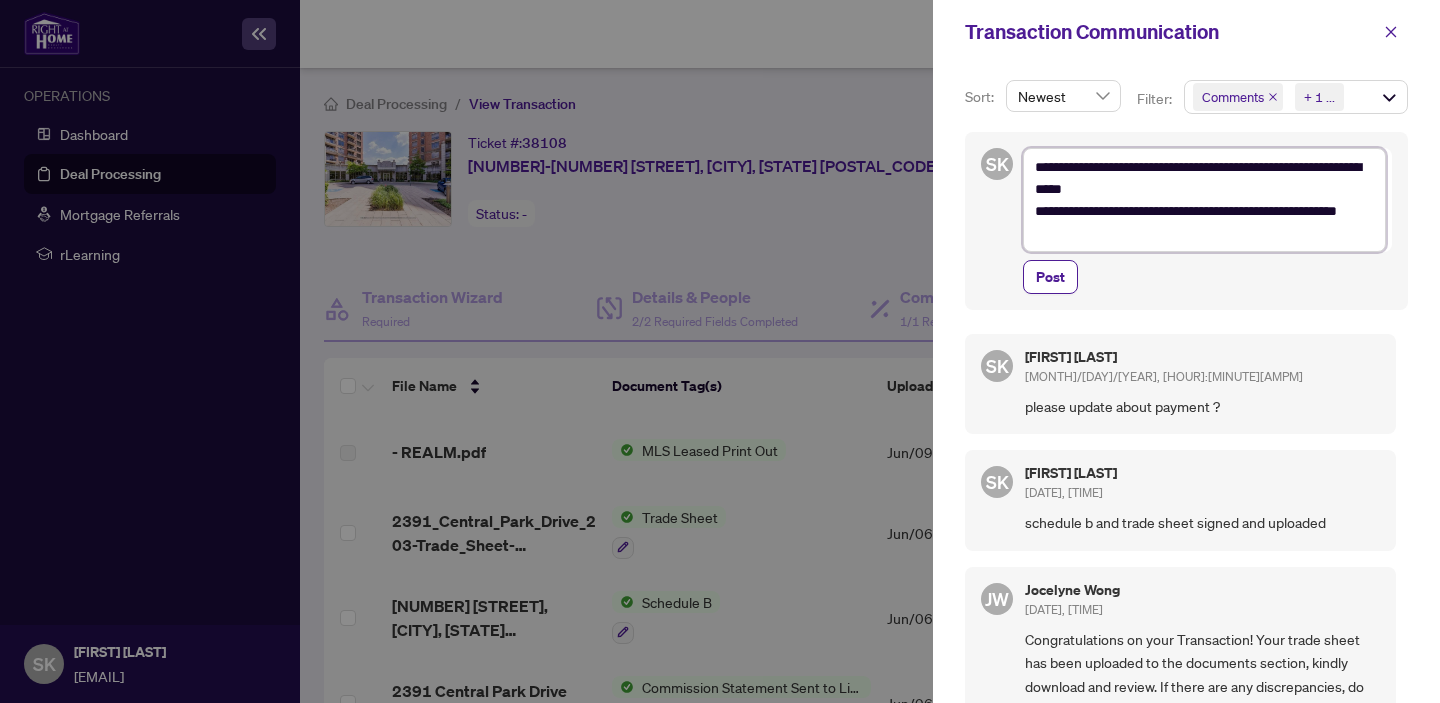type on "**********" 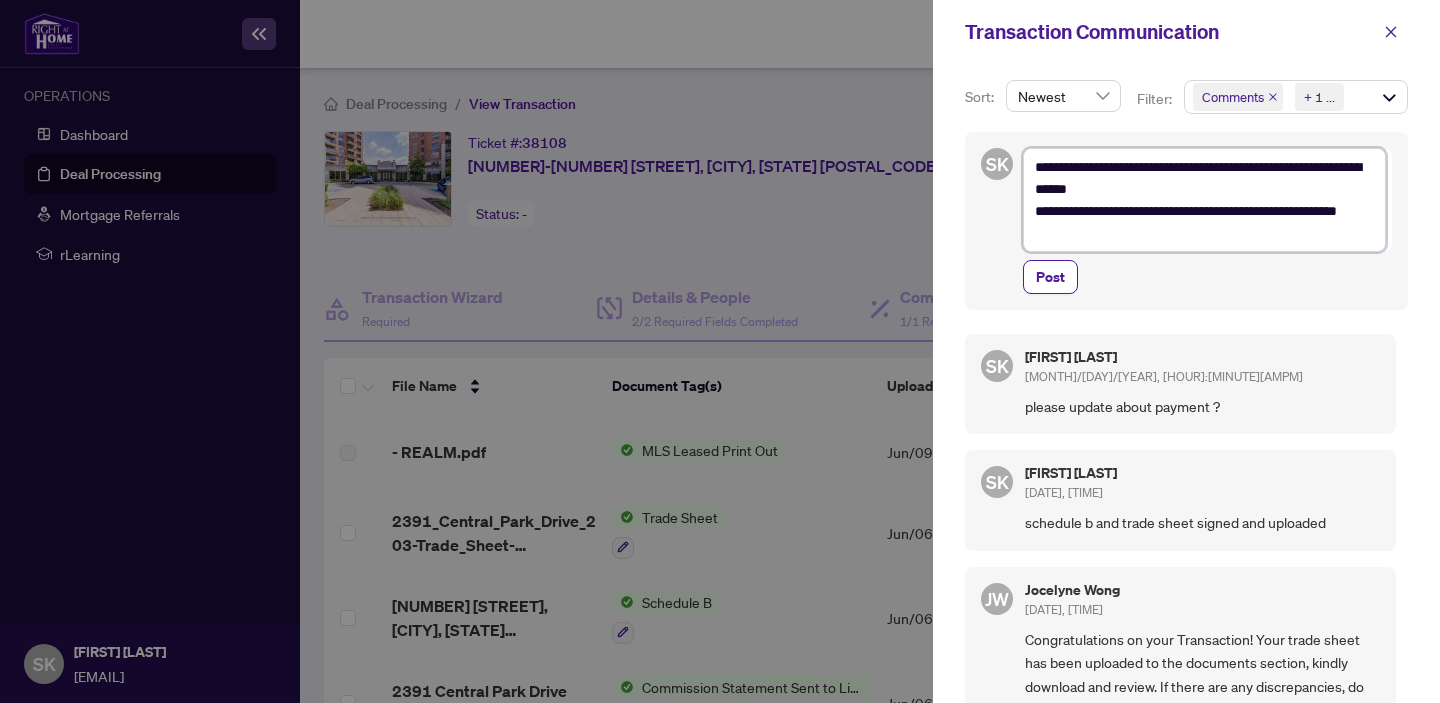 type on "**********" 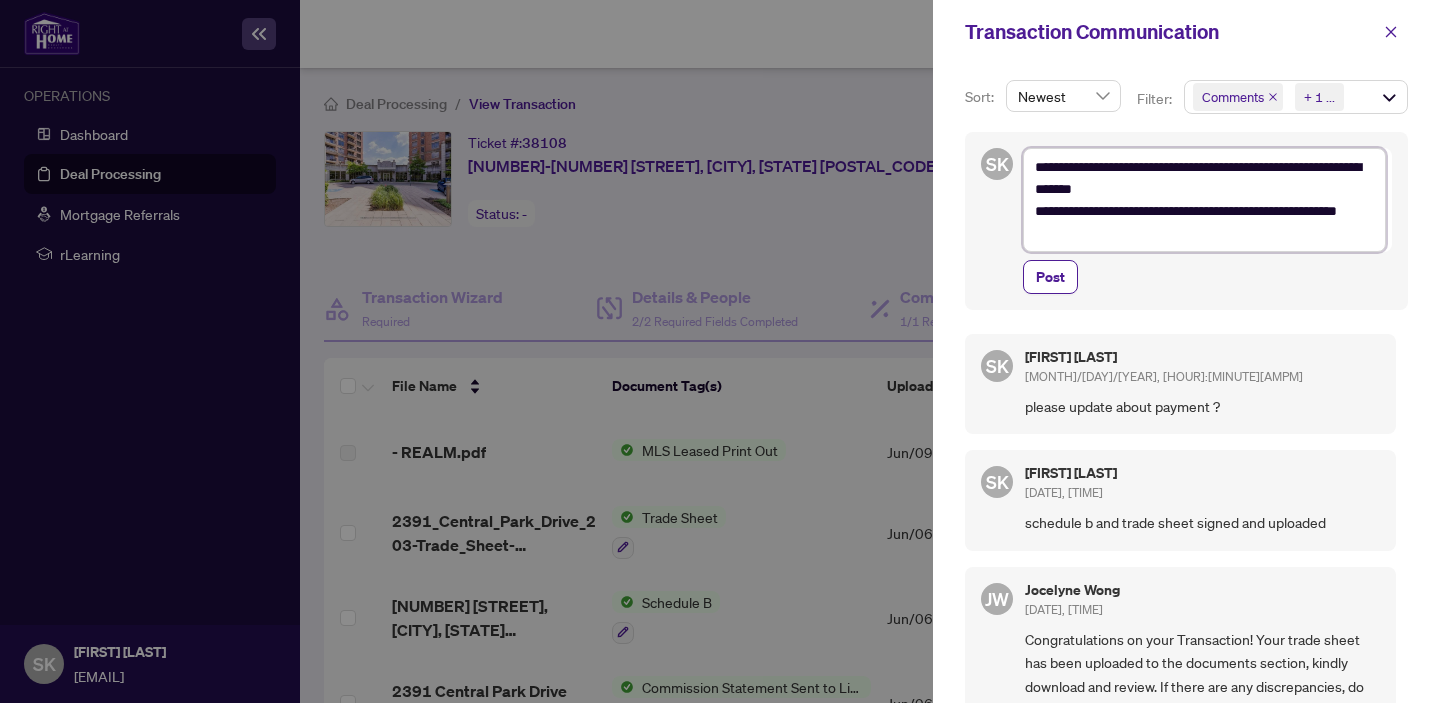 type on "**********" 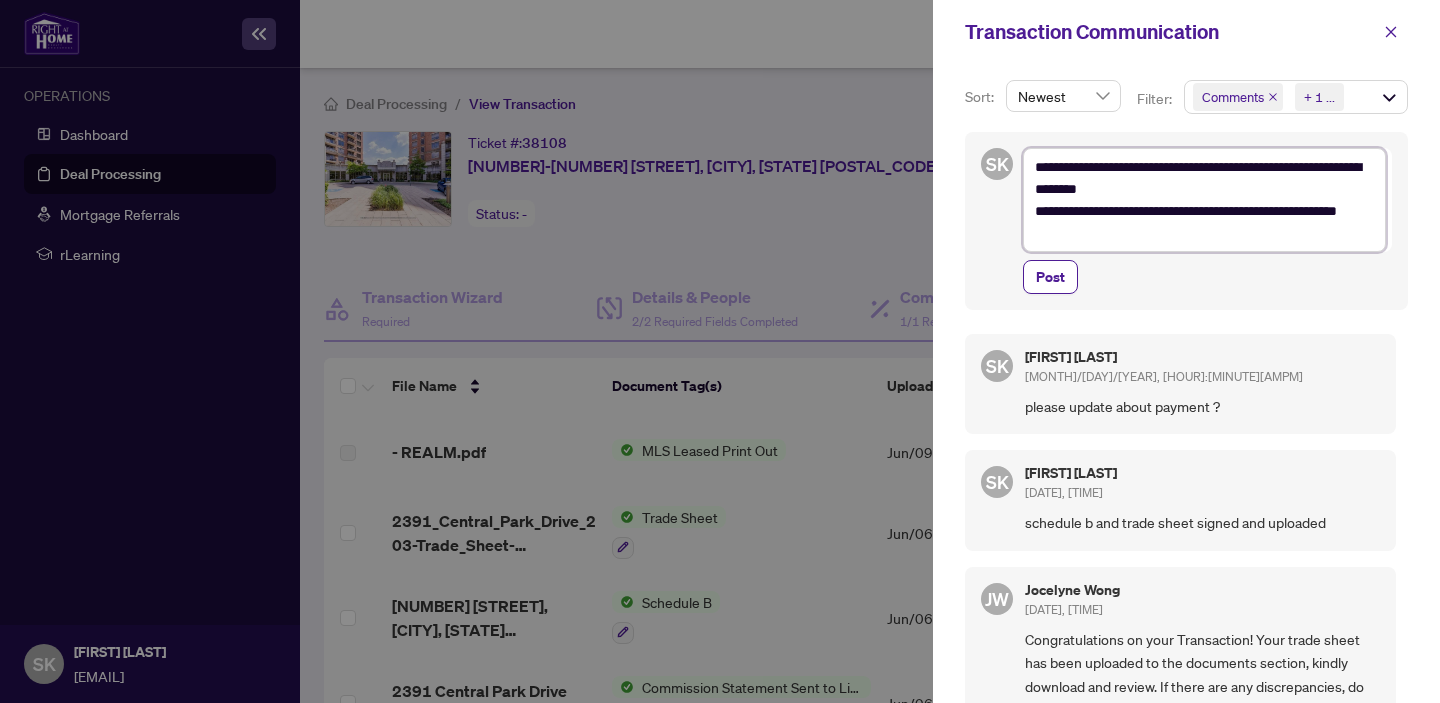 type on "**********" 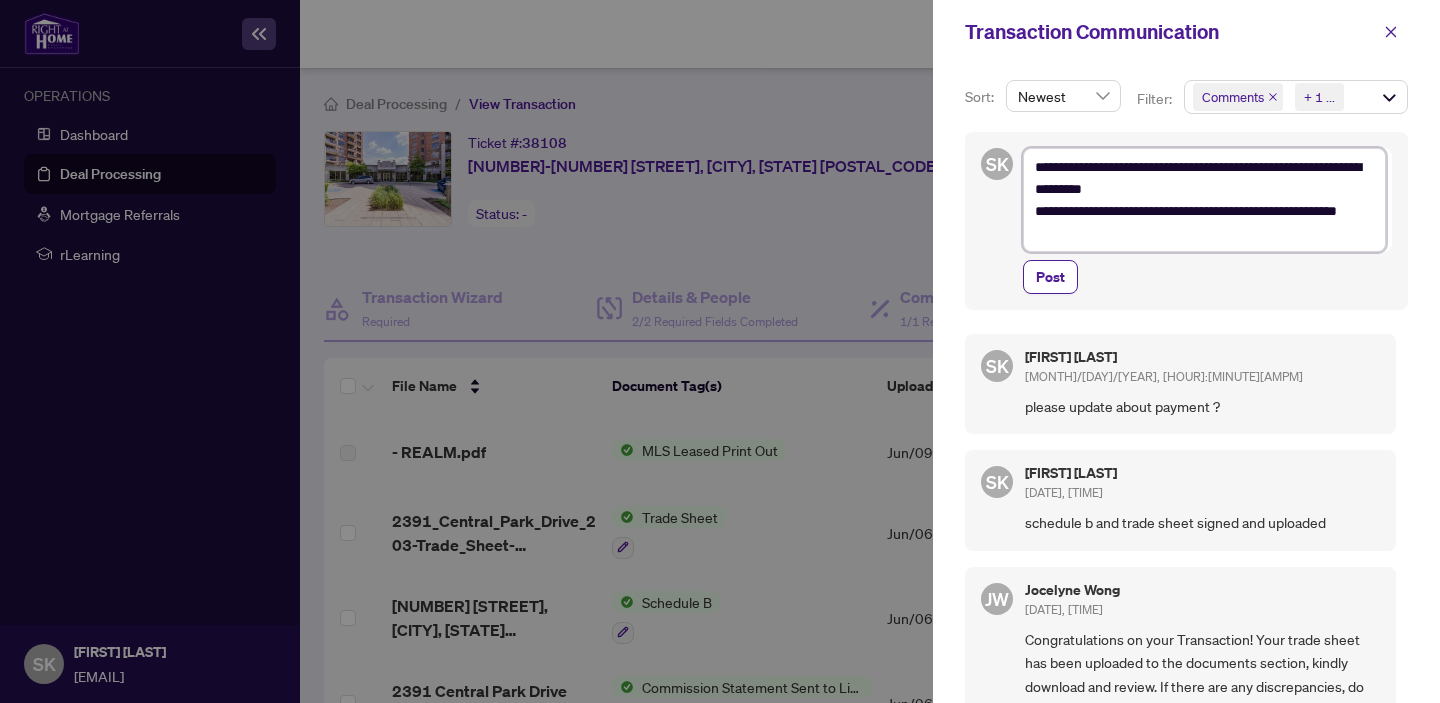 type on "**********" 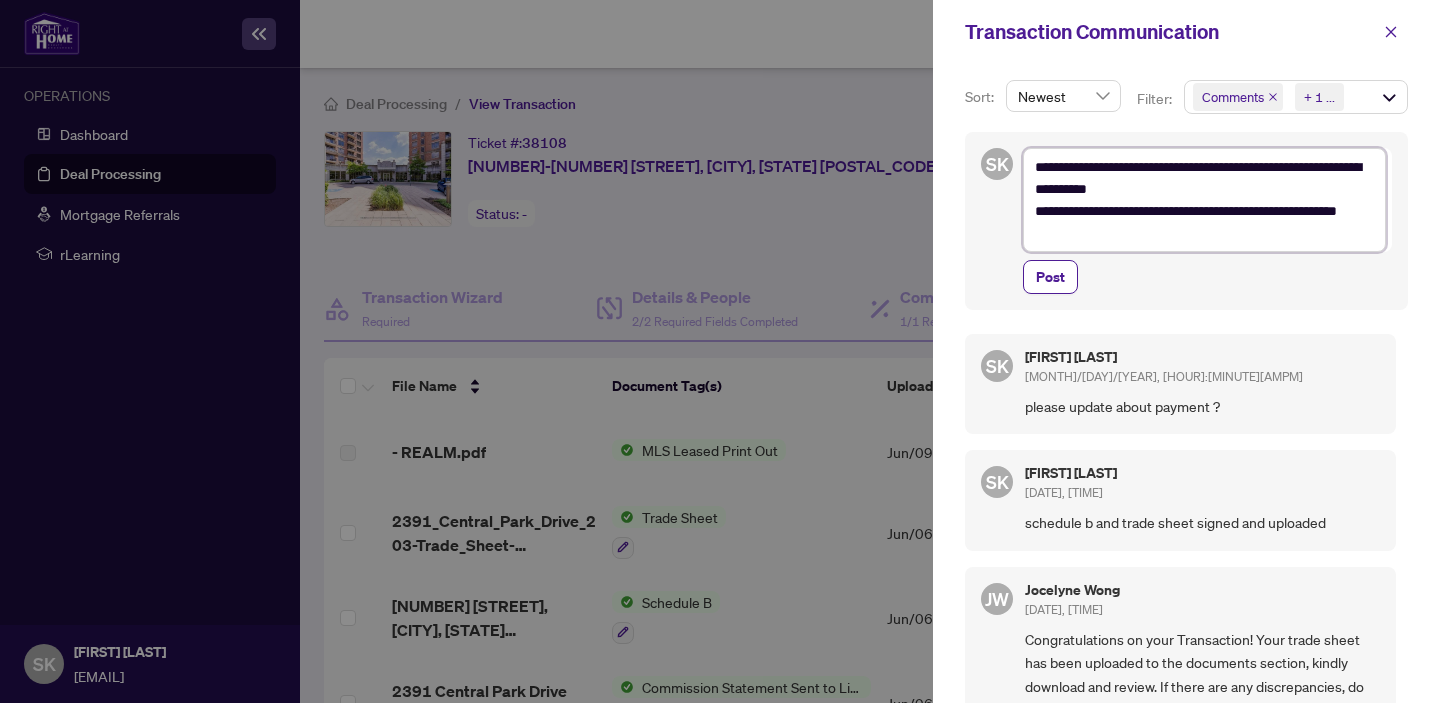 type on "**********" 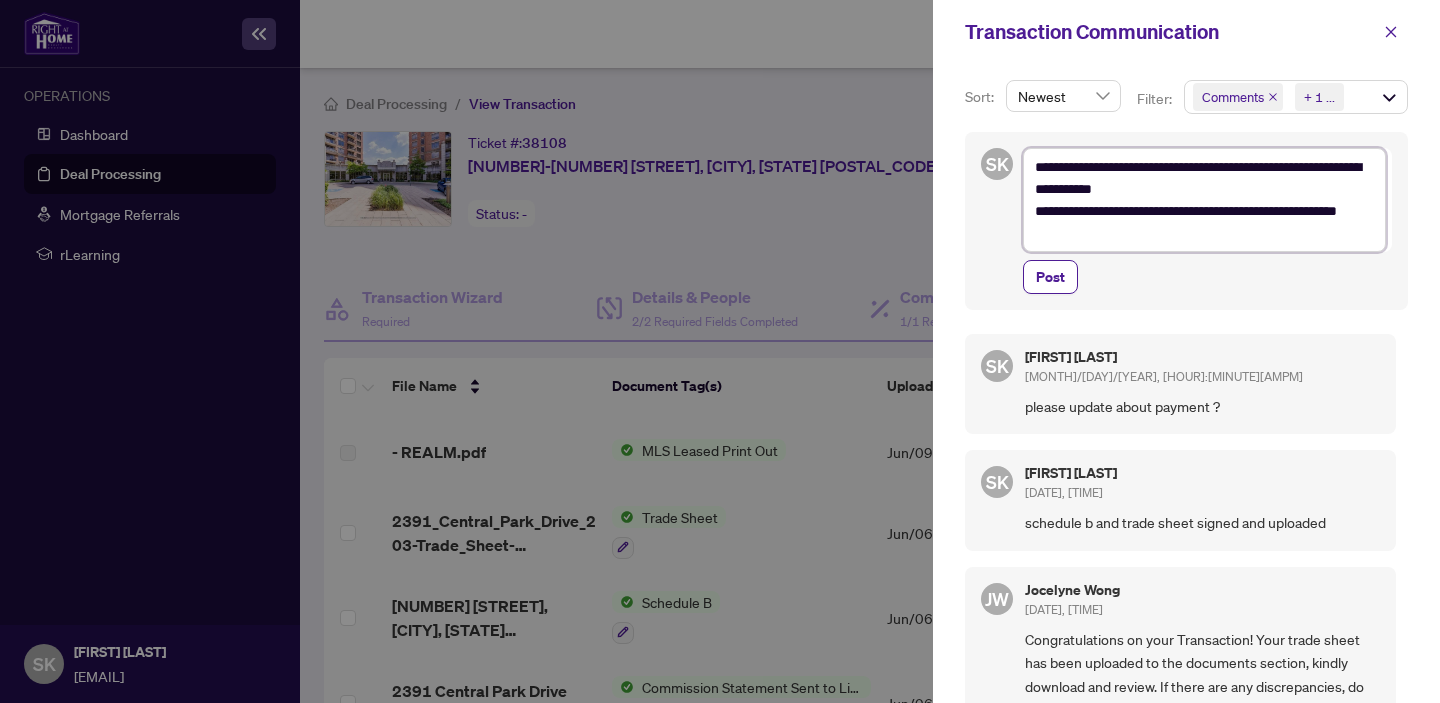 type on "**********" 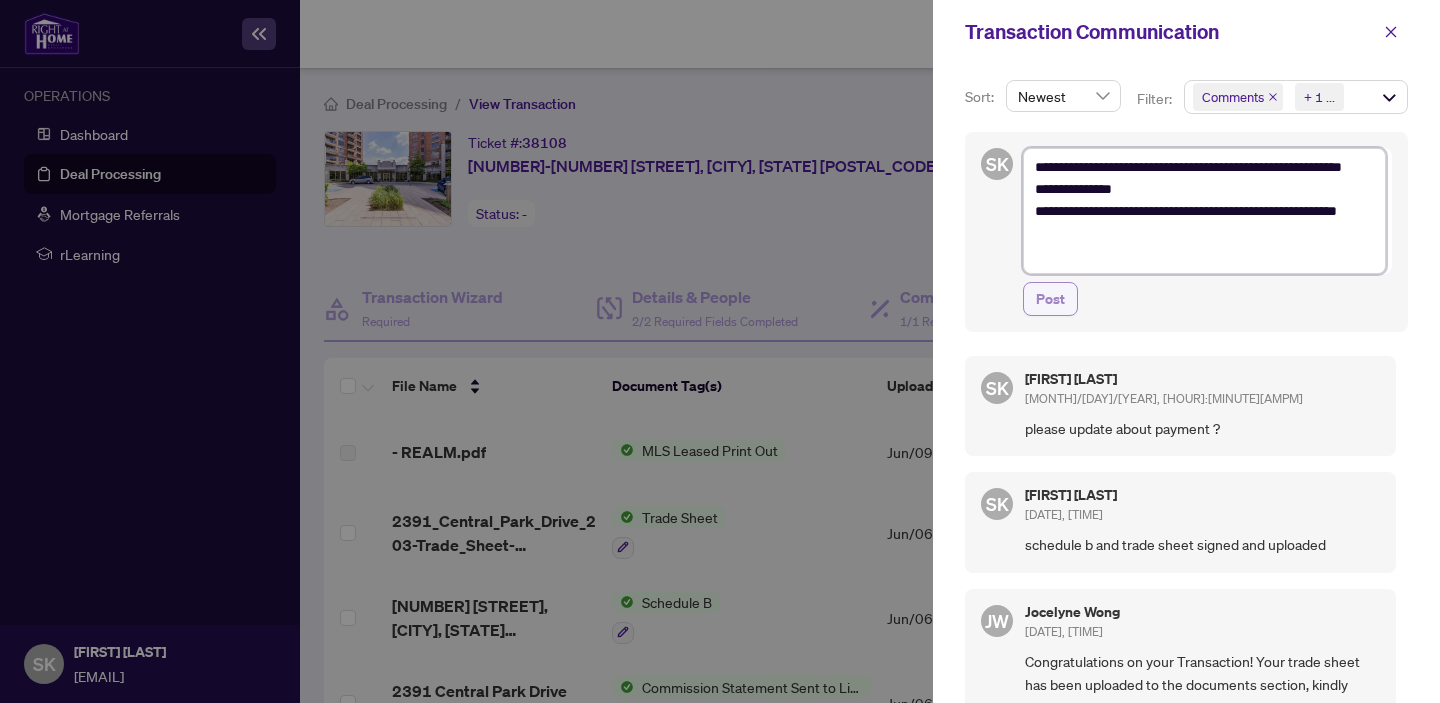 type on "**********" 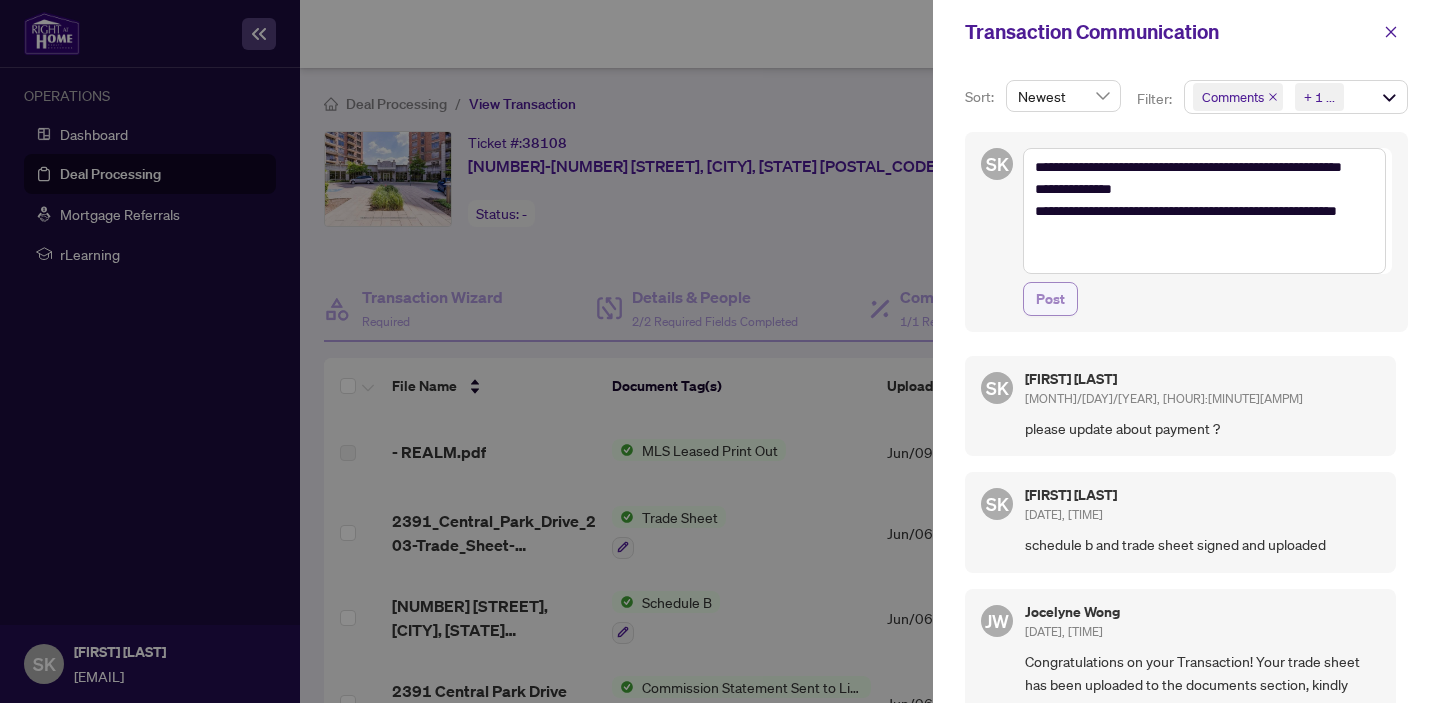 click on "Post" at bounding box center (1050, 299) 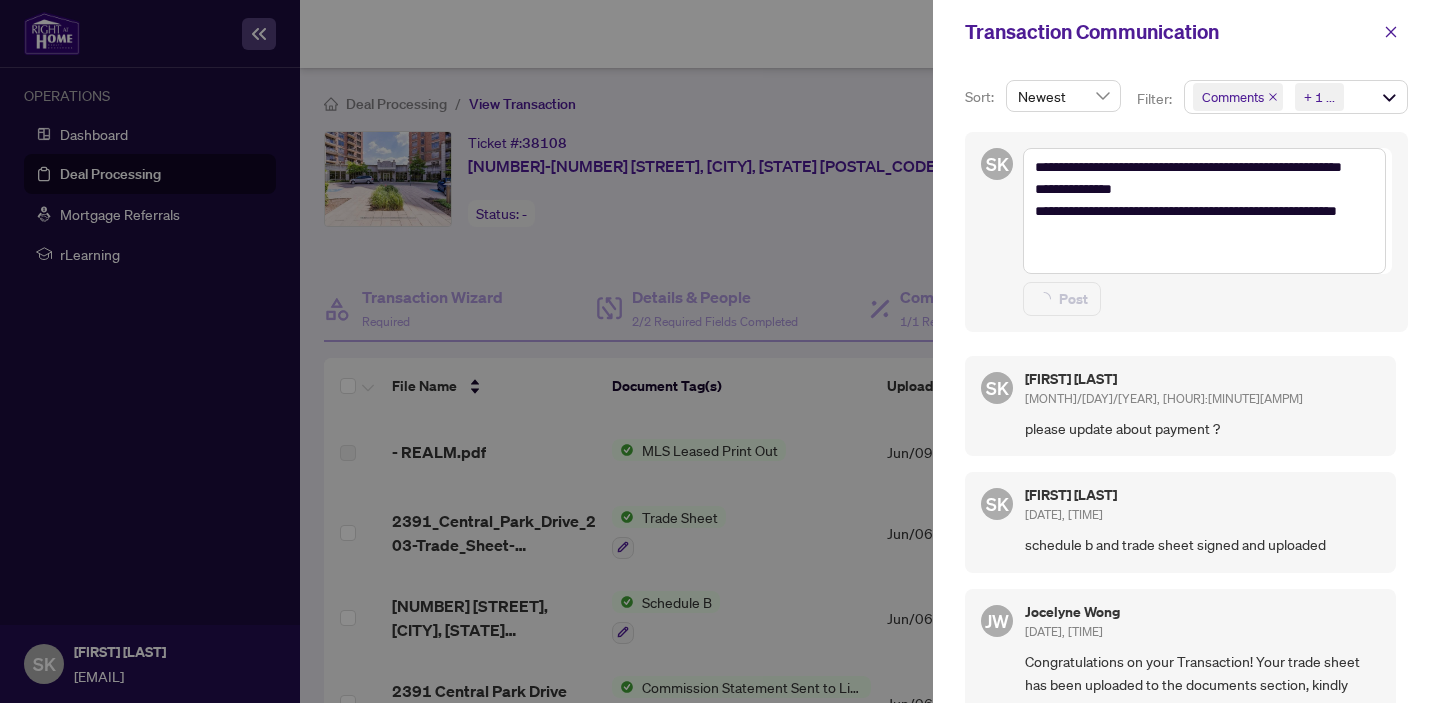 type on "**********" 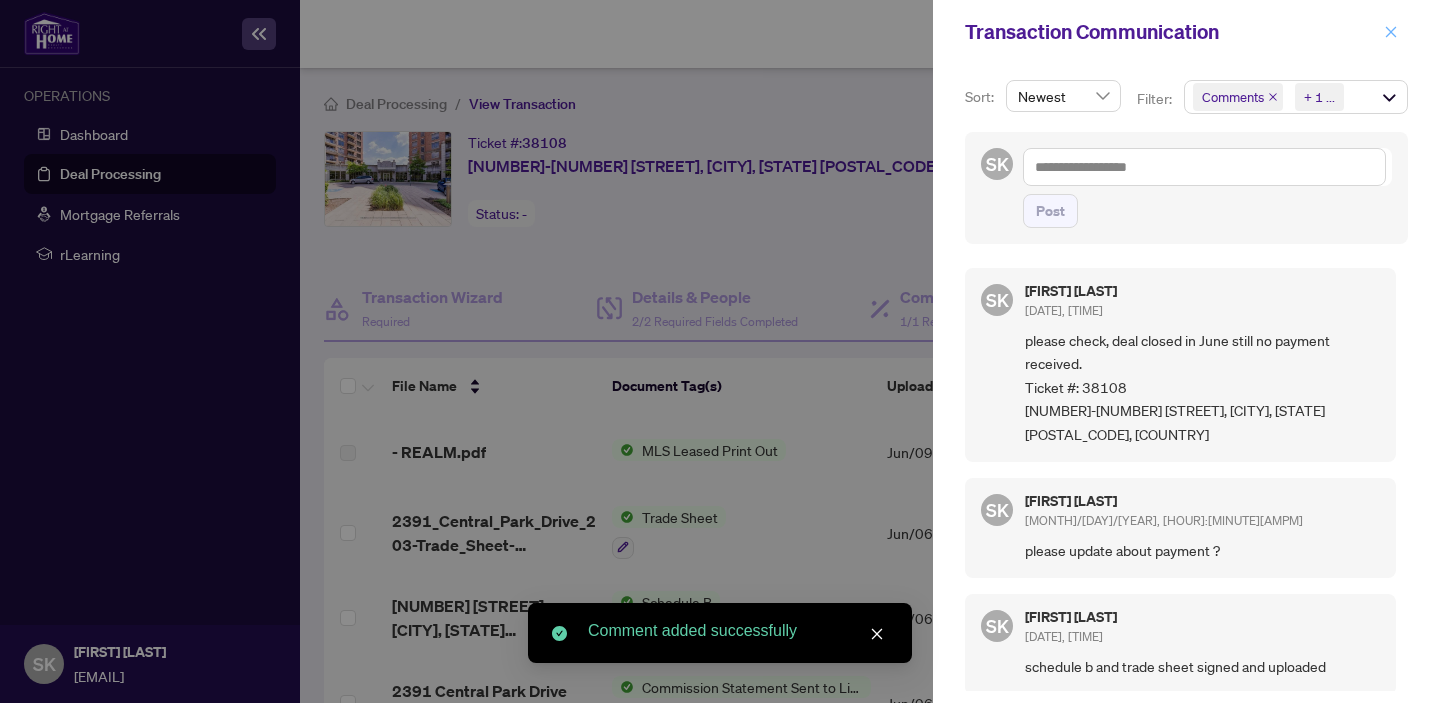 click 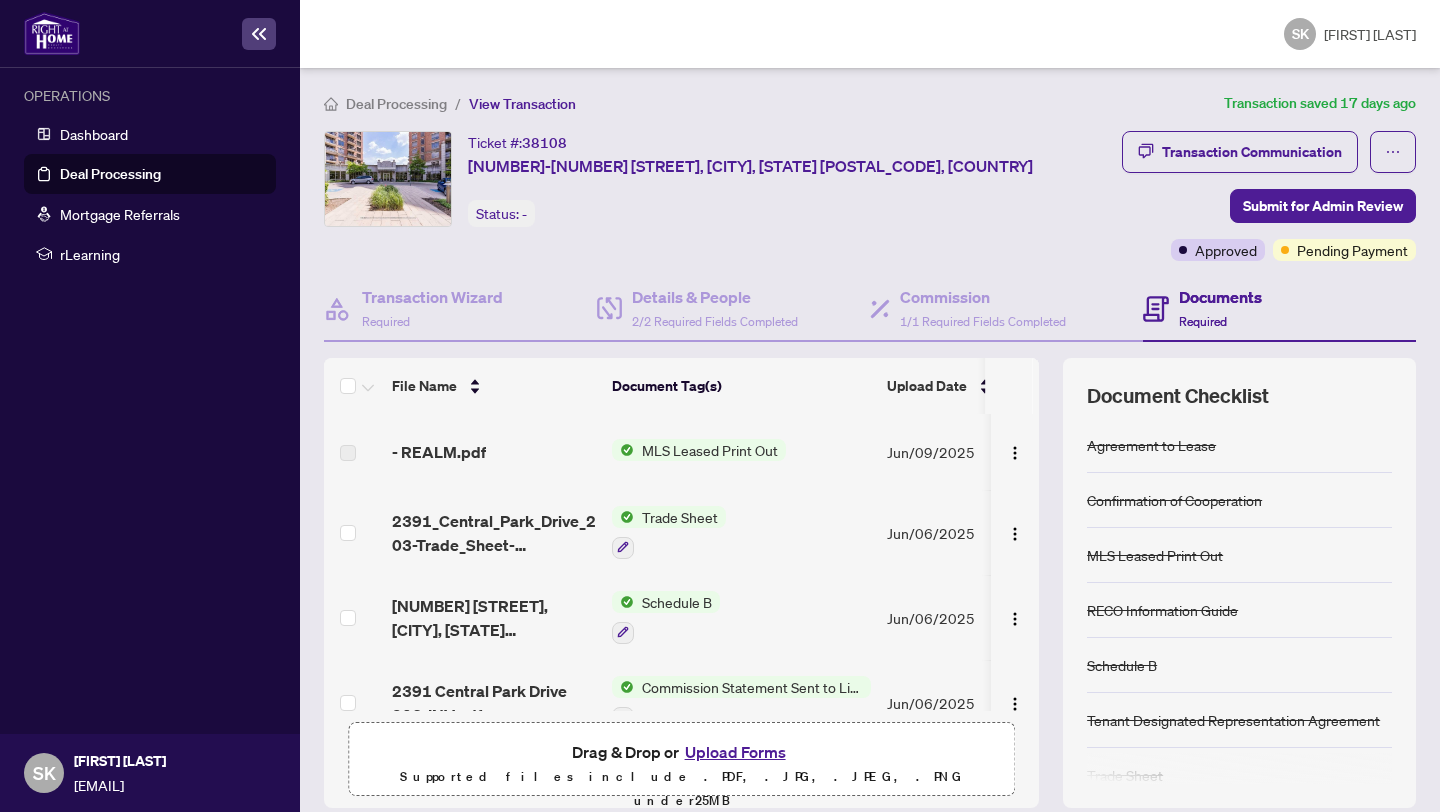 click on "Deal Processing" at bounding box center [110, 174] 